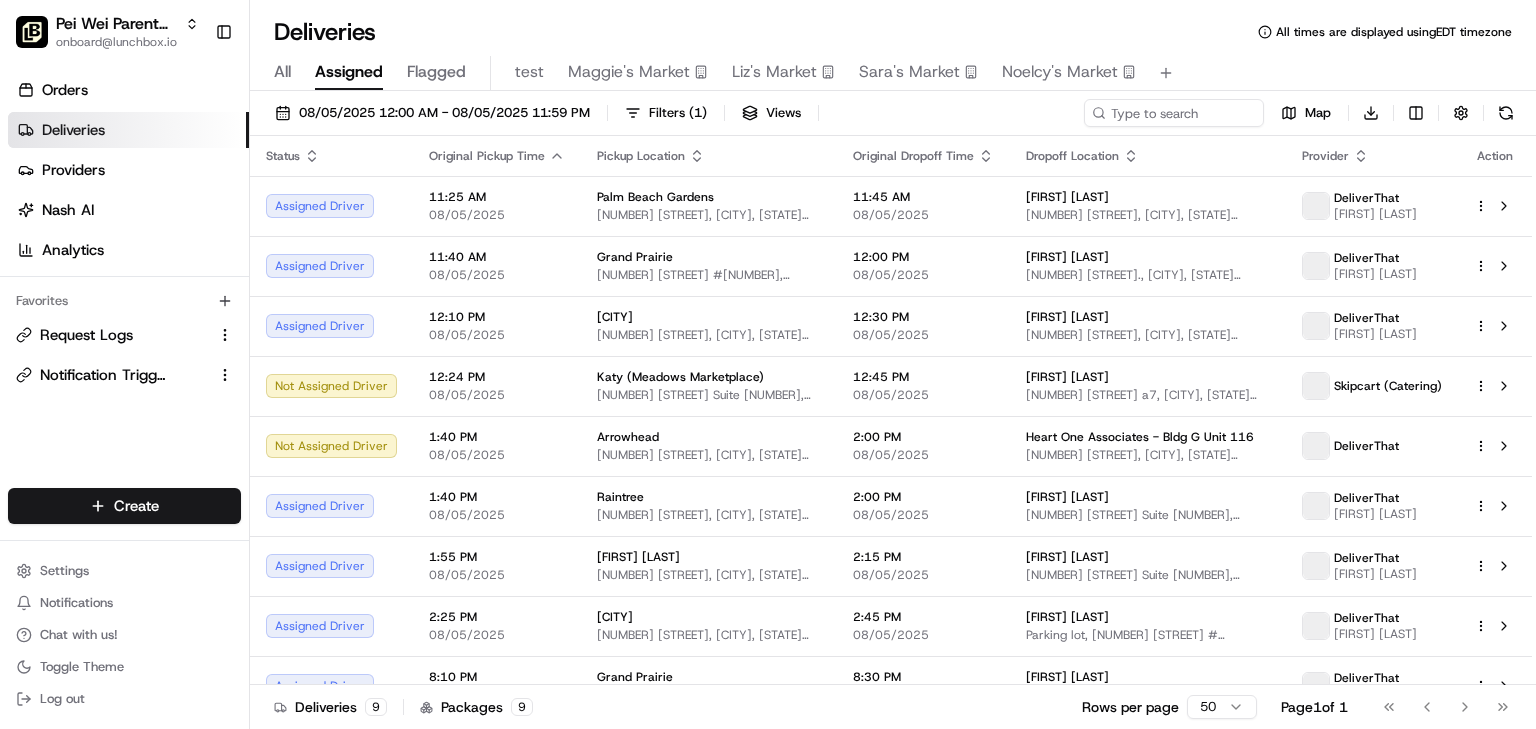 scroll, scrollTop: 0, scrollLeft: 0, axis: both 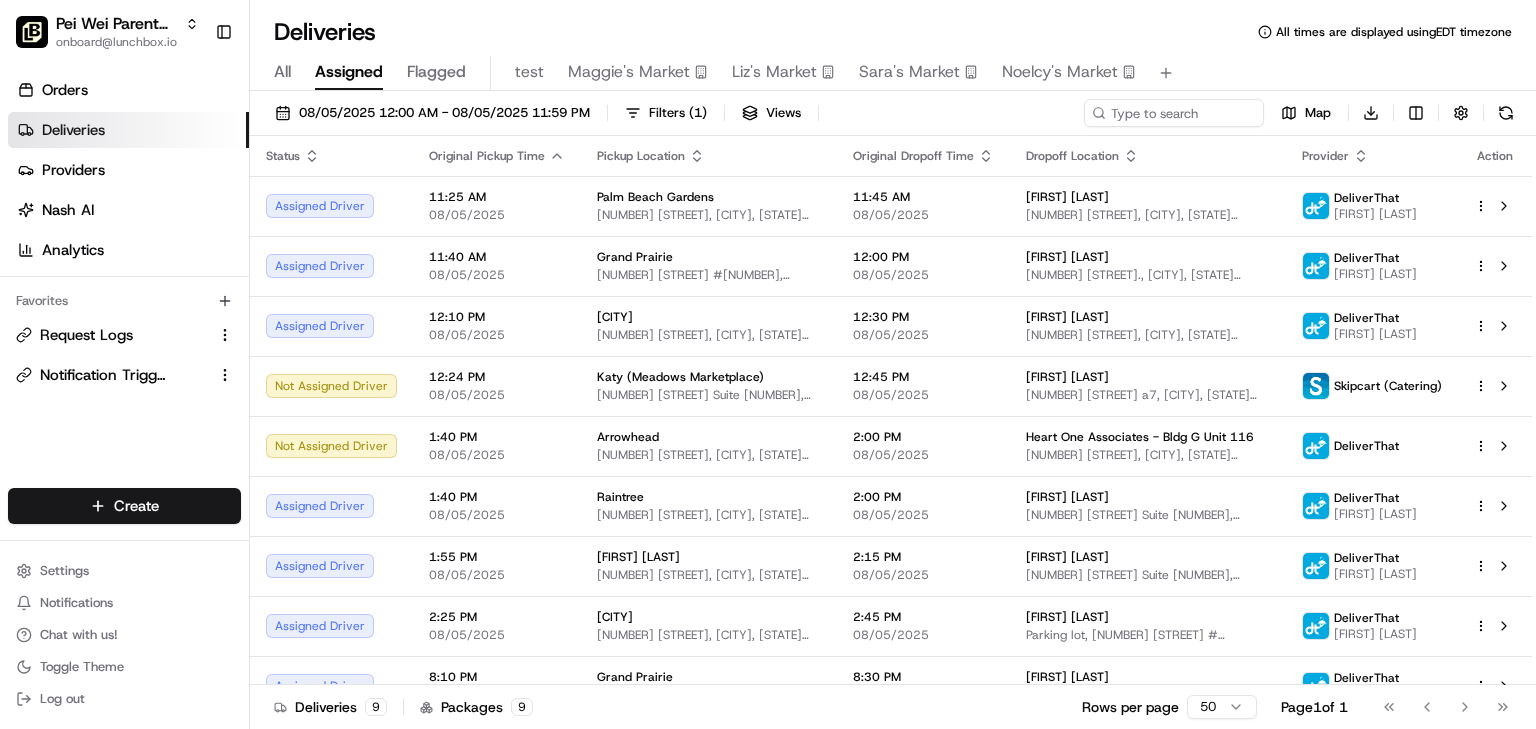 click on "Deliveries All times are displayed using  EDT   timezone" at bounding box center (893, 32) 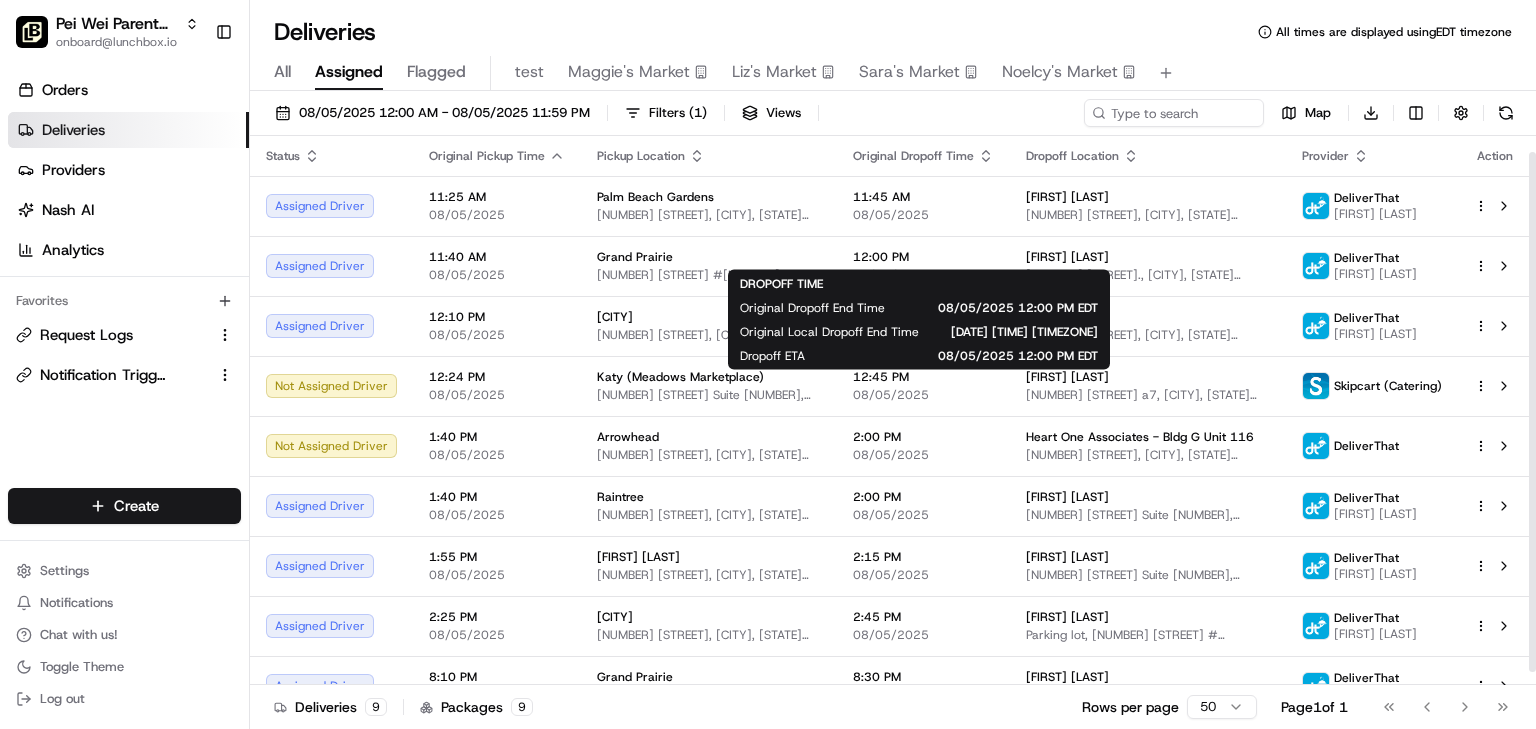 scroll, scrollTop: 31, scrollLeft: 0, axis: vertical 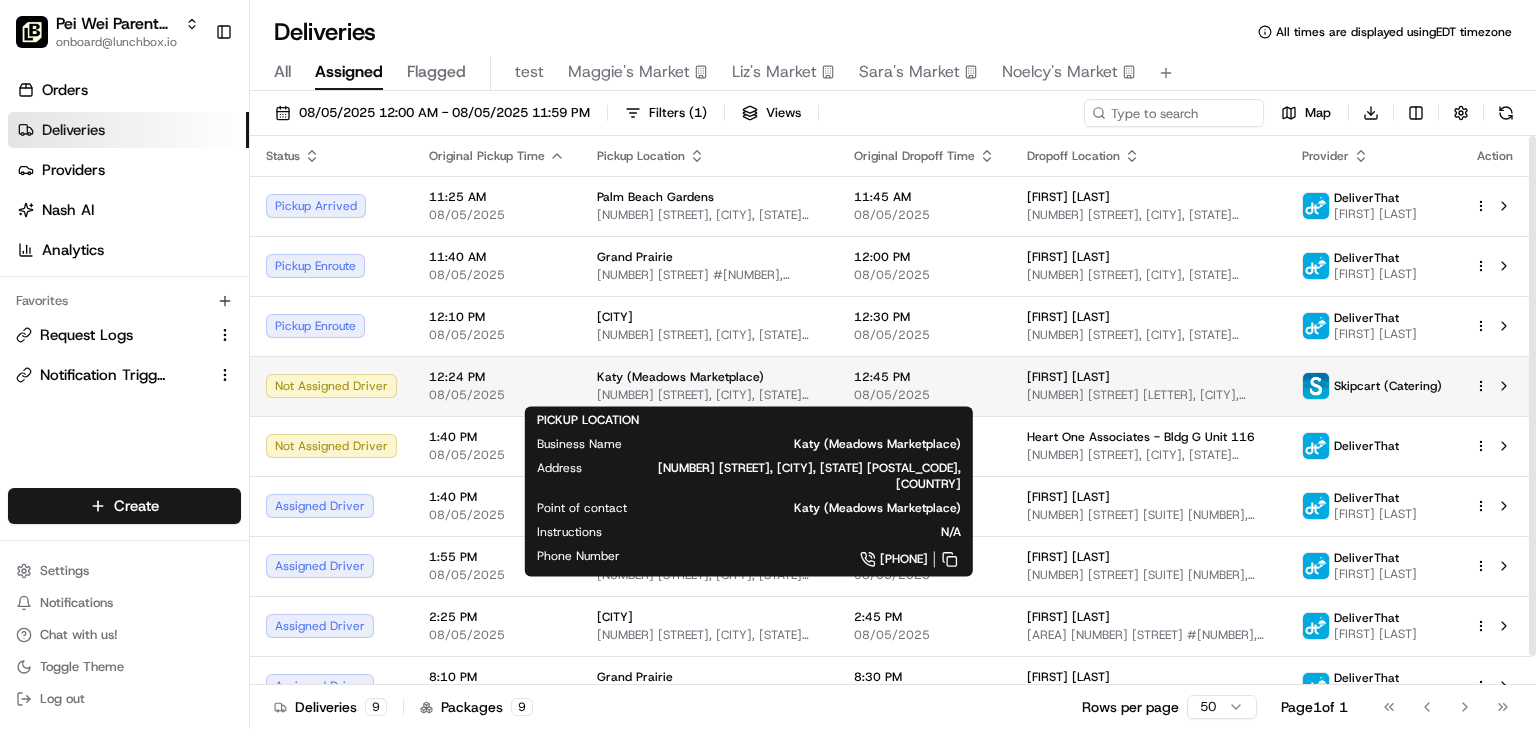 click on "Katy (Meadows Marketplace)" at bounding box center (680, 377) 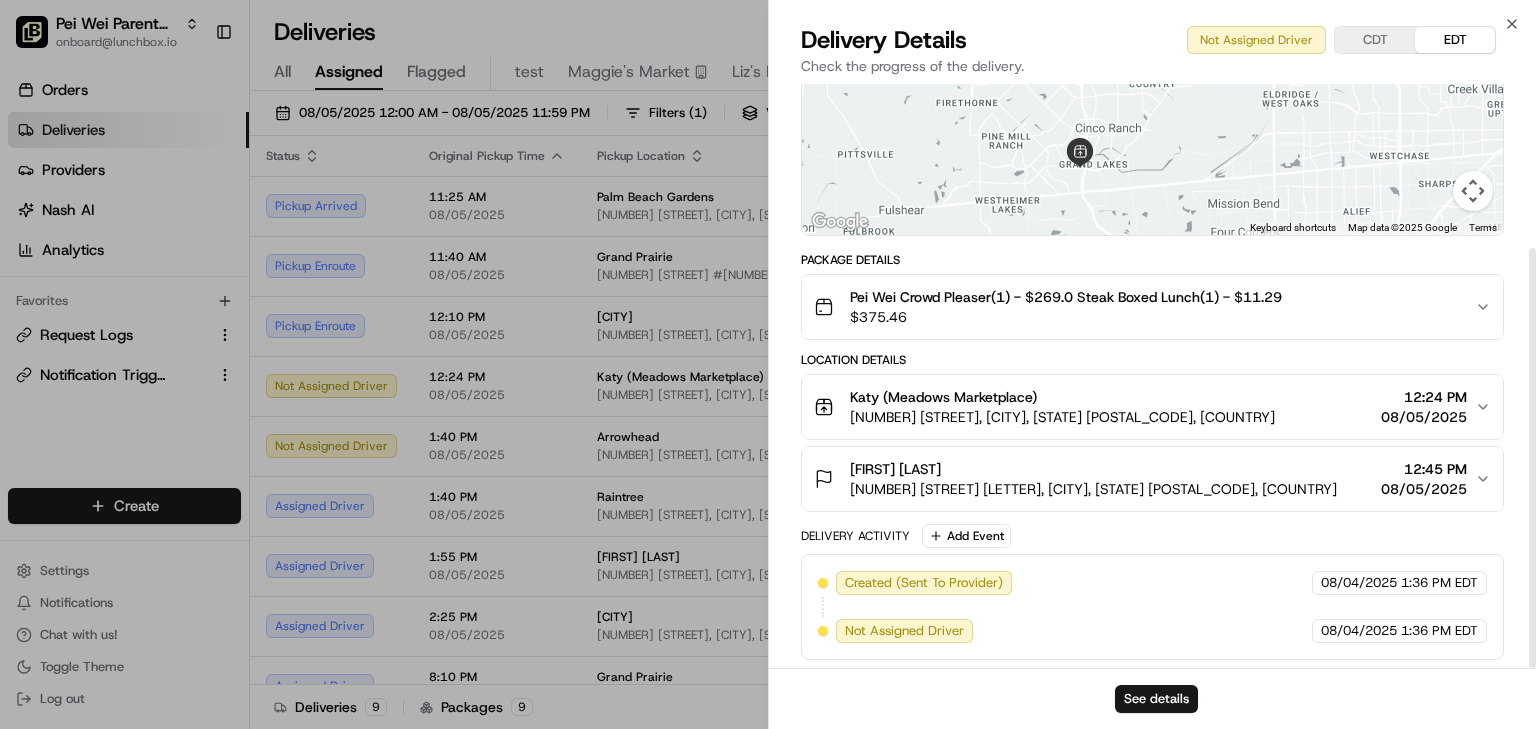 scroll, scrollTop: 228, scrollLeft: 0, axis: vertical 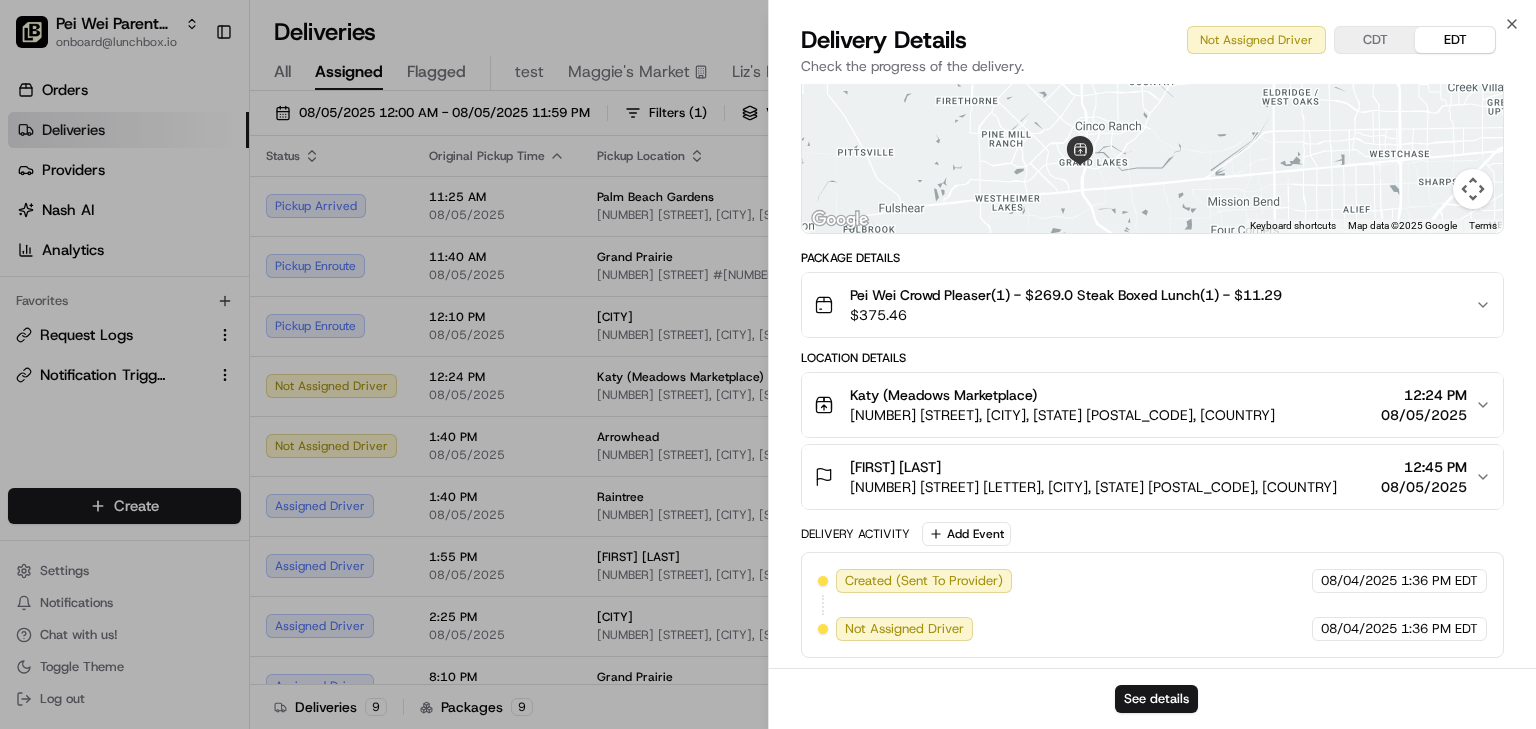 click on "08/05/2025" at bounding box center [1424, 487] 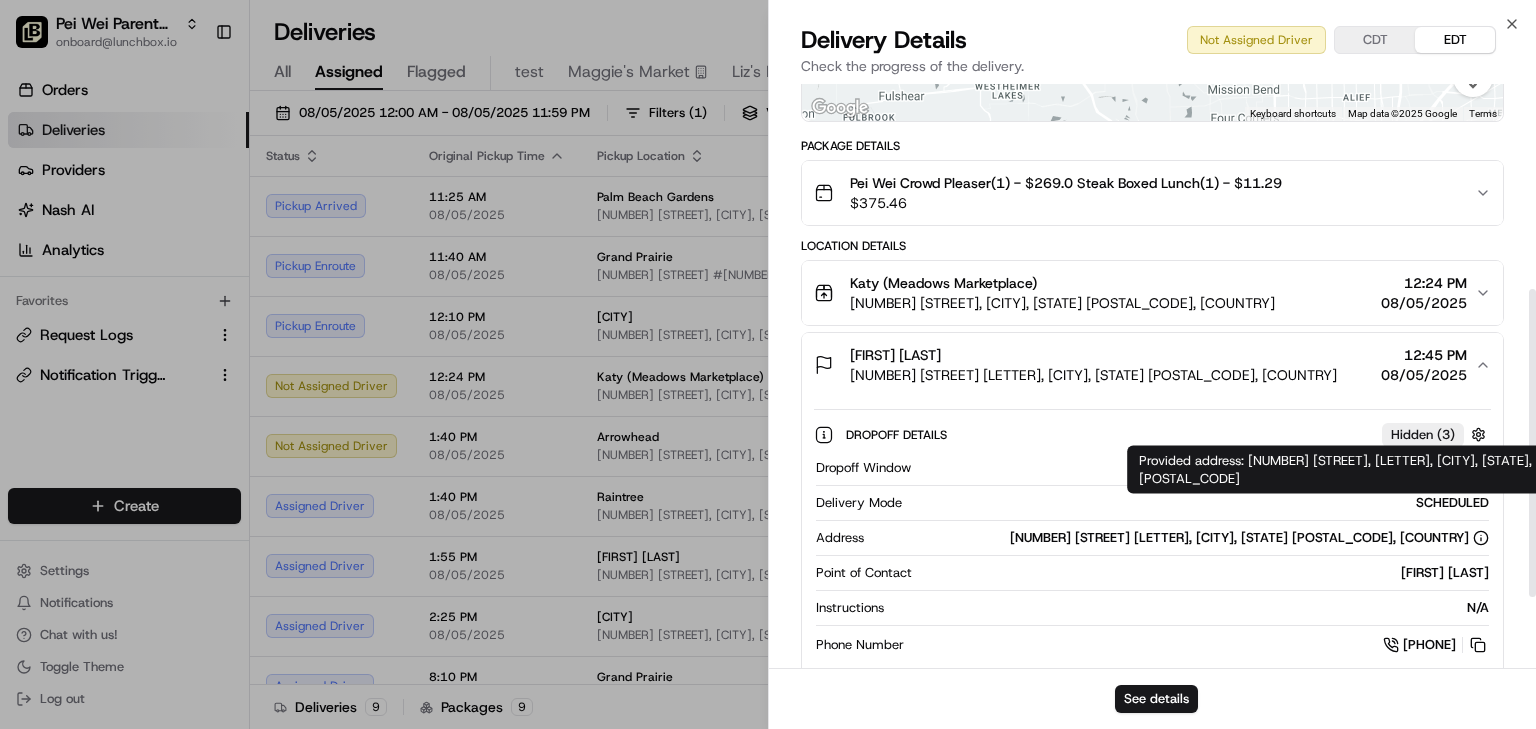 scroll, scrollTop: 388, scrollLeft: 0, axis: vertical 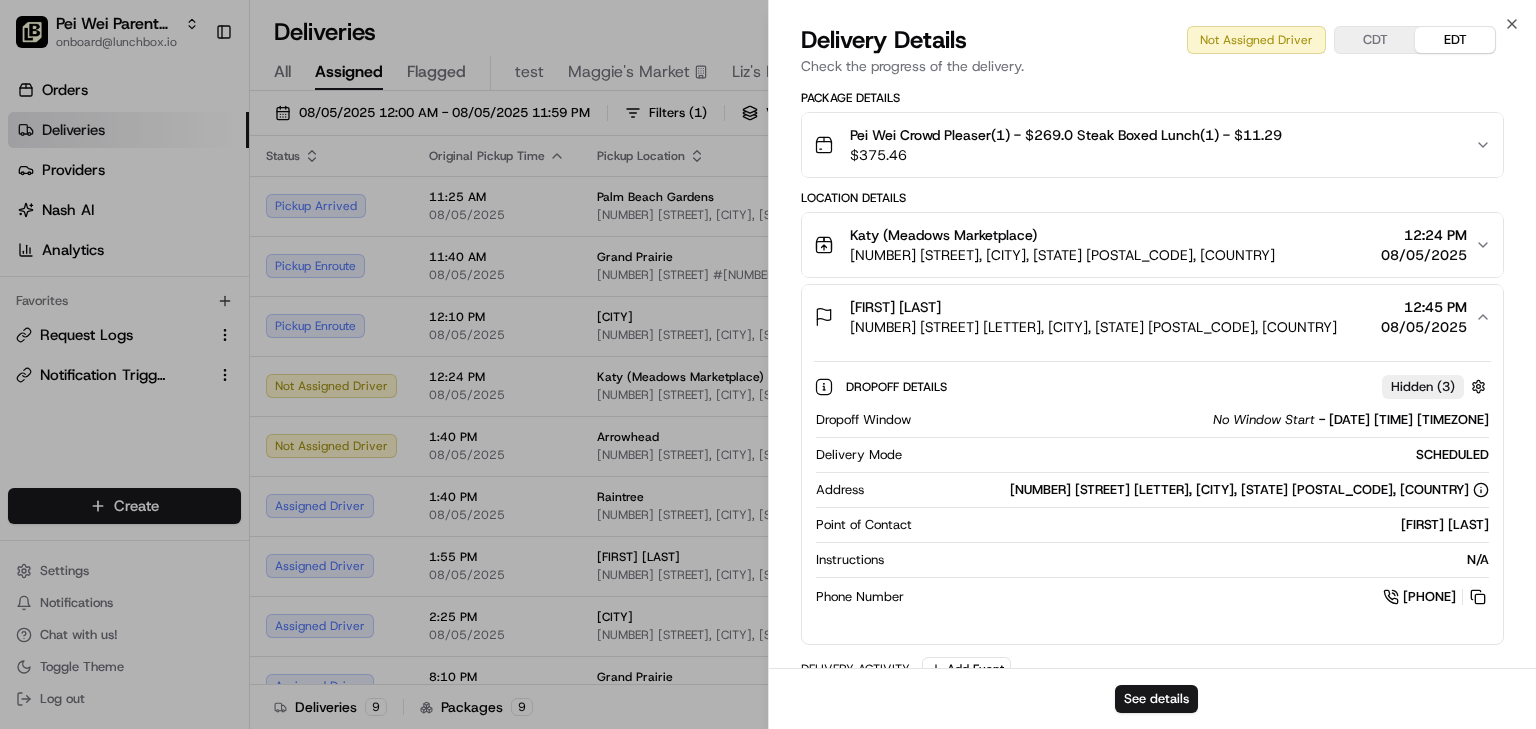 click on "CDT" at bounding box center [1375, 40] 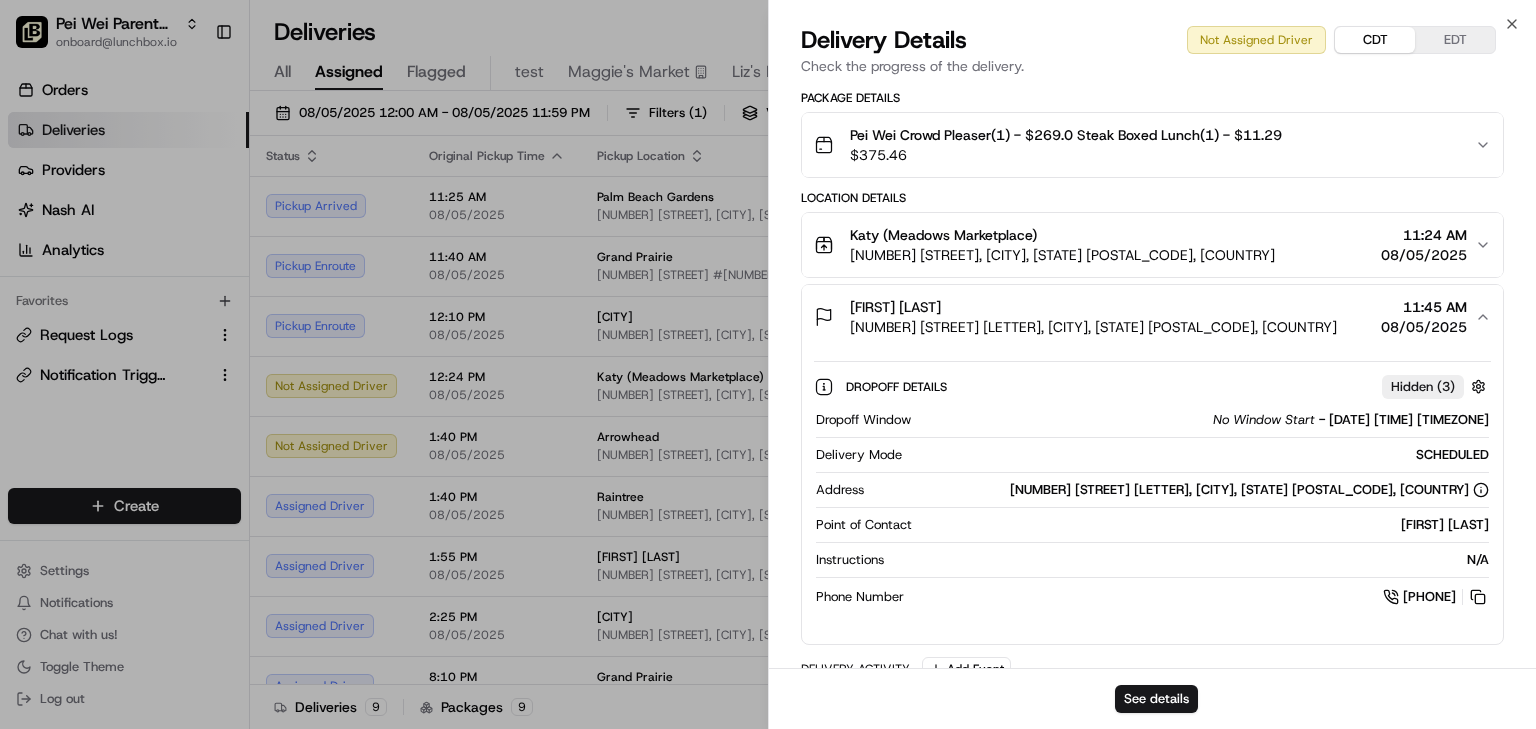click on "EDT" at bounding box center [1455, 40] 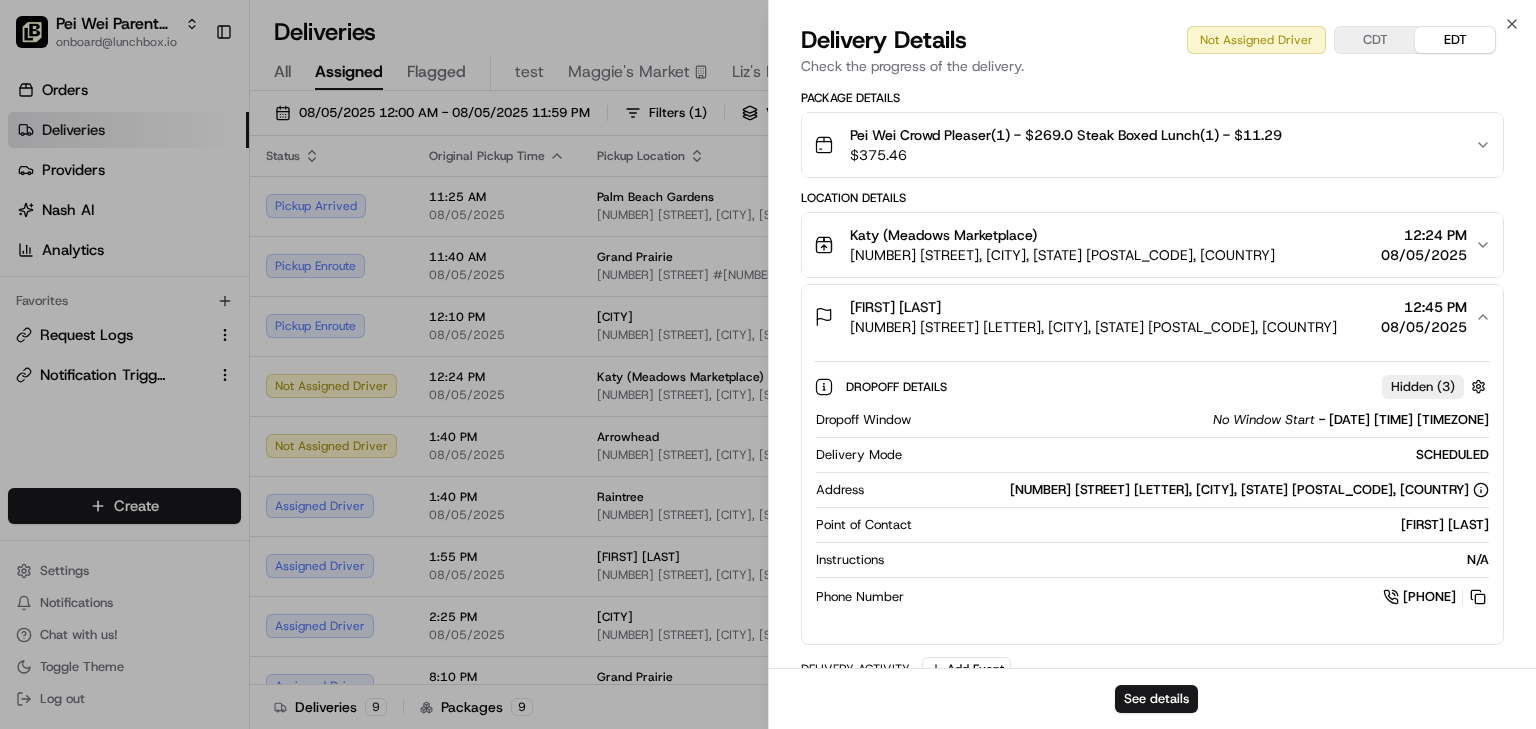 click on "CDT" at bounding box center [1375, 40] 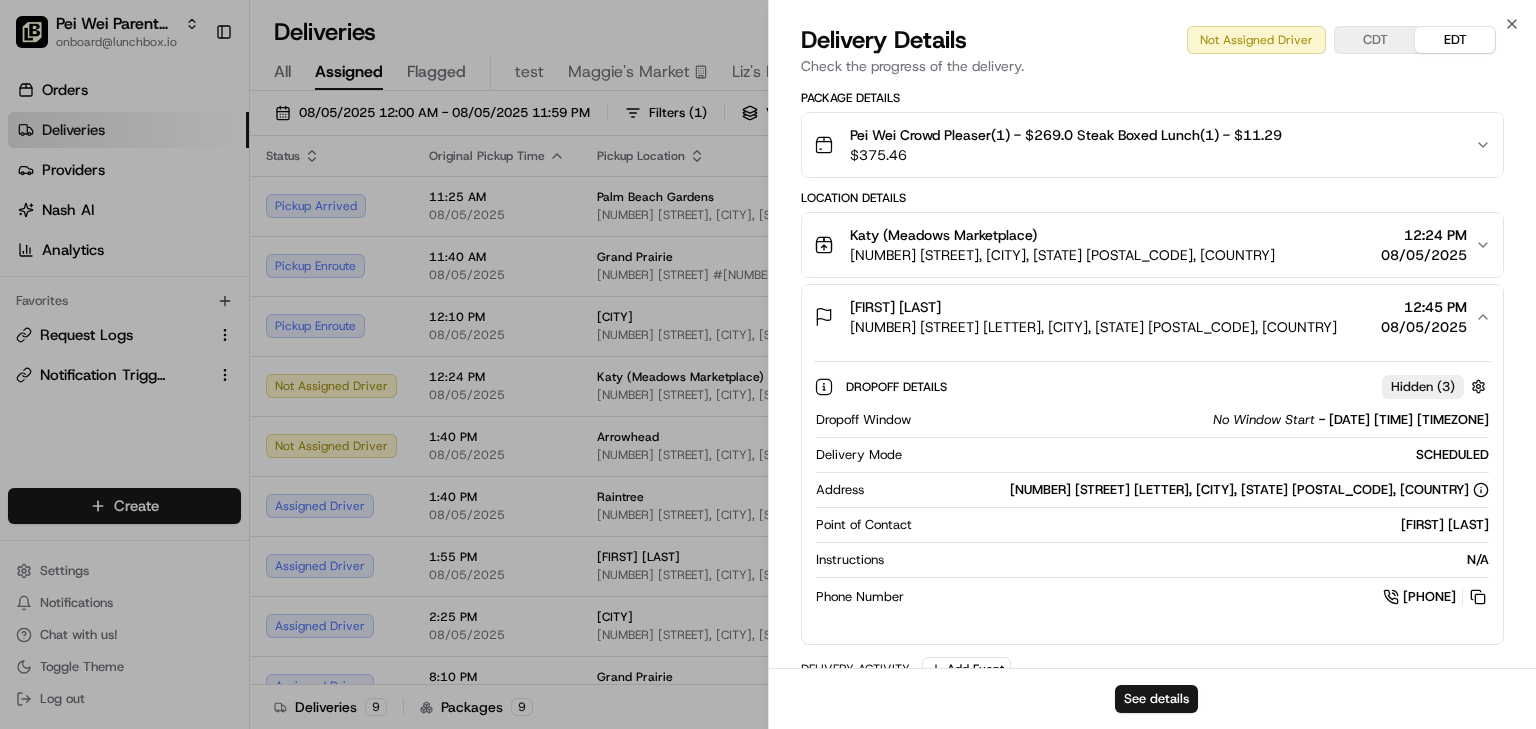 click on "EDT" at bounding box center (1455, 40) 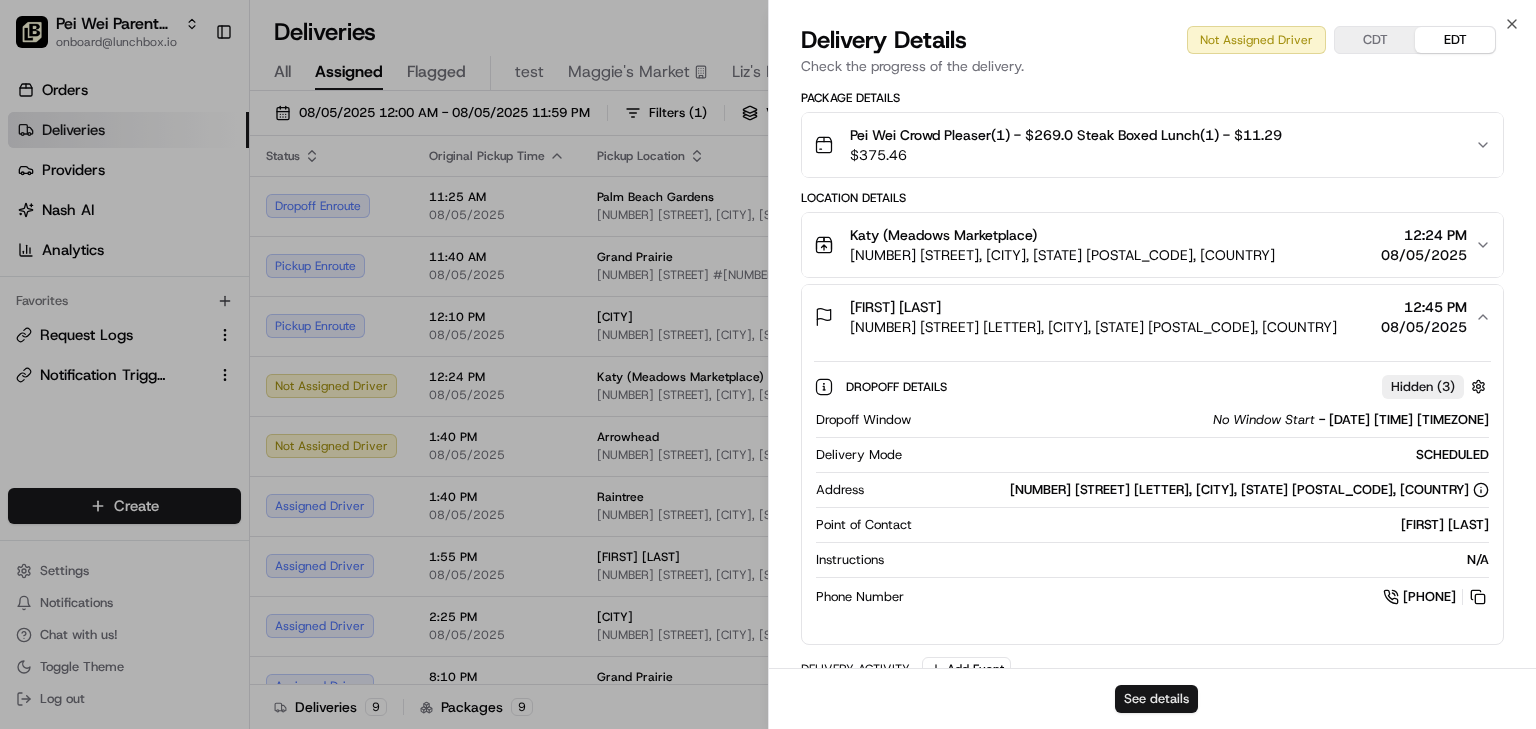 click on "See details" at bounding box center [1156, 699] 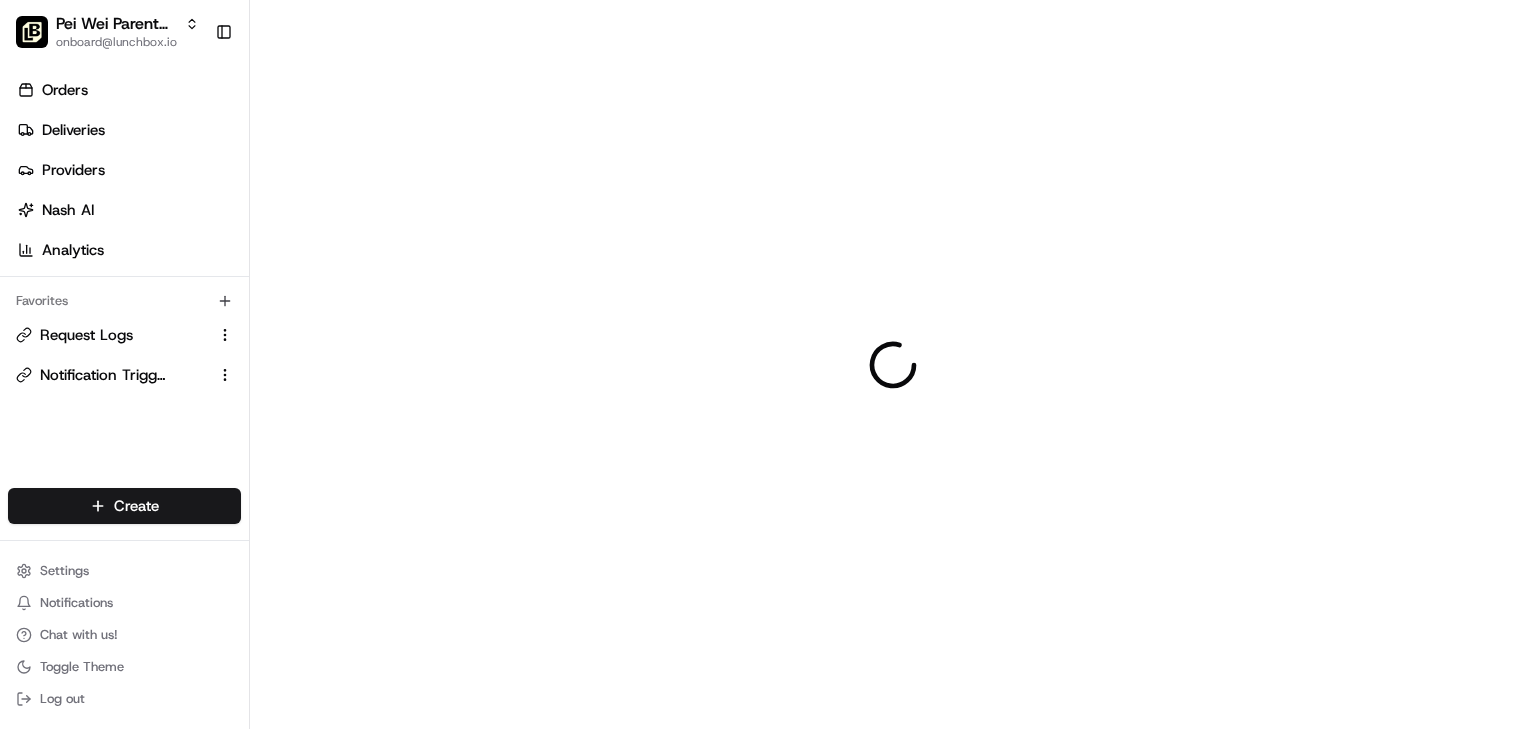 scroll, scrollTop: 0, scrollLeft: 0, axis: both 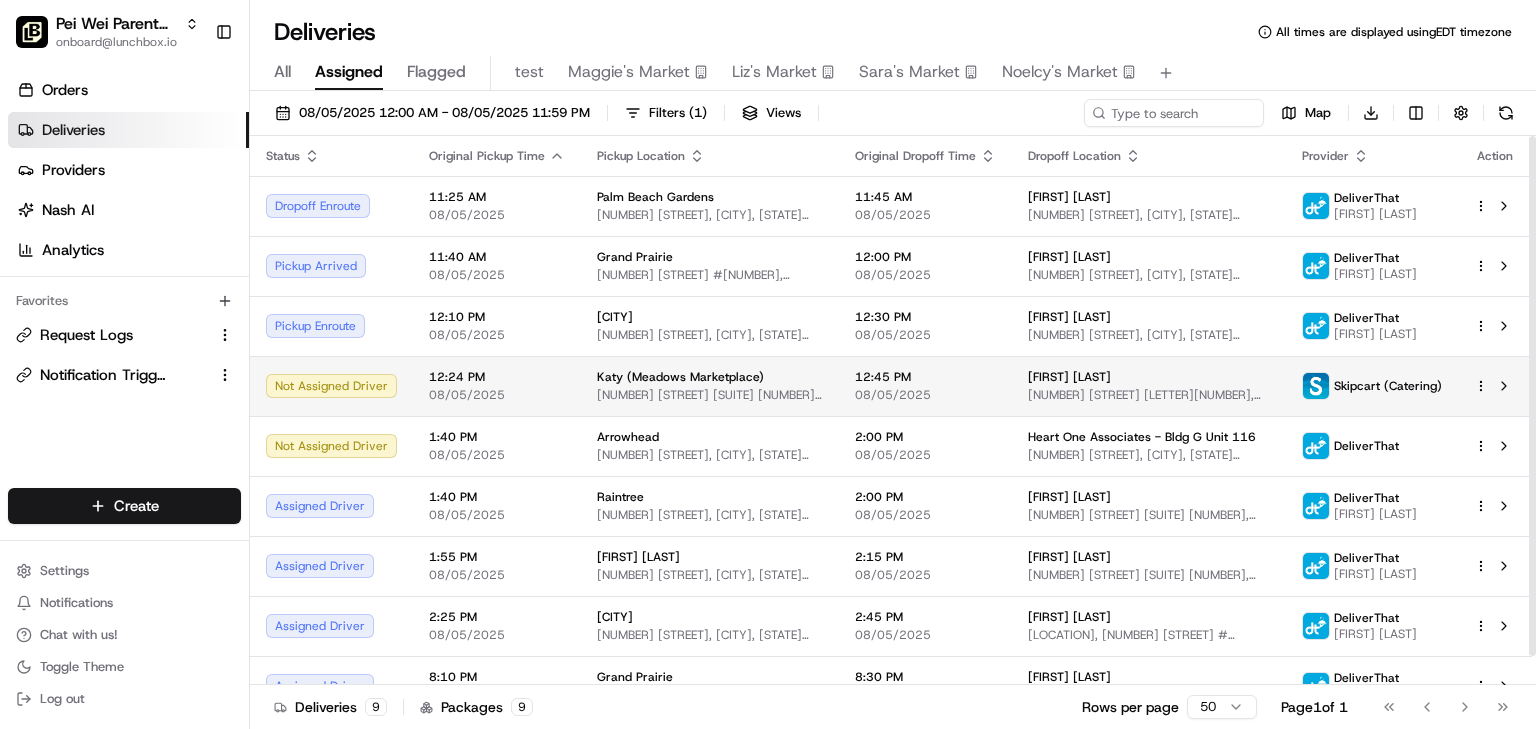 click on "Katy (Meadows Marketplace)" at bounding box center (680, 377) 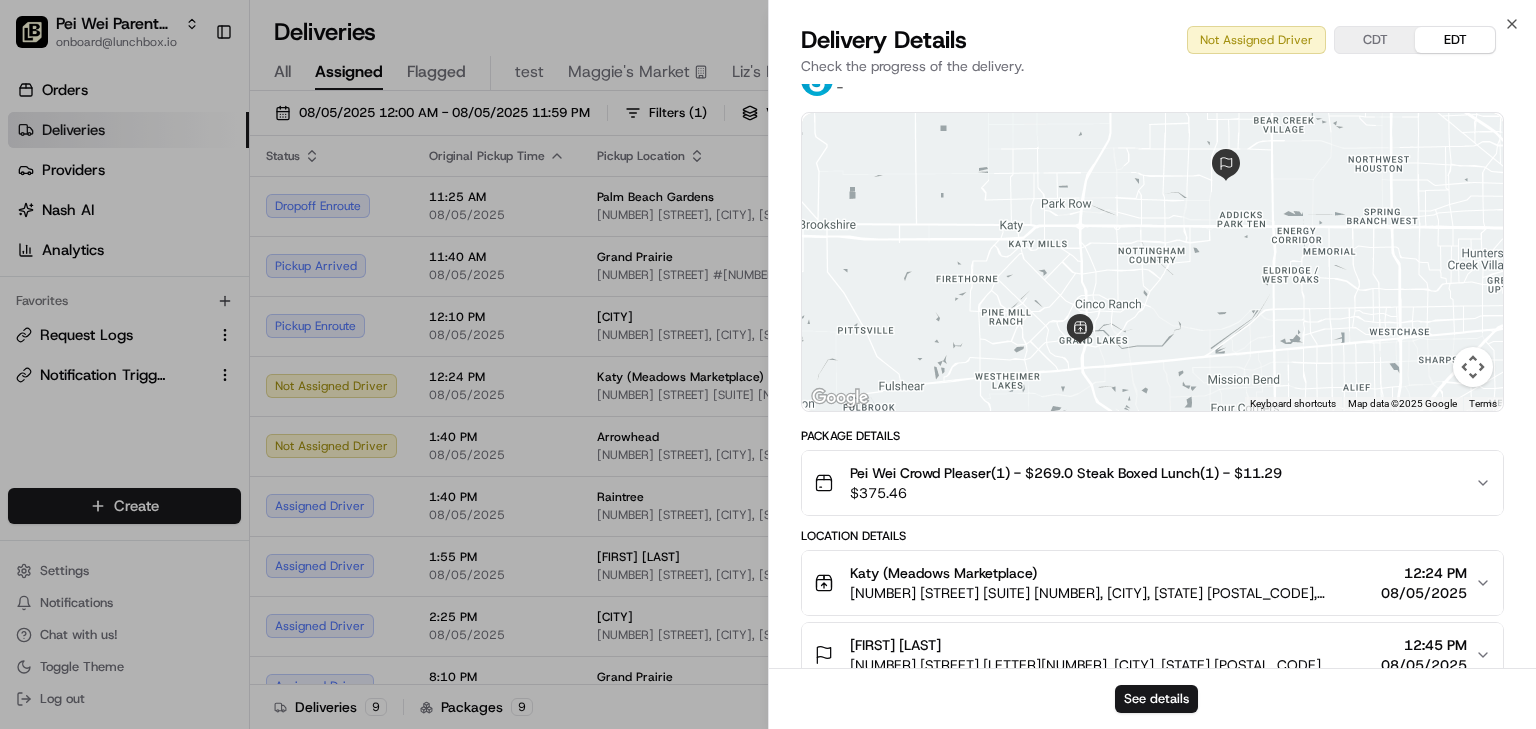 scroll, scrollTop: 0, scrollLeft: 0, axis: both 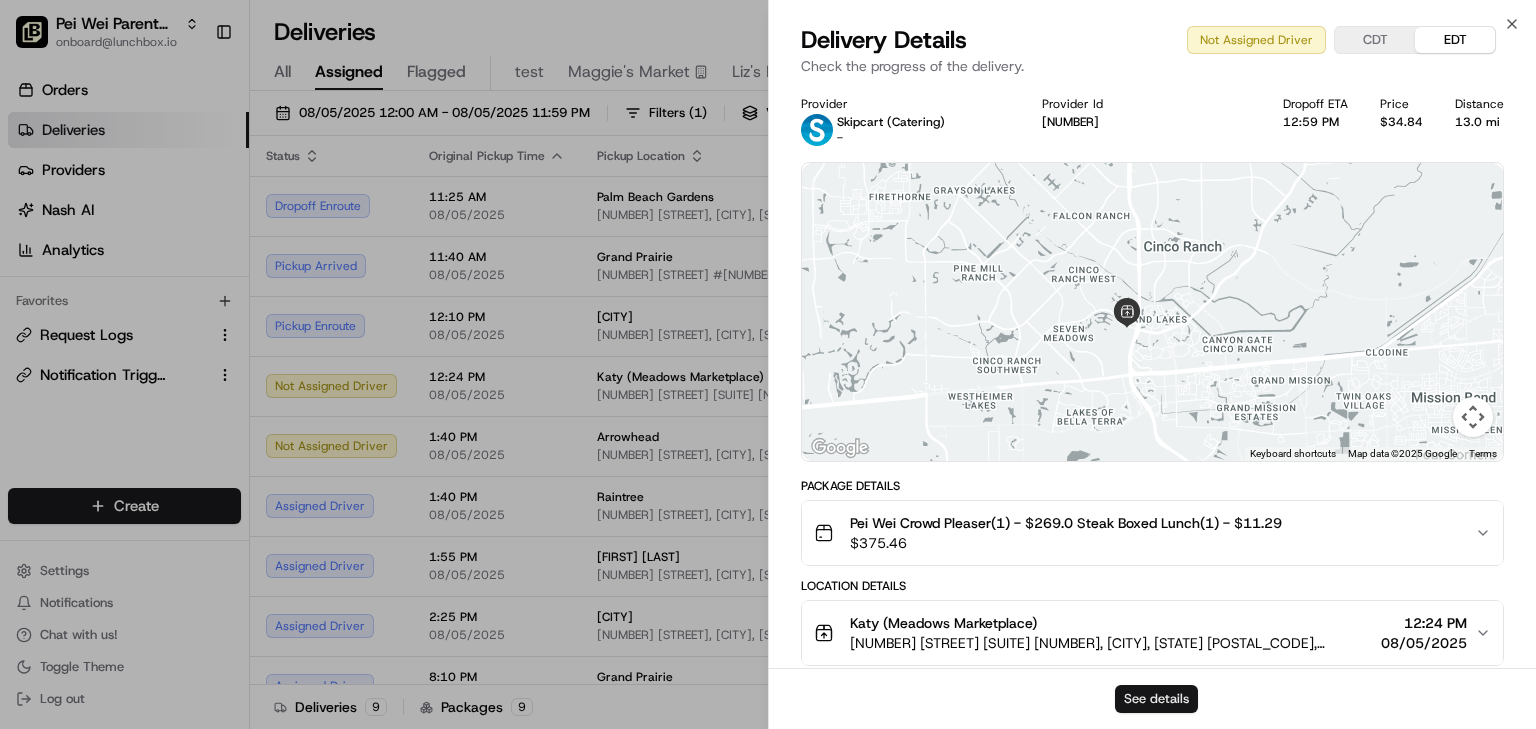 click on "See details" at bounding box center (1156, 699) 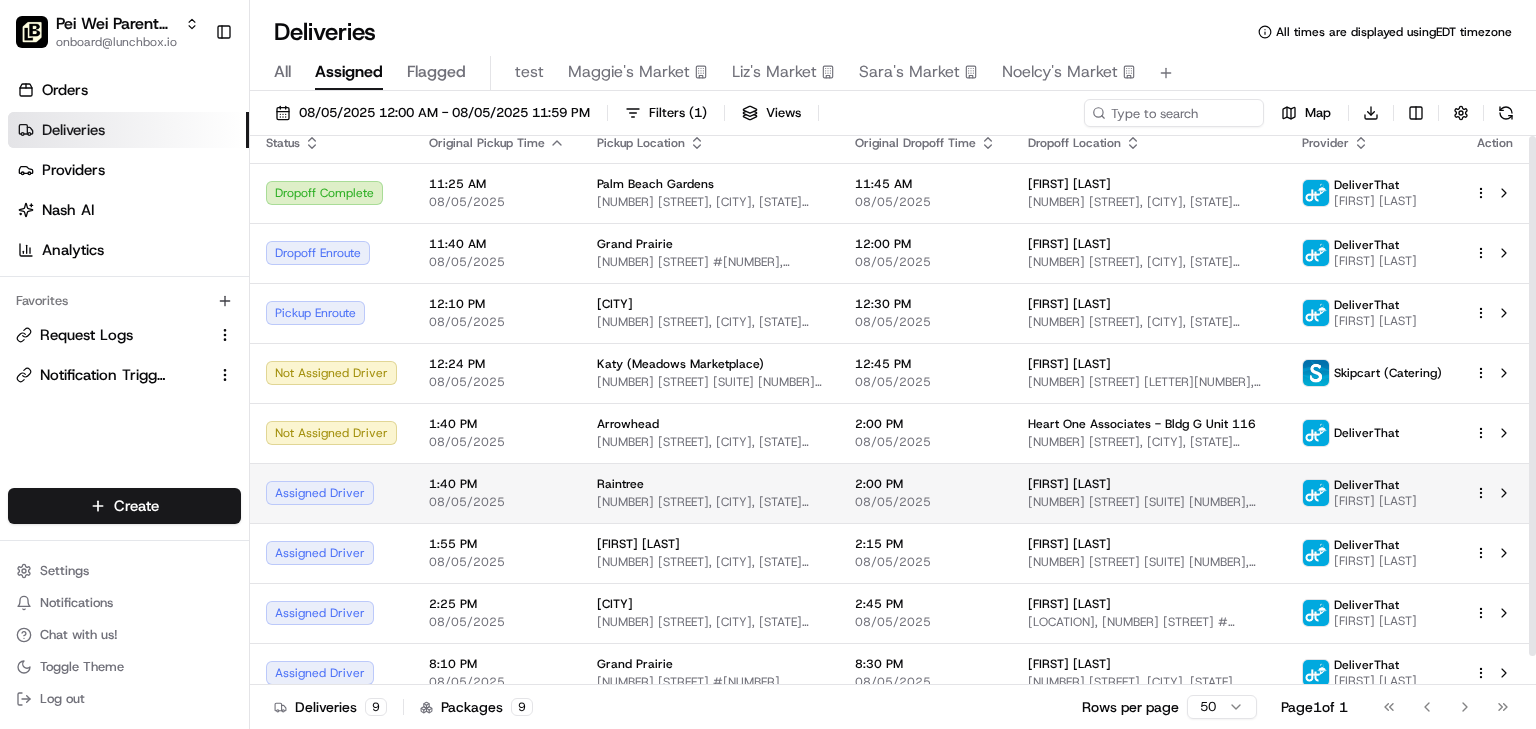 scroll, scrollTop: 0, scrollLeft: 0, axis: both 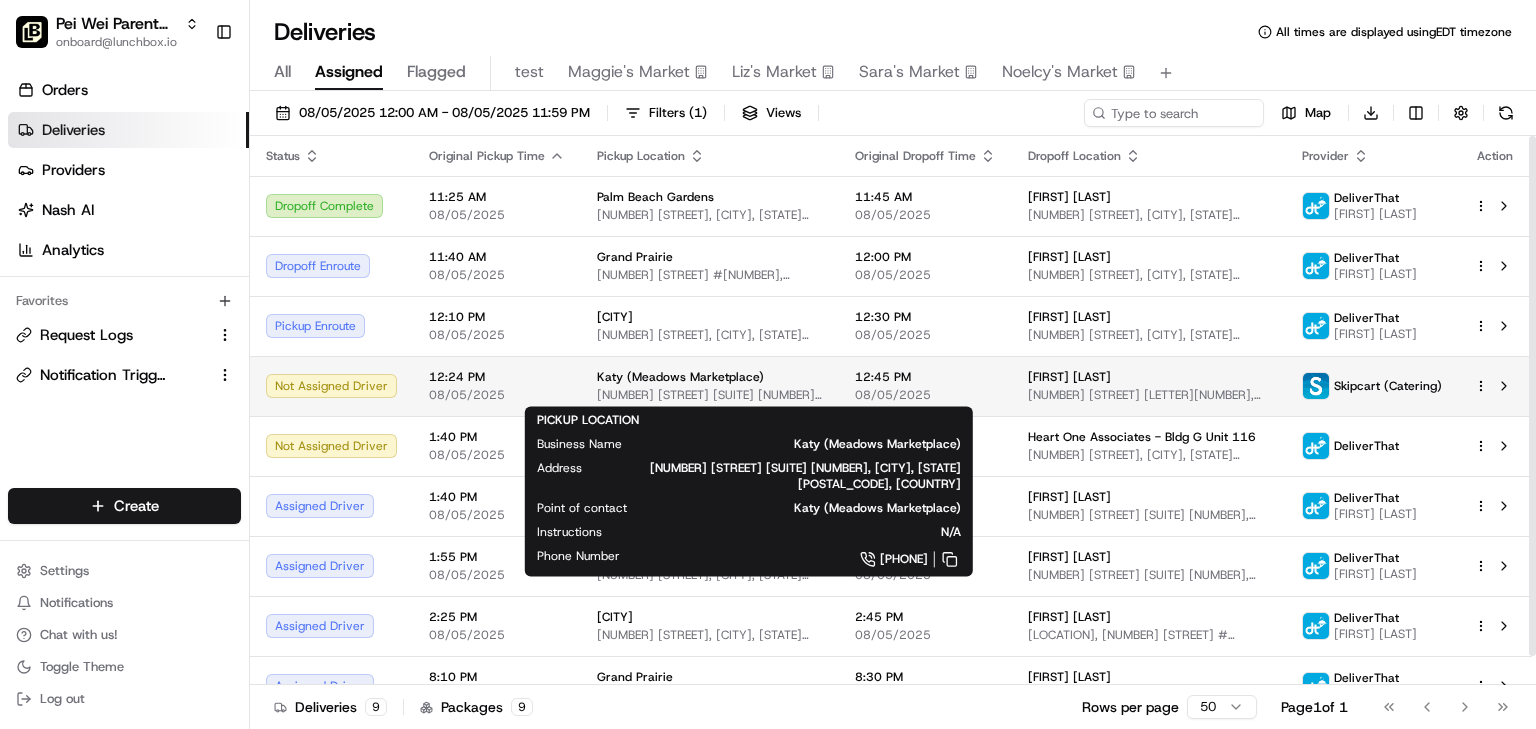 click on "Katy (Meadows Marketplace)" at bounding box center [710, 377] 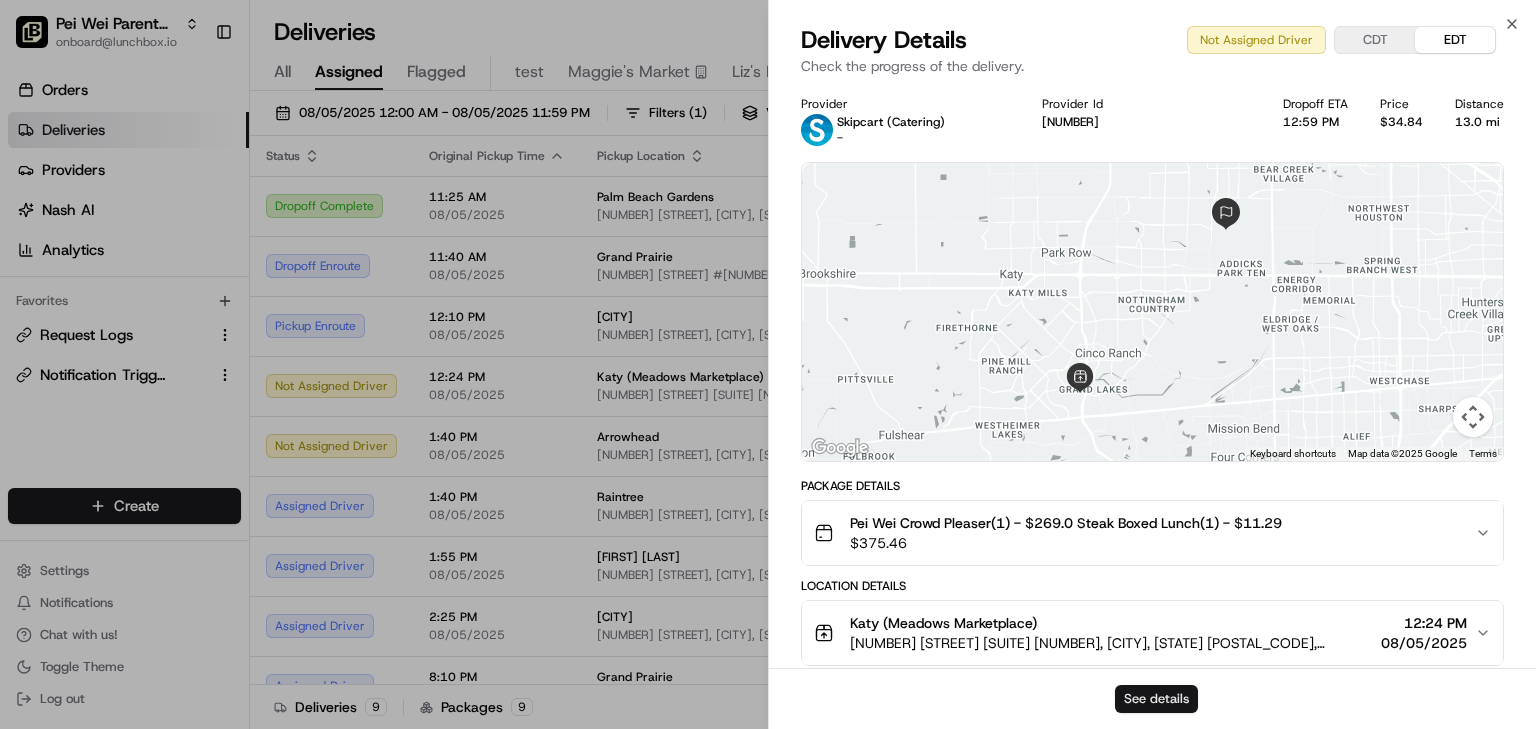 click on "See details" at bounding box center [1156, 699] 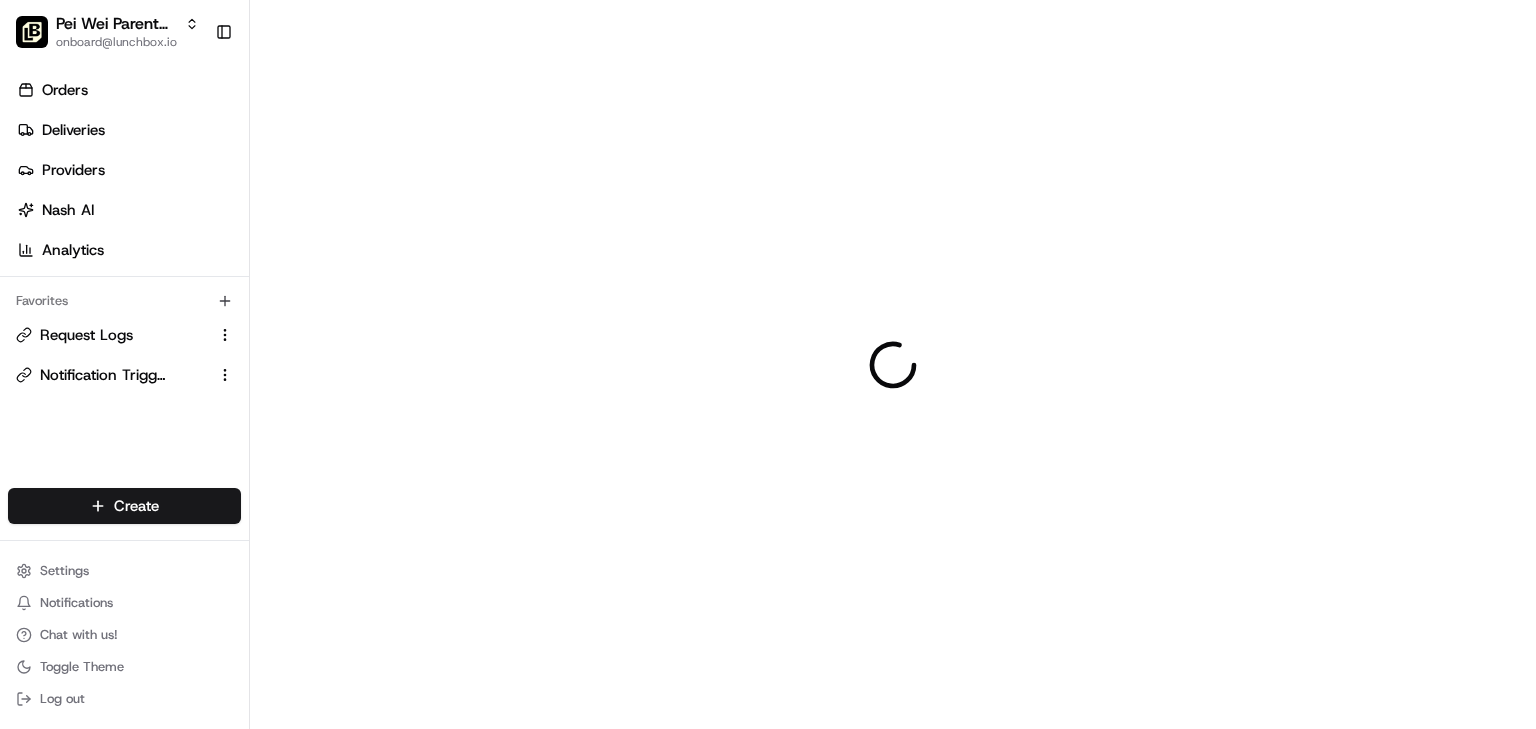 scroll, scrollTop: 0, scrollLeft: 0, axis: both 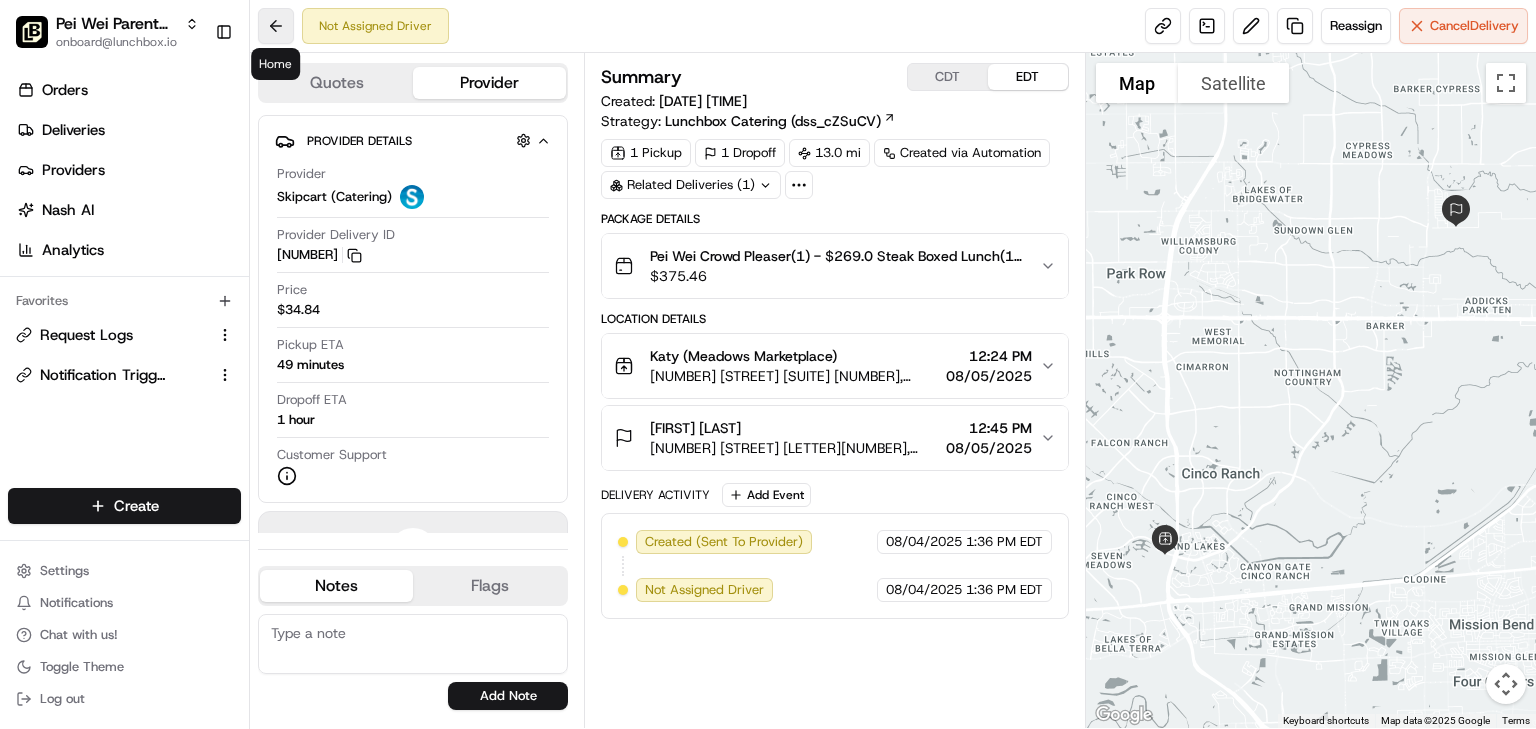click at bounding box center [276, 26] 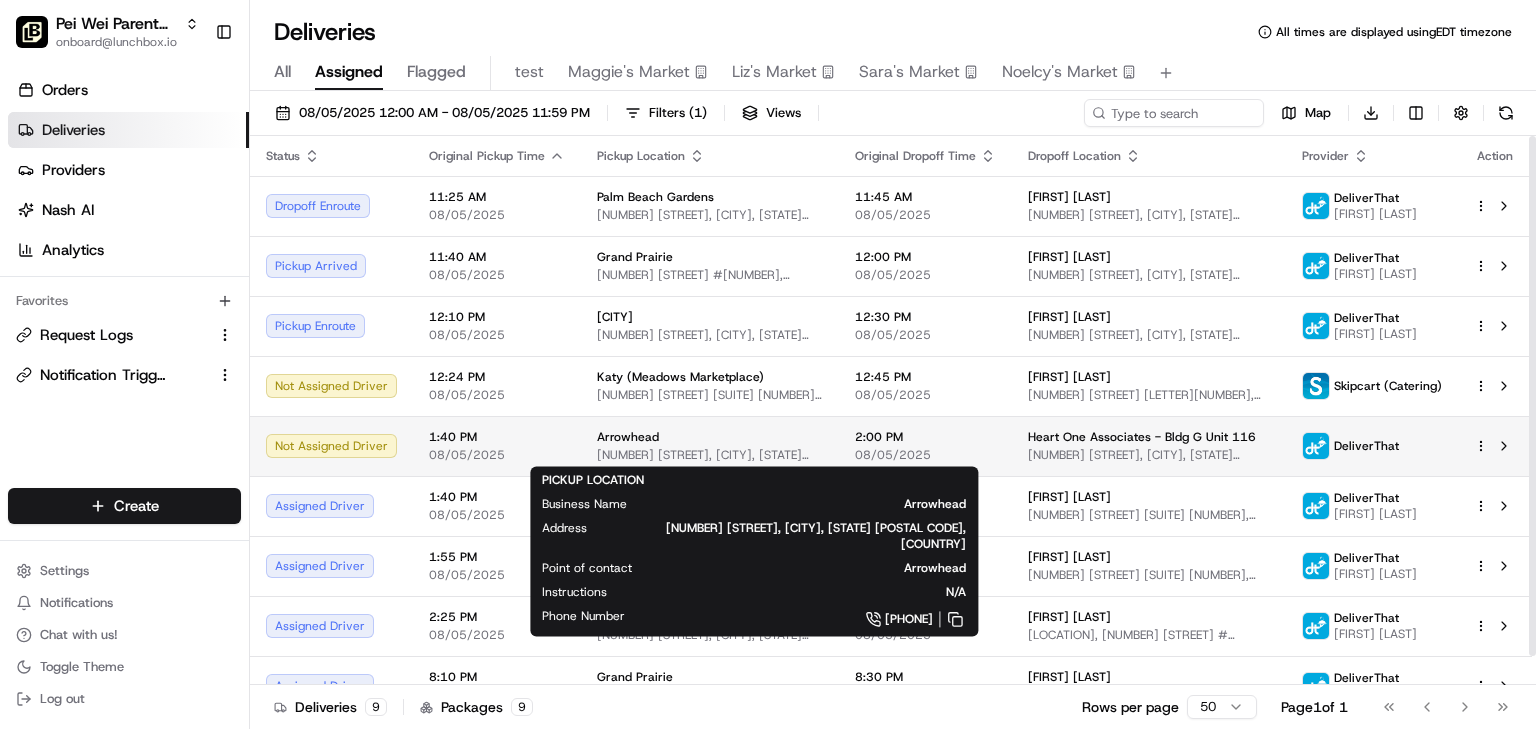 click on "Arrowhead" at bounding box center [710, 437] 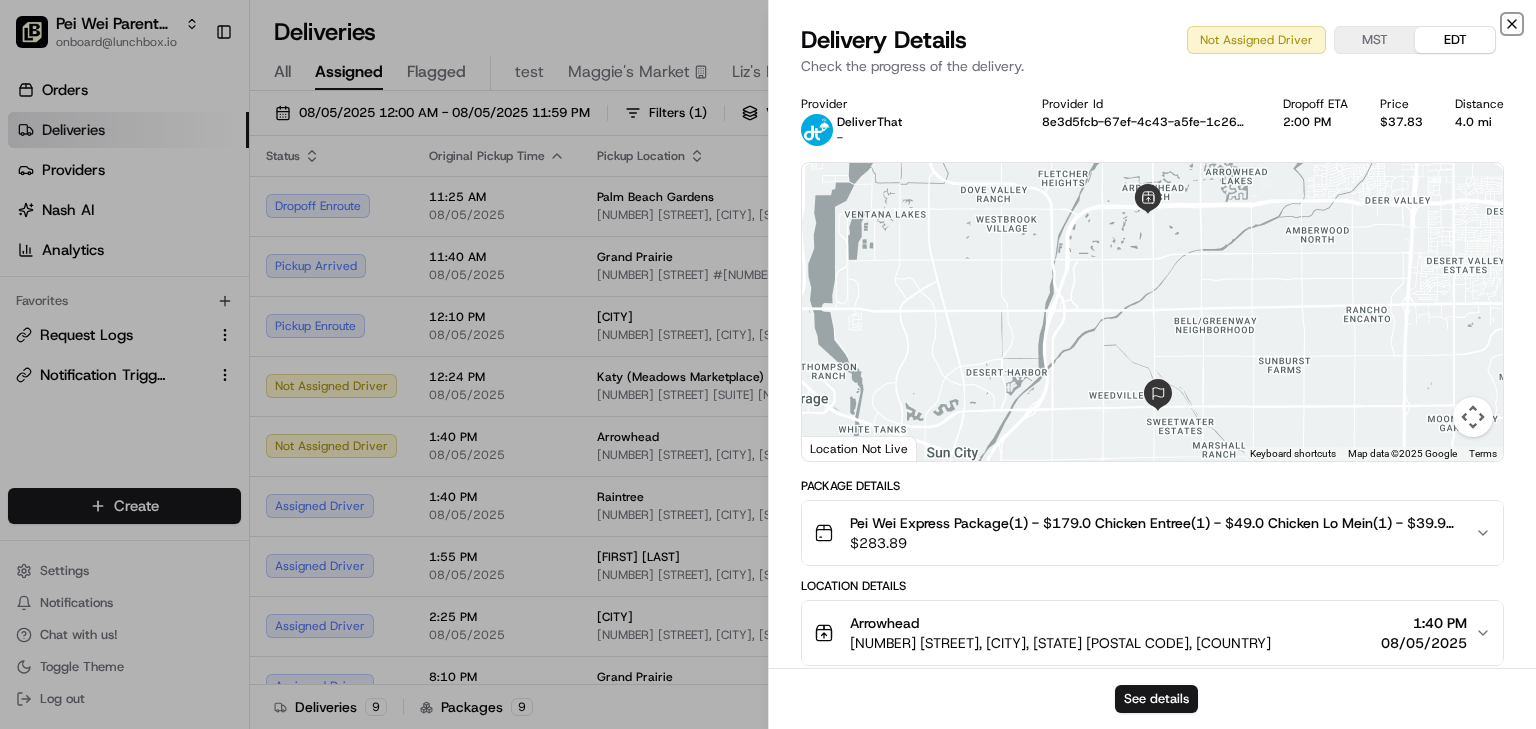 click 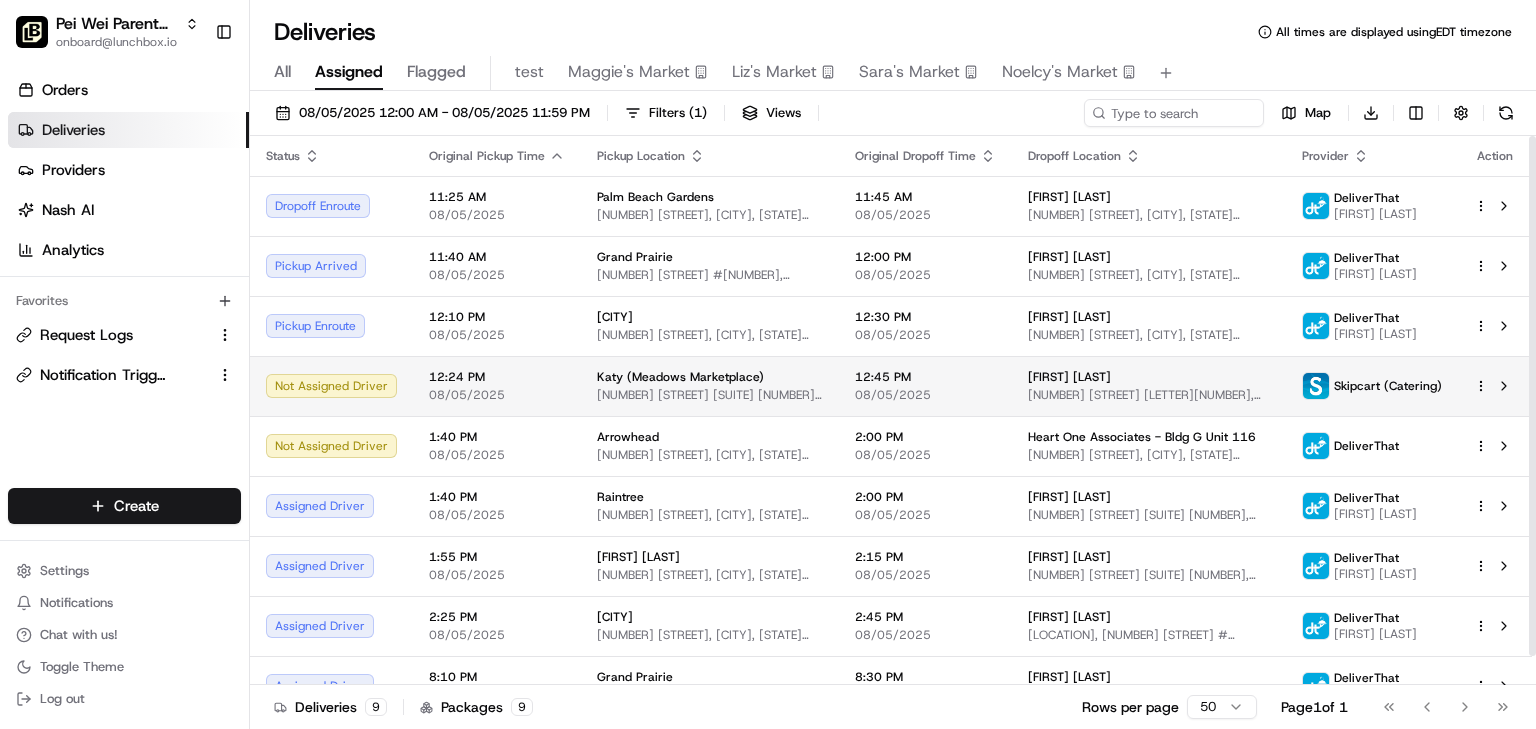 click on "12:45 PM" at bounding box center [925, 377] 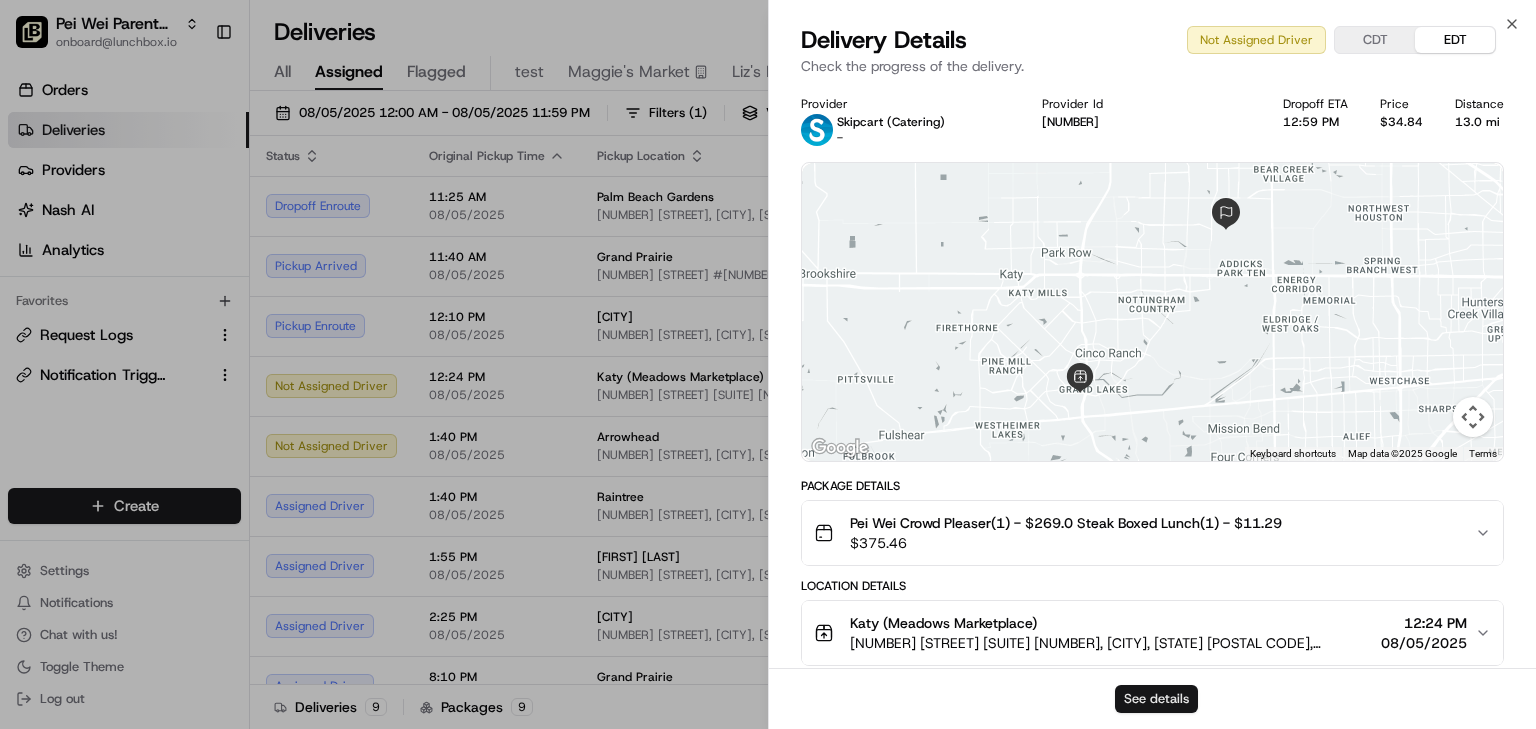 click on "See details" at bounding box center (1156, 699) 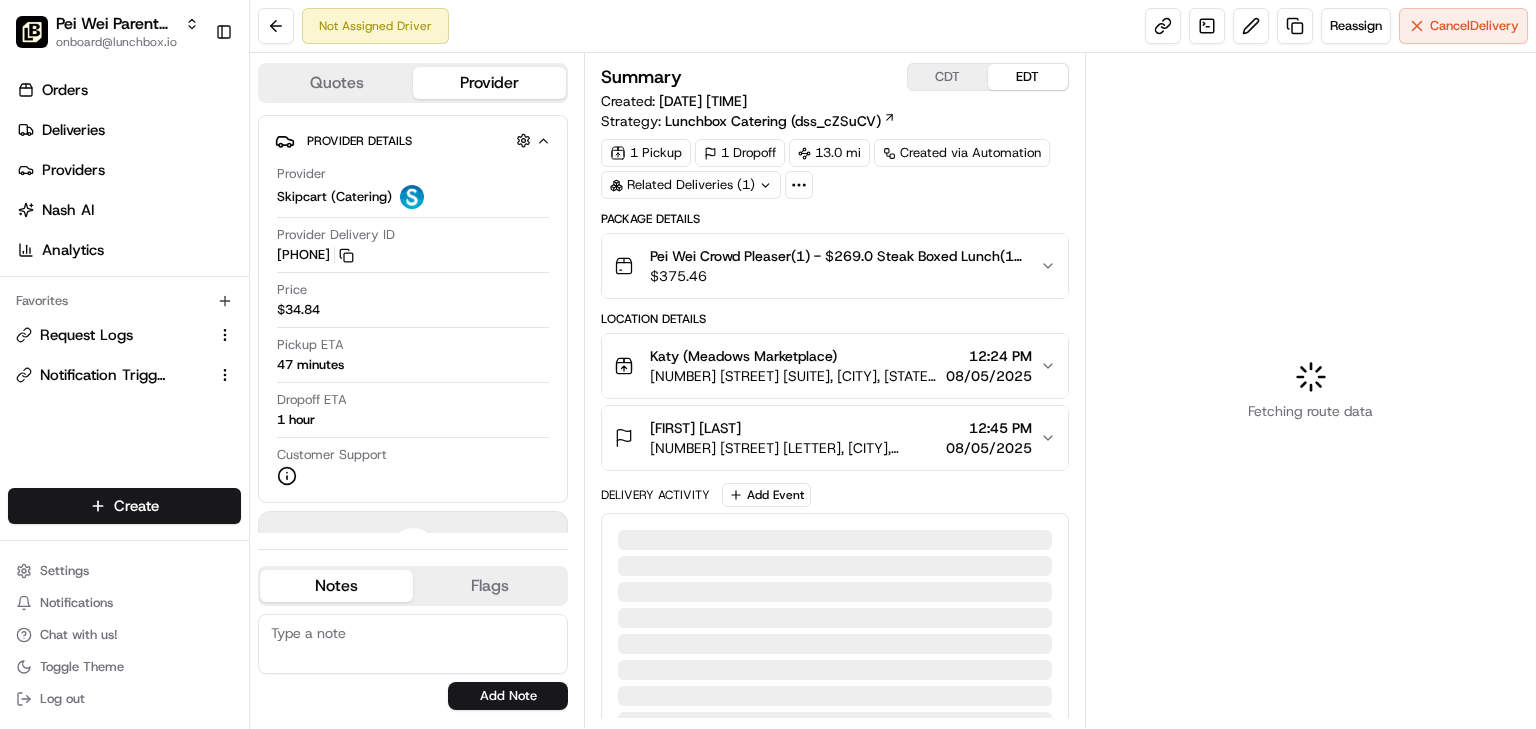 scroll, scrollTop: 0, scrollLeft: 0, axis: both 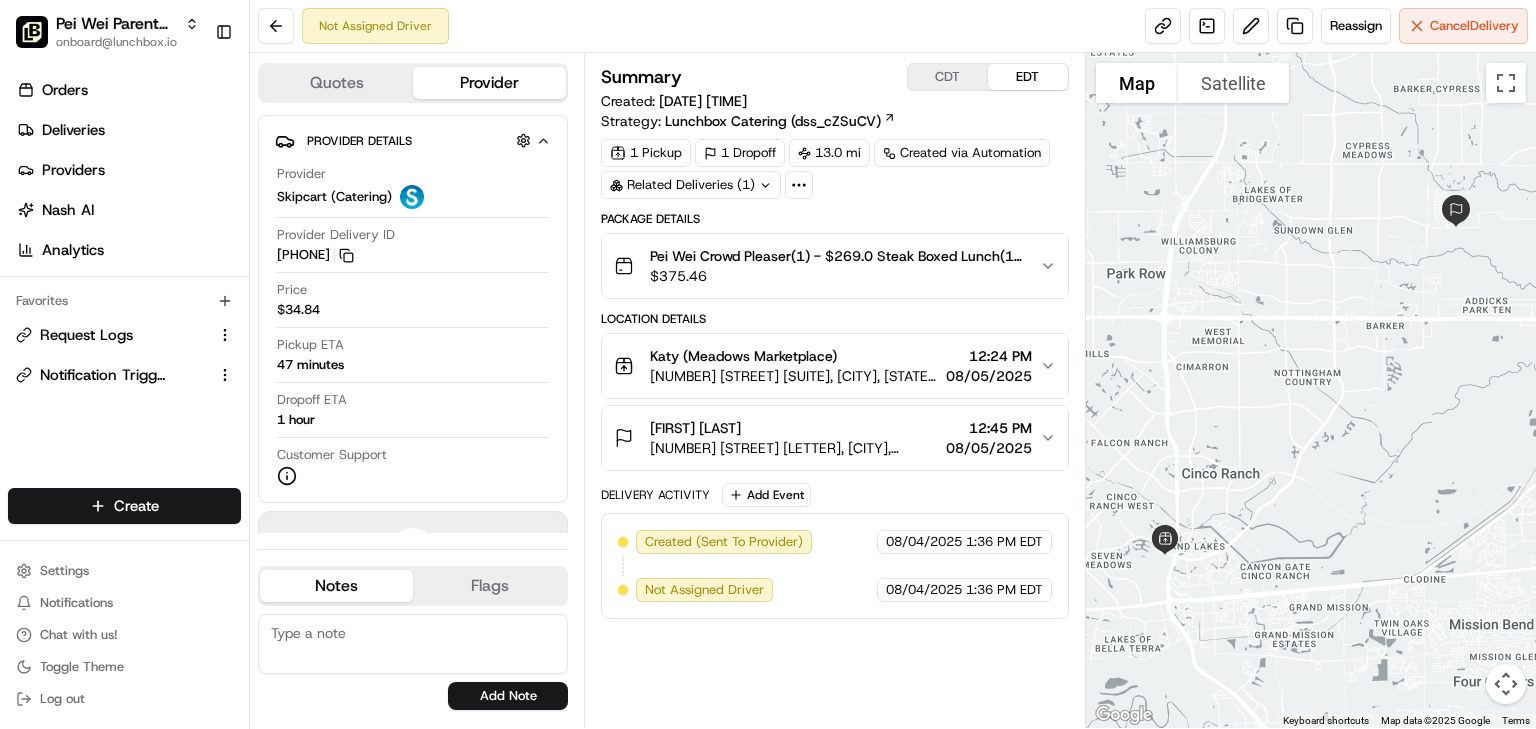 click on "Not Assigned Driver Reassign Cancel  Delivery" at bounding box center (893, 26) 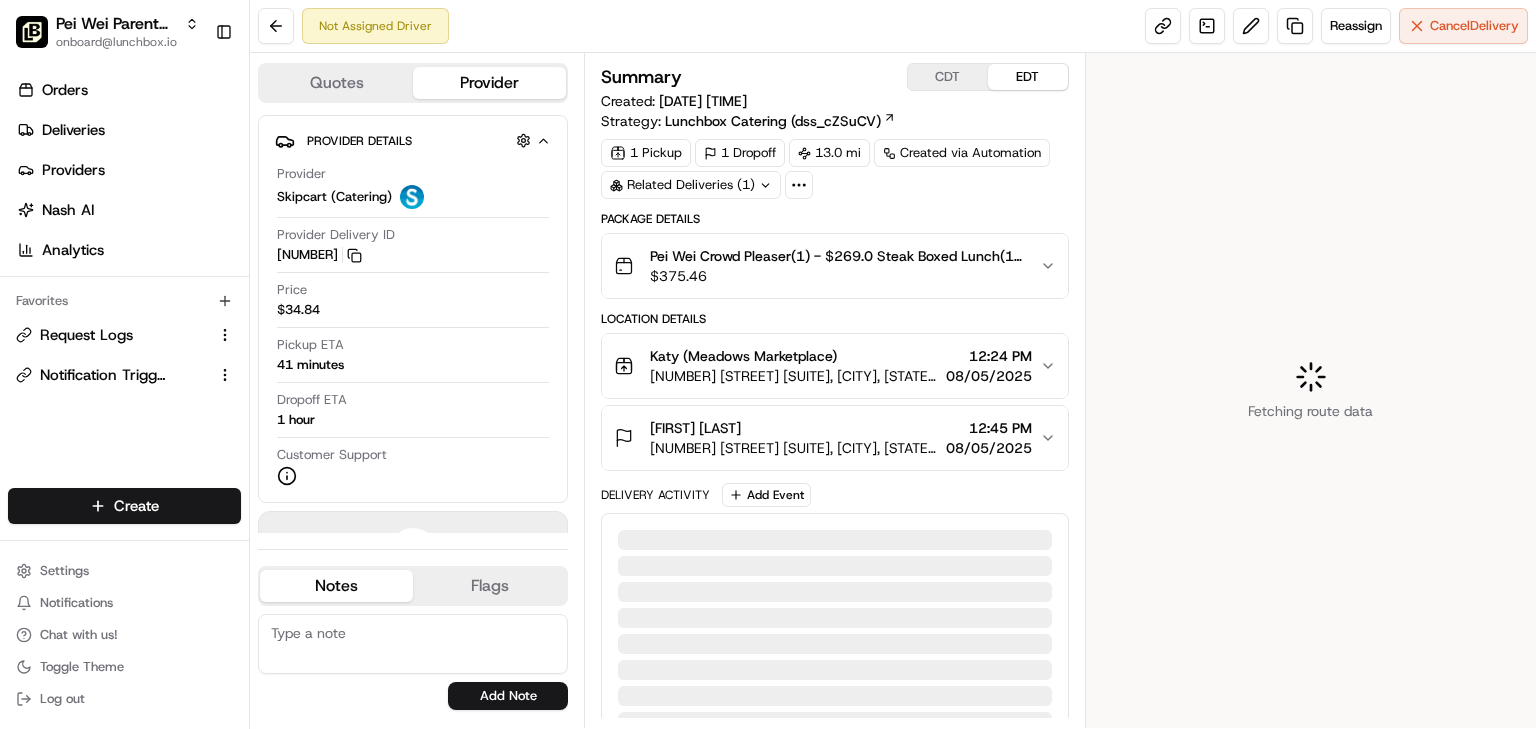 scroll, scrollTop: 0, scrollLeft: 0, axis: both 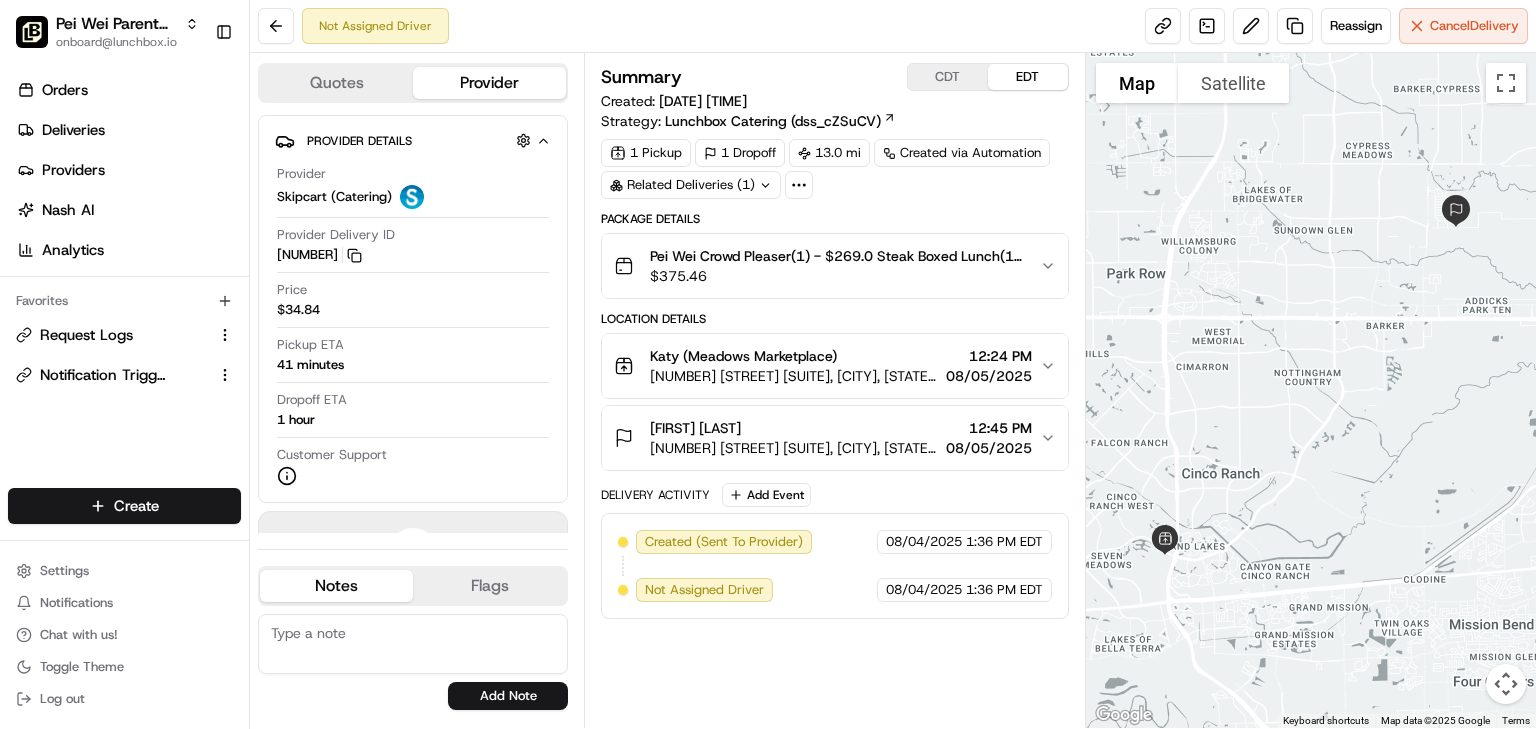 click on "Not Assigned Driver Reassign Cancel  Delivery" at bounding box center [893, 26] 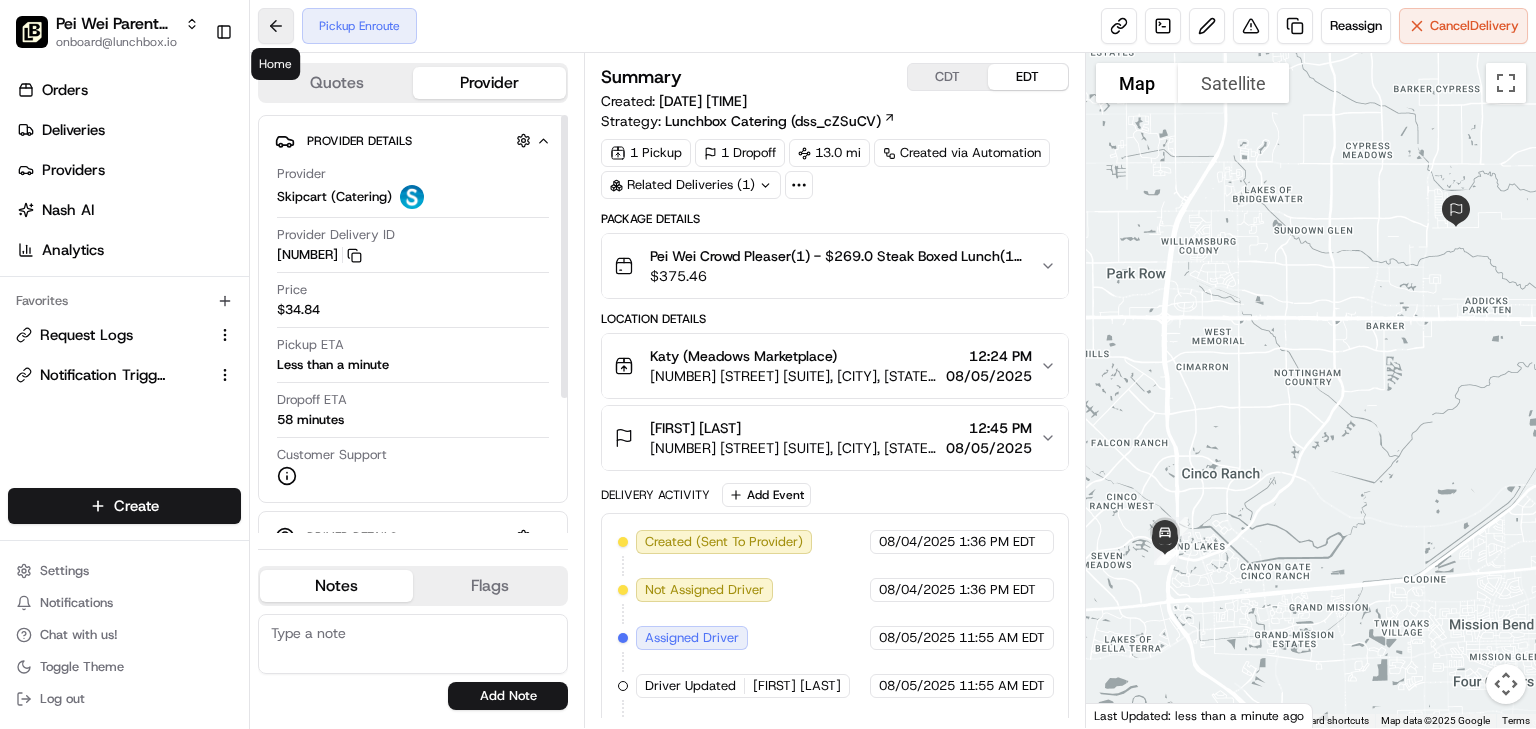 click at bounding box center [276, 26] 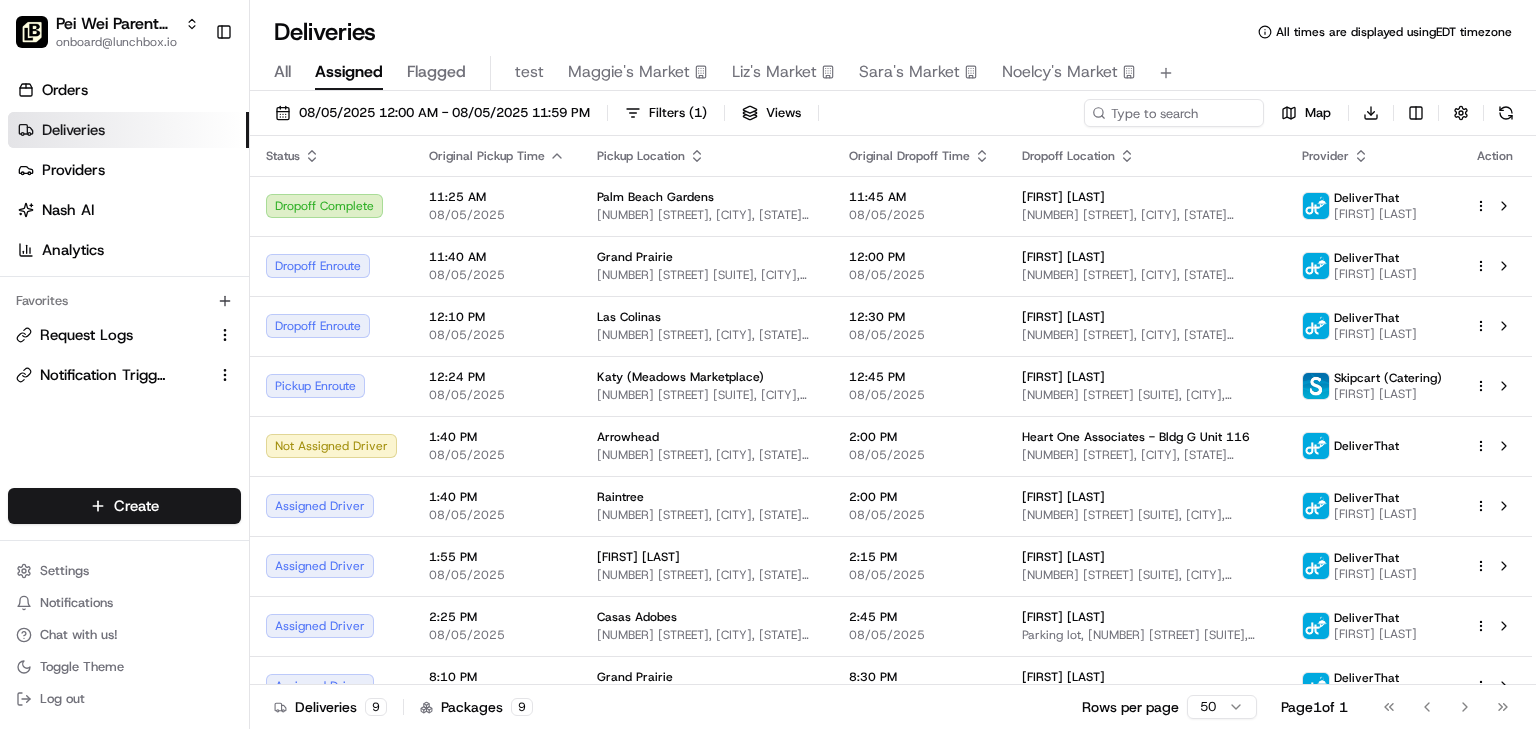 drag, startPoint x: 948, startPoint y: 13, endPoint x: 808, endPoint y: 84, distance: 156.97452 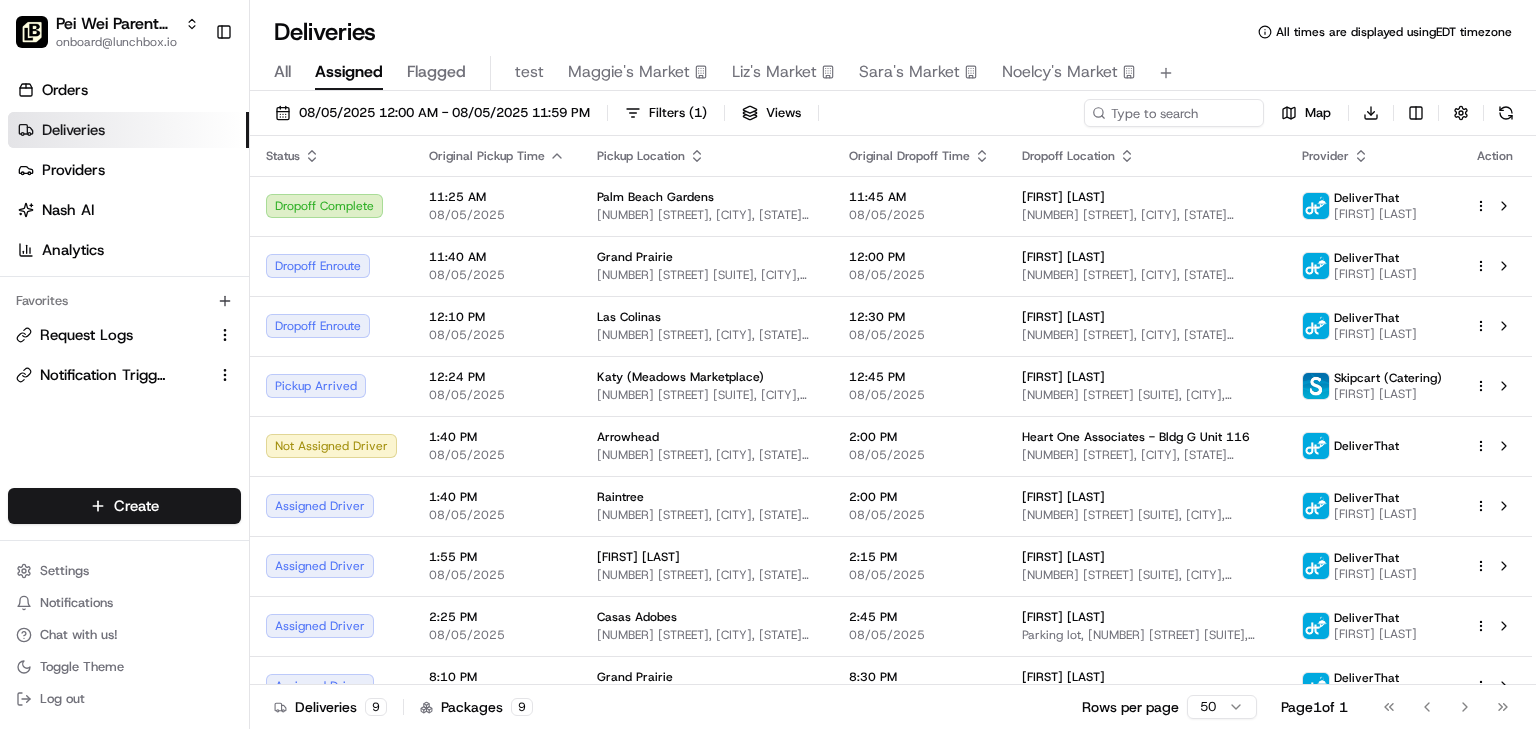 click on "Deliveries All times are displayed using  EDT   timezone All Assigned Flagged test Maggie's Market Liz's Market Sara's Market Noelcy's Market 08/05/2025 12:00 AM - 08/05/2025 11:59 PM Filters ( 1 ) Views Map Download Status Original Pickup Time Pickup Location Original Dropoff Time Dropoff Location Provider Action Dropoff Complete 11:25 AM 08/05/2025 Palm Beach Gardens 4747 PGA Blvd, Palm Beach Gardens, FL 33418, USA 11:45 AM 08/05/2025 Matthew Paglier 7641 Central Industrial Dr, West Palm Beach, FL 33404, USA DeliverThat Alexander Corrales Dropoff Enroute 11:40 AM 08/05/2025 Grand Prairie 2810 S State Hwy 161 #110, Grand Prairie, TX 75052, USA 12:00 PM 08/05/2025 Candace Lambert 640 107th St., Arlington, TX 76011, USA DeliverThat Luis Garcia Dropoff Enroute 12:10 PM 08/05/2025 Las Colinas 7600 N MacArthur Blvd, Irving, TX 75063, USA 12:30 PM 08/05/2025 Yoshiaki Asako 450 North Freeport Parkway, Coppell, TX 75019-3854, USA DeliverThat Seneca Thomas Pickup Arrived 12:24 PM 08/05/2025 Katy (Meadows Marketplace)" at bounding box center [893, 364] 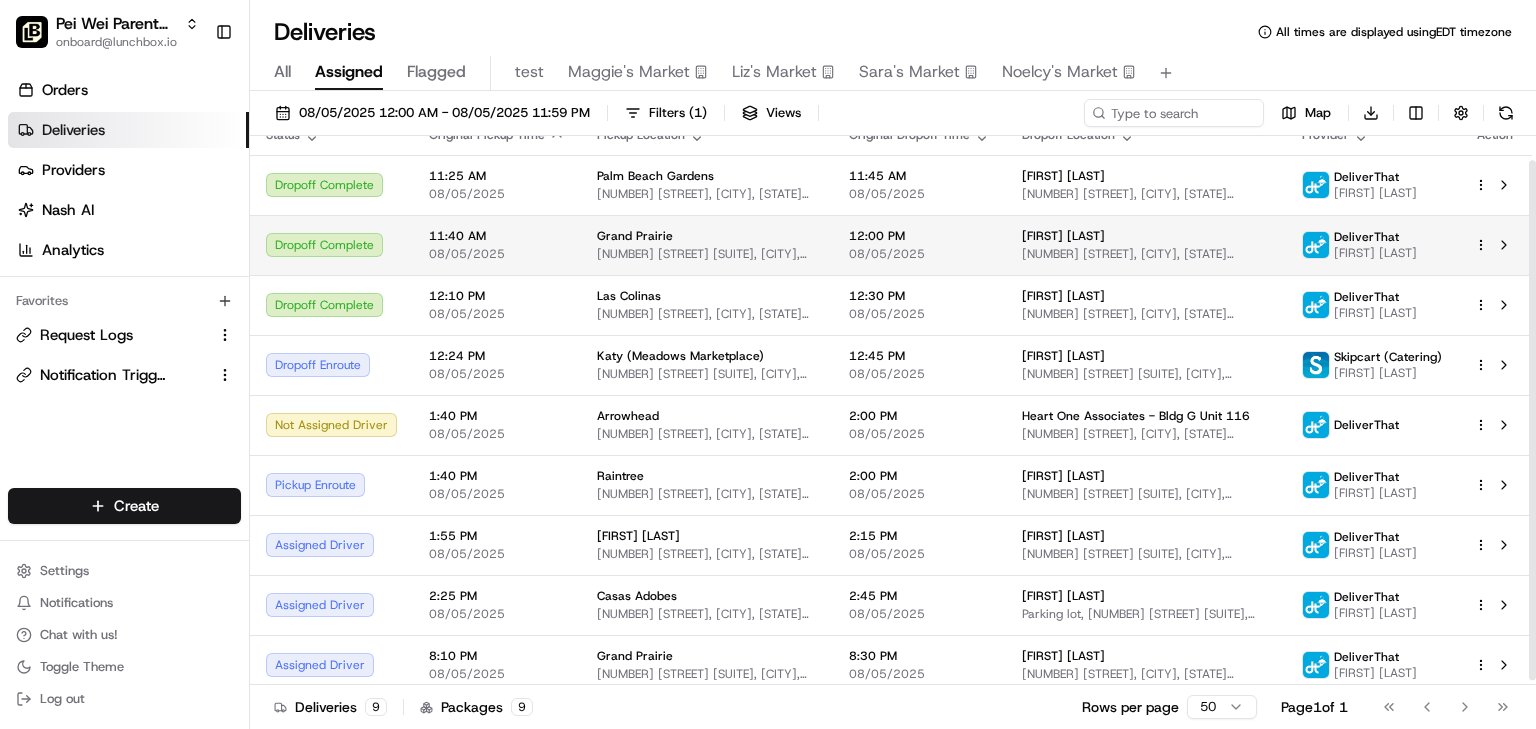 scroll, scrollTop: 31, scrollLeft: 0, axis: vertical 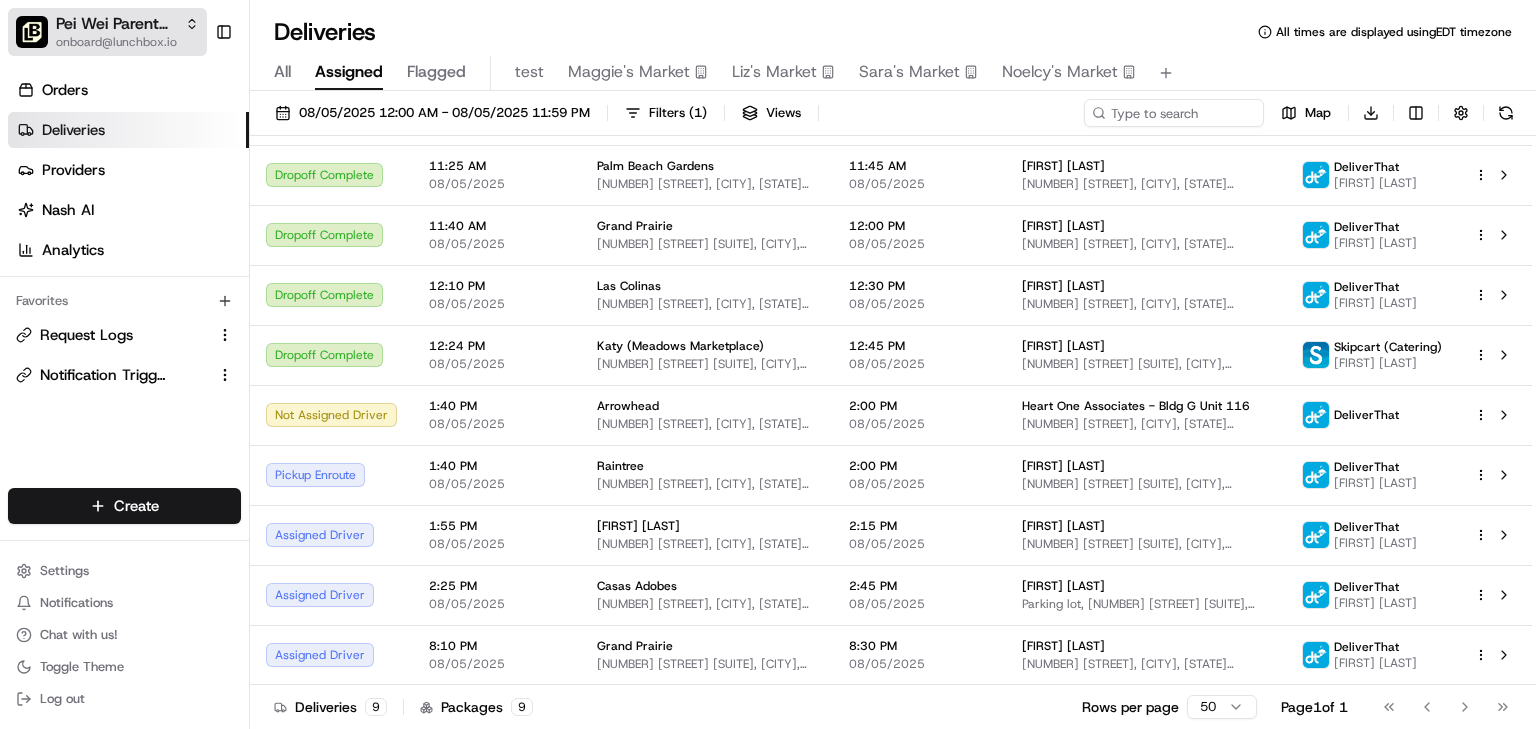 click on "onboard@lunchbox.io" at bounding box center (127, 42) 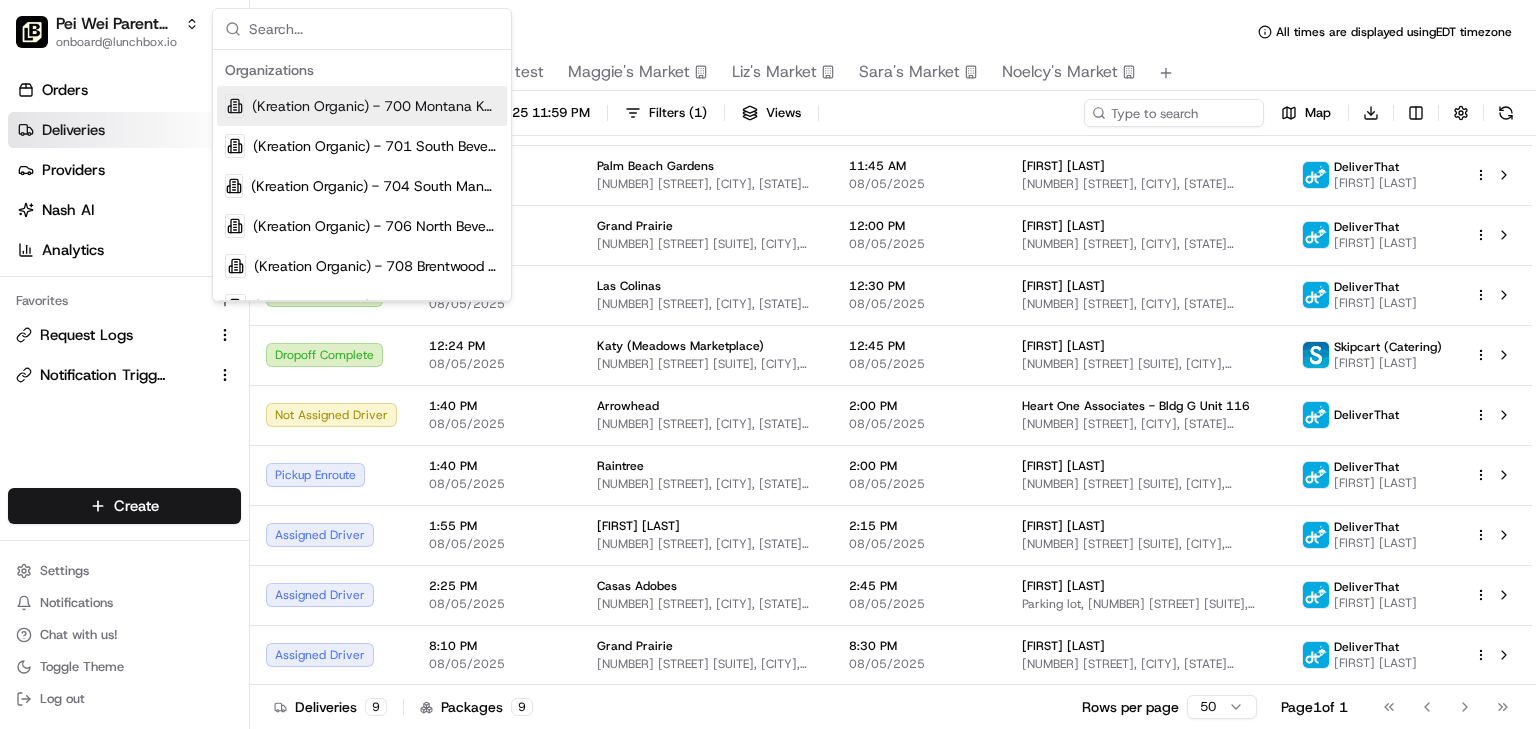 click at bounding box center (374, 29) 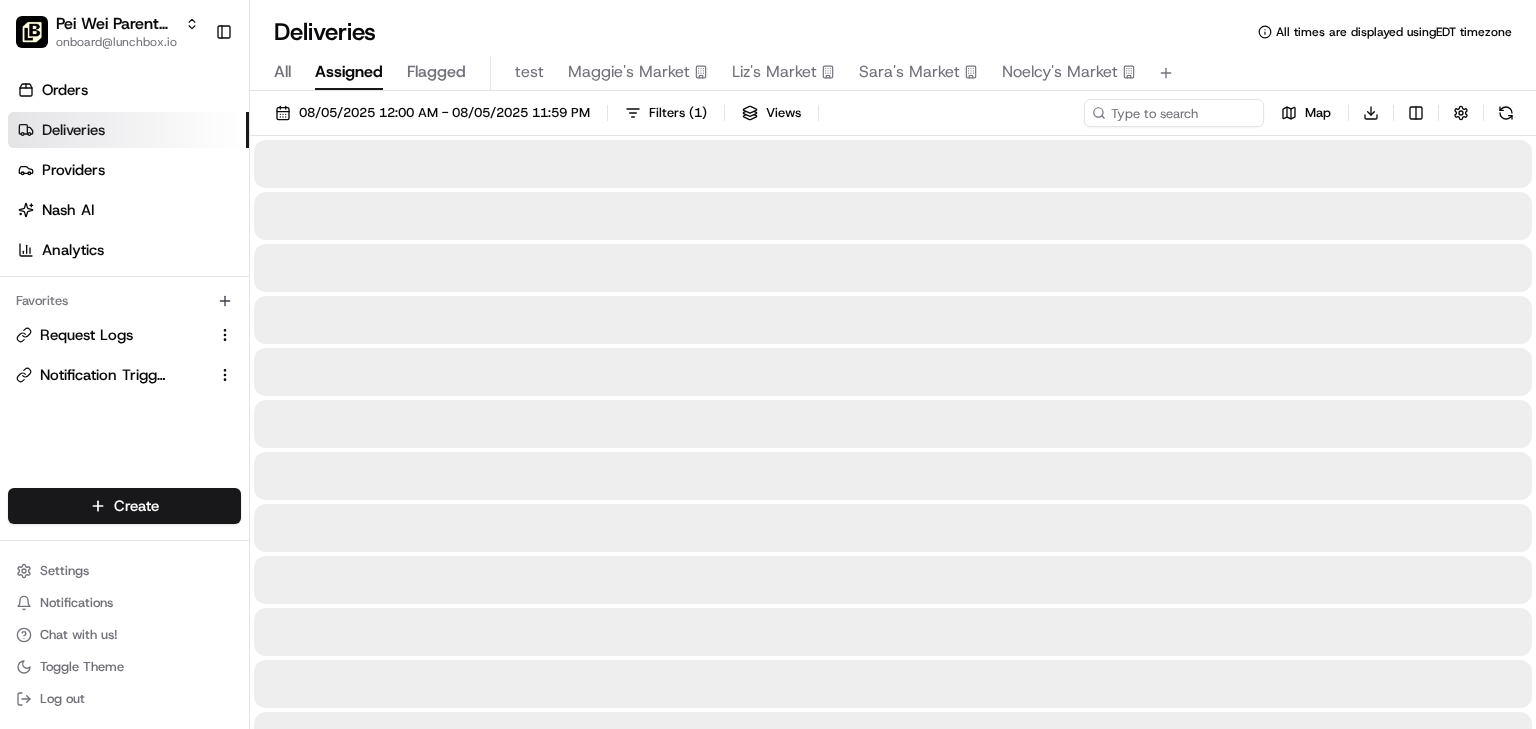 scroll, scrollTop: 0, scrollLeft: 0, axis: both 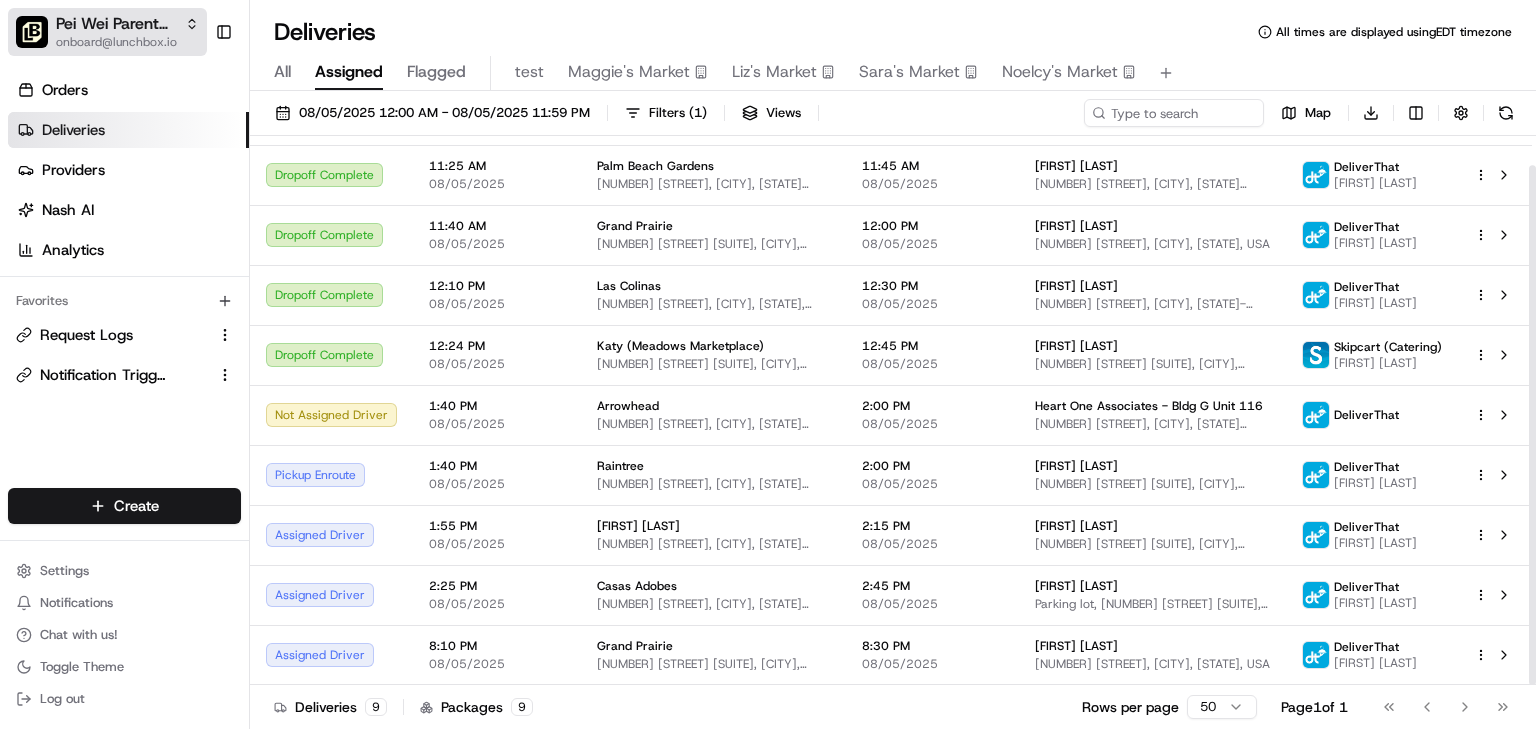 click on "onboard@lunchbox.io" at bounding box center [127, 42] 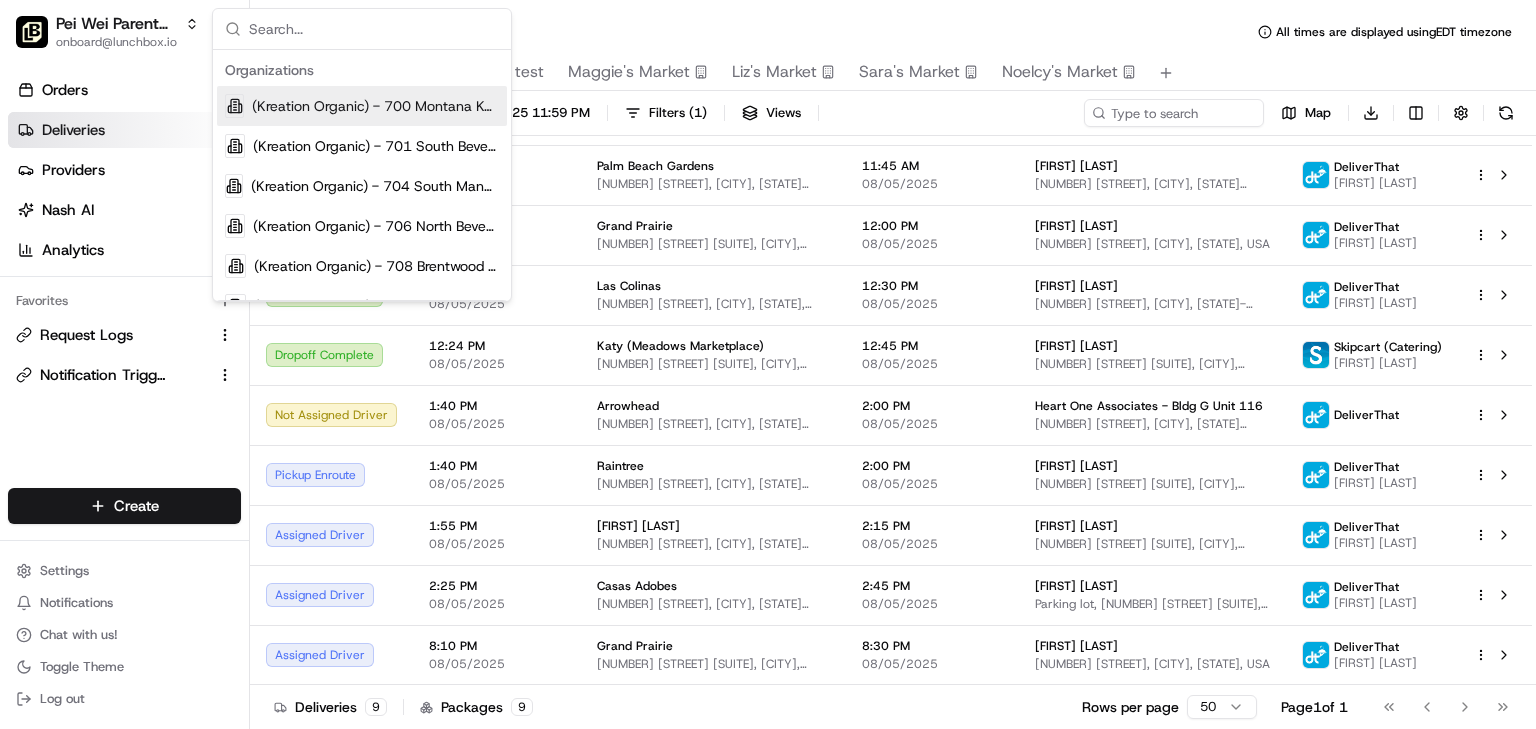 click at bounding box center (374, 29) 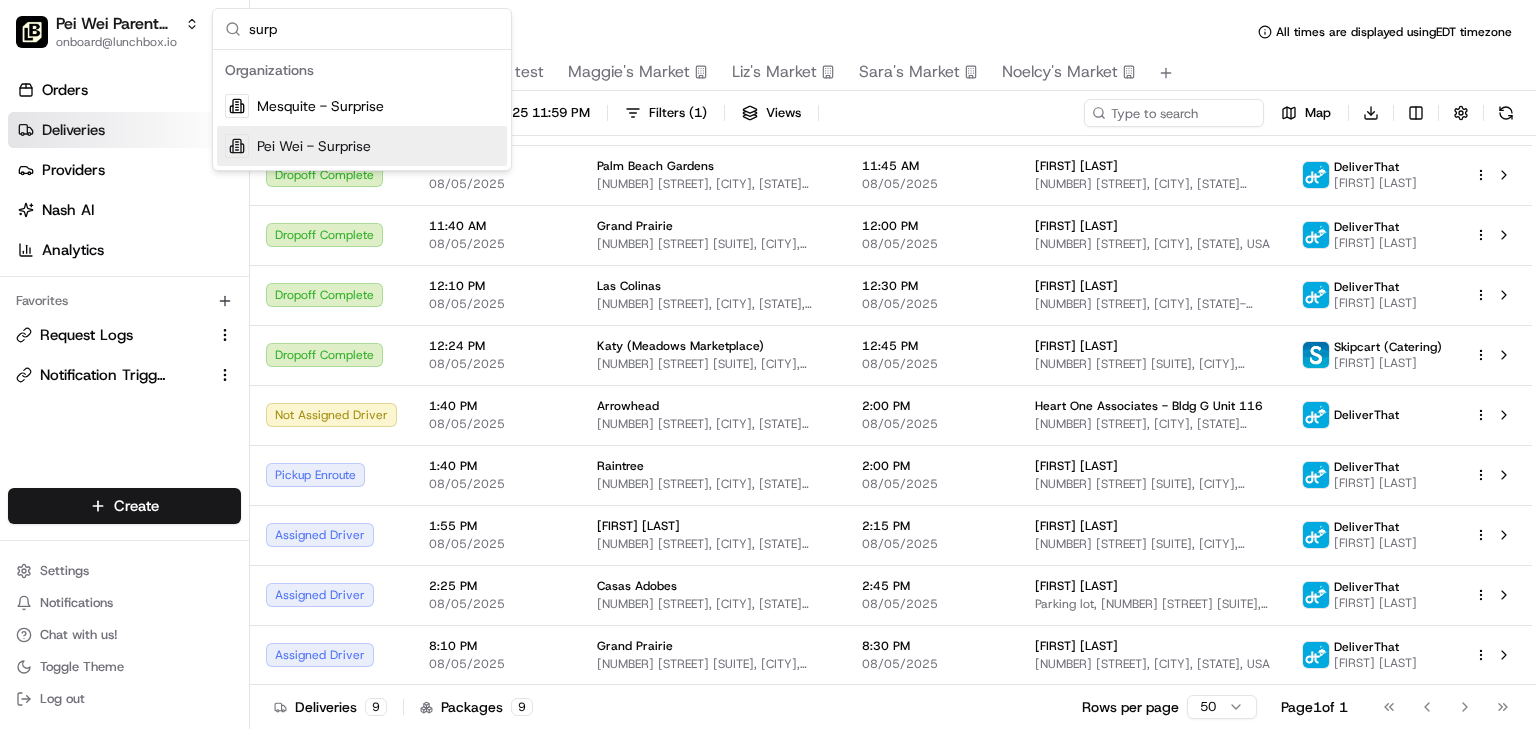 type on "surp" 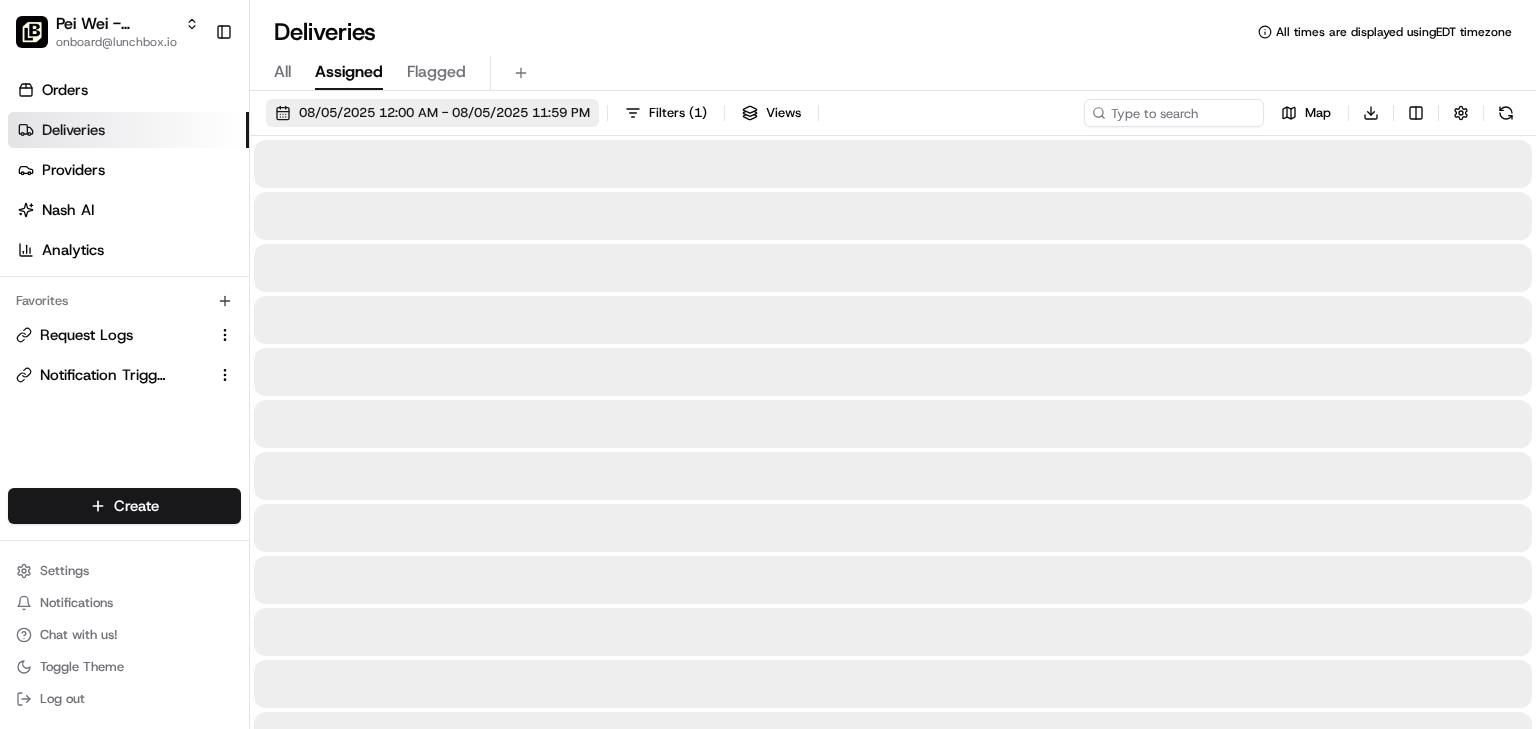 click on "08/05/2025 12:00 AM - 08/05/2025 11:59 PM" at bounding box center (432, 113) 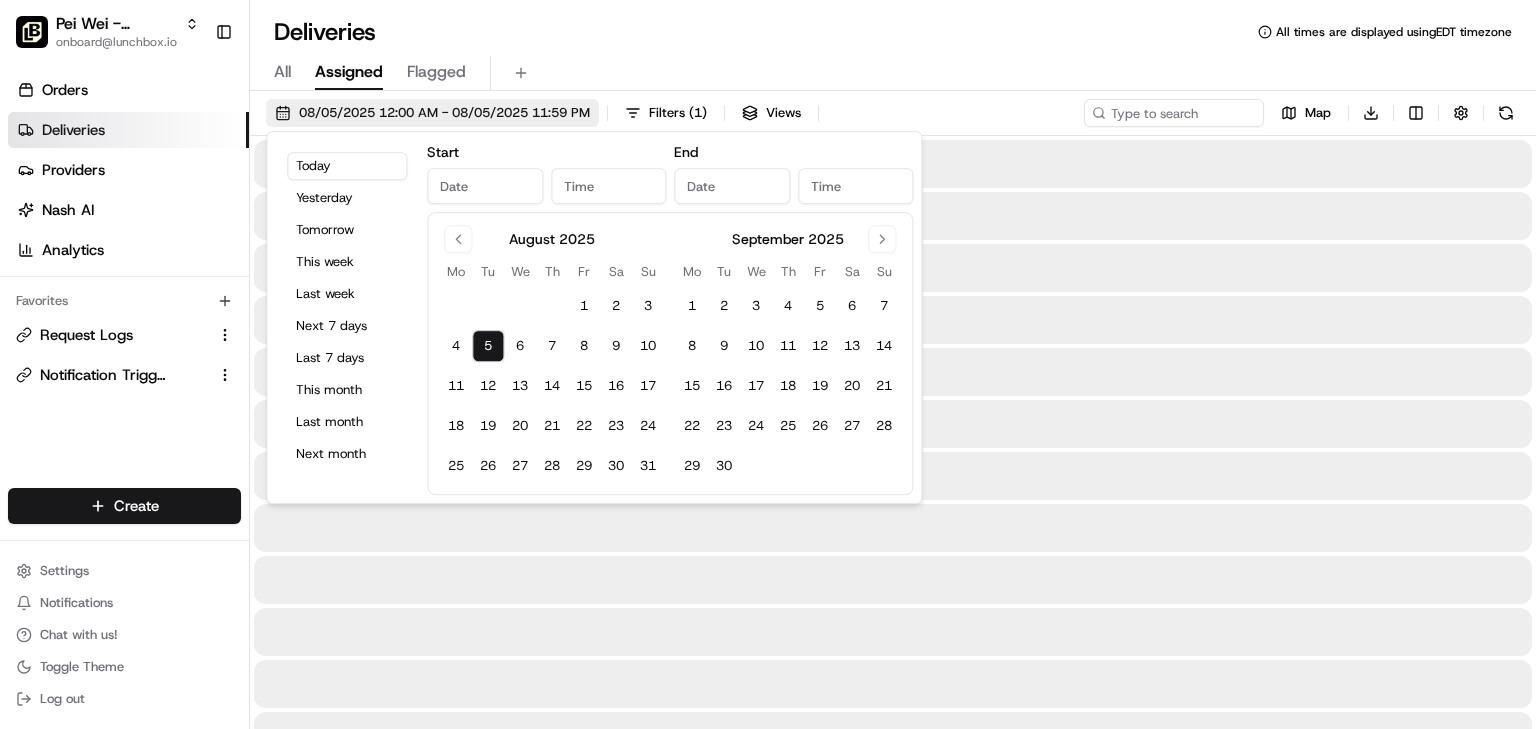 type on "Aug 5, 2025" 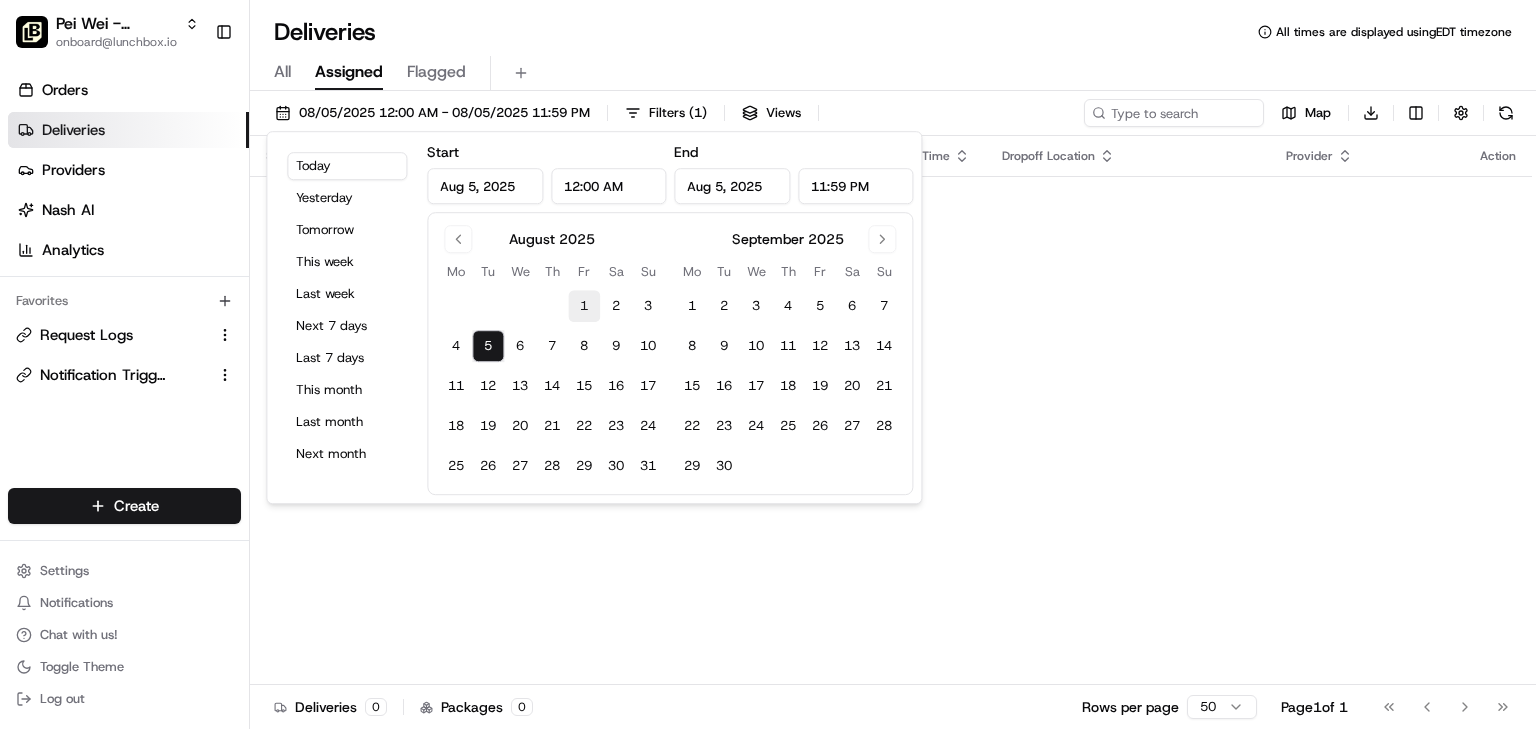 click on "1" at bounding box center (584, 306) 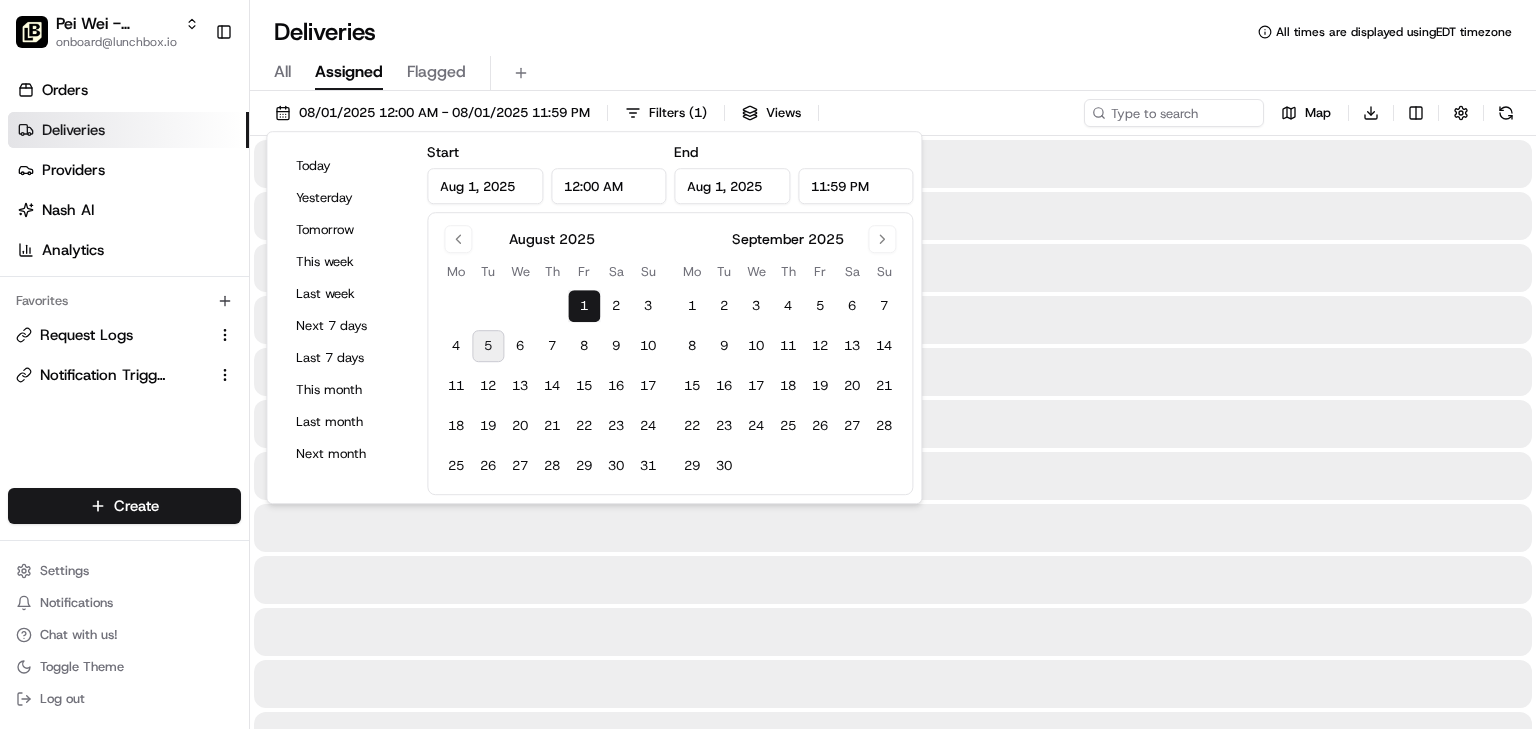 click on "1" at bounding box center [584, 306] 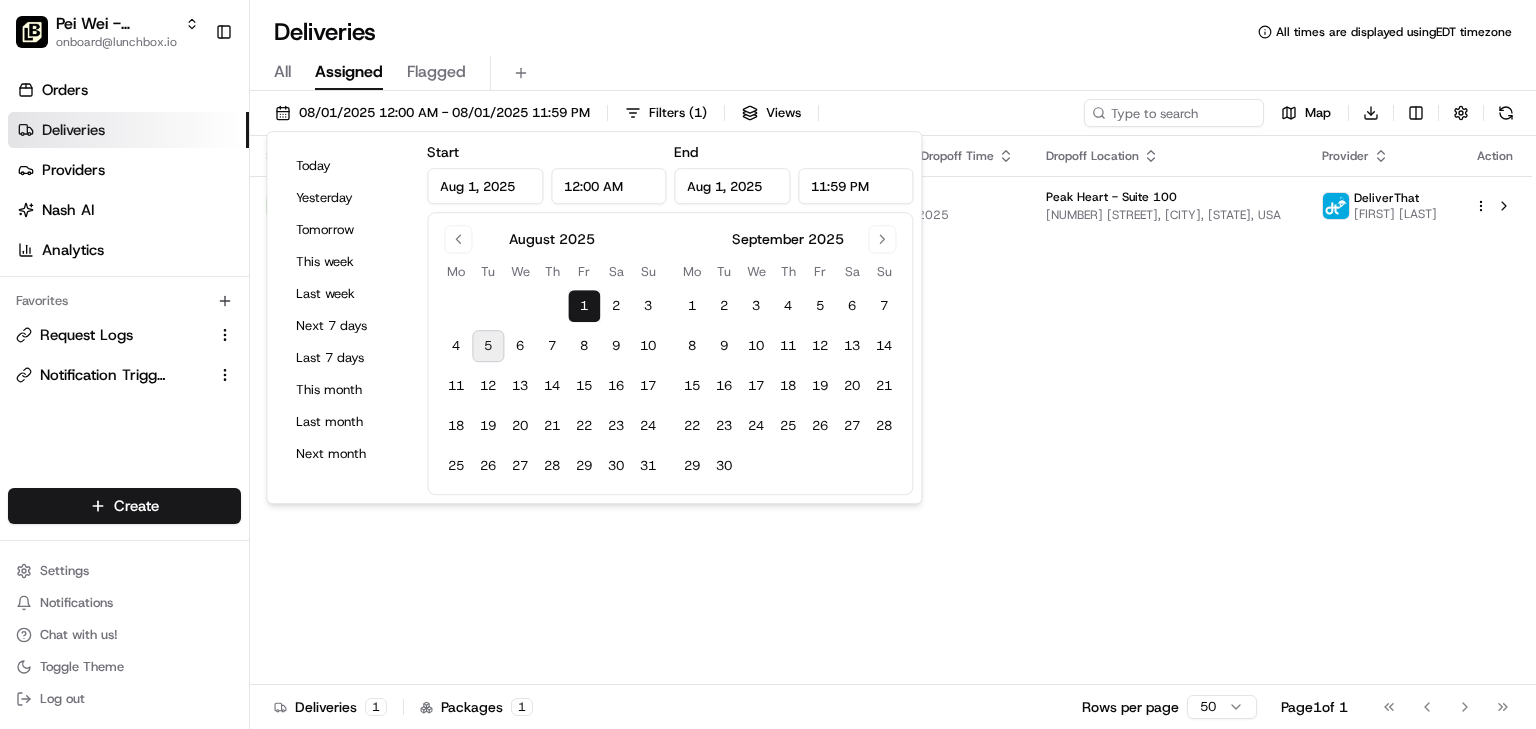 click on "Deliveries All times are displayed using  EDT   timezone" at bounding box center (893, 32) 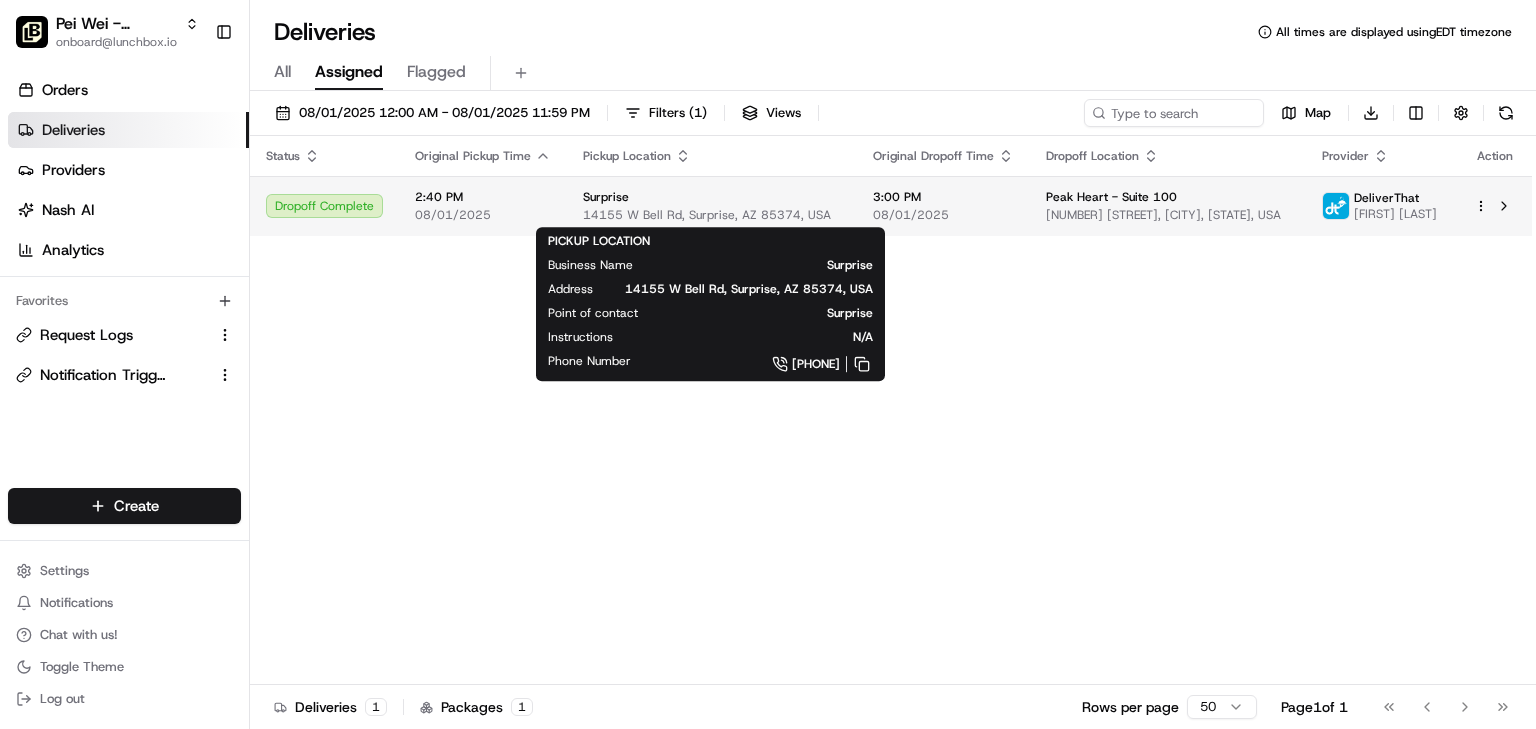 click on "Surprise" at bounding box center (712, 197) 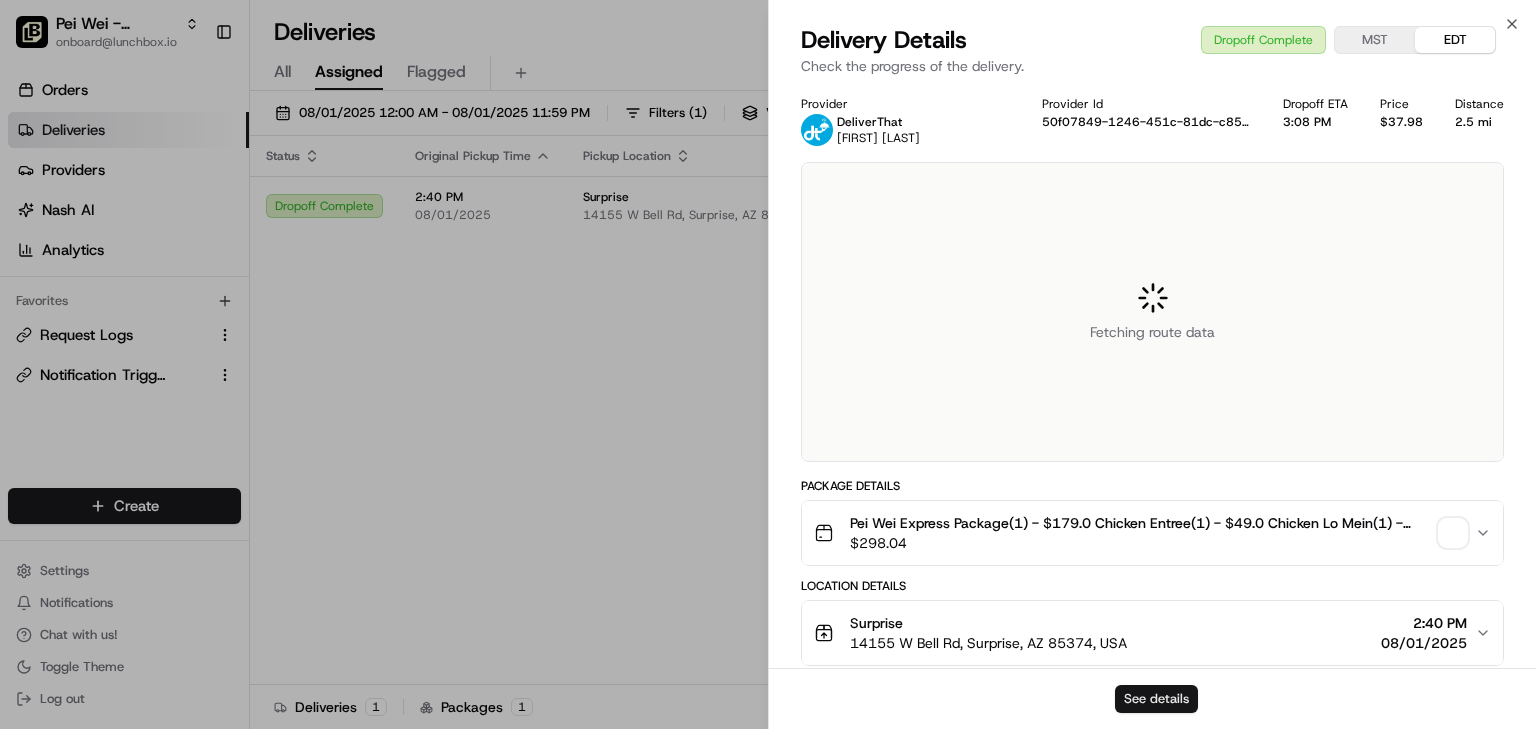 click on "See details" at bounding box center [1156, 699] 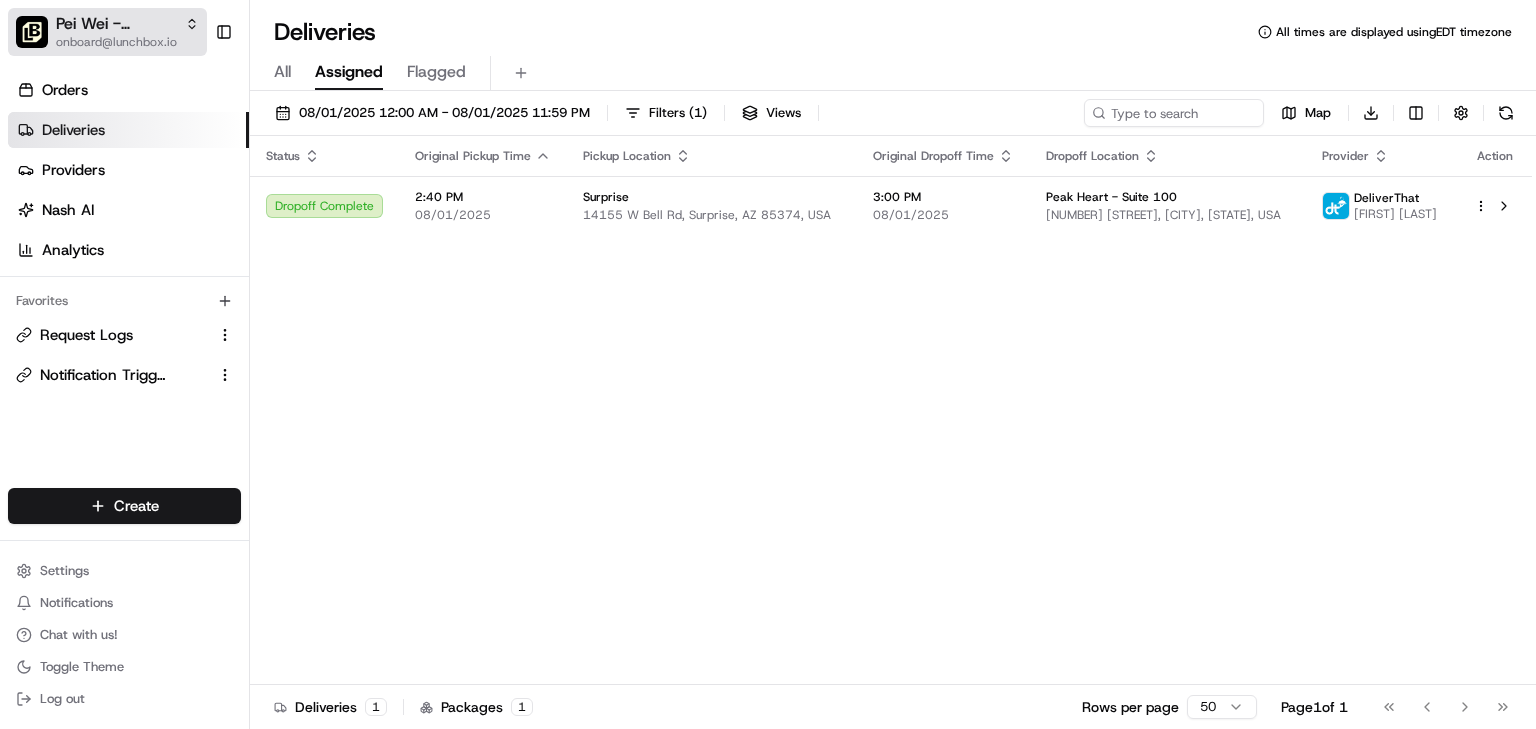 click on "Pei Wei - Surprise" at bounding box center [116, 24] 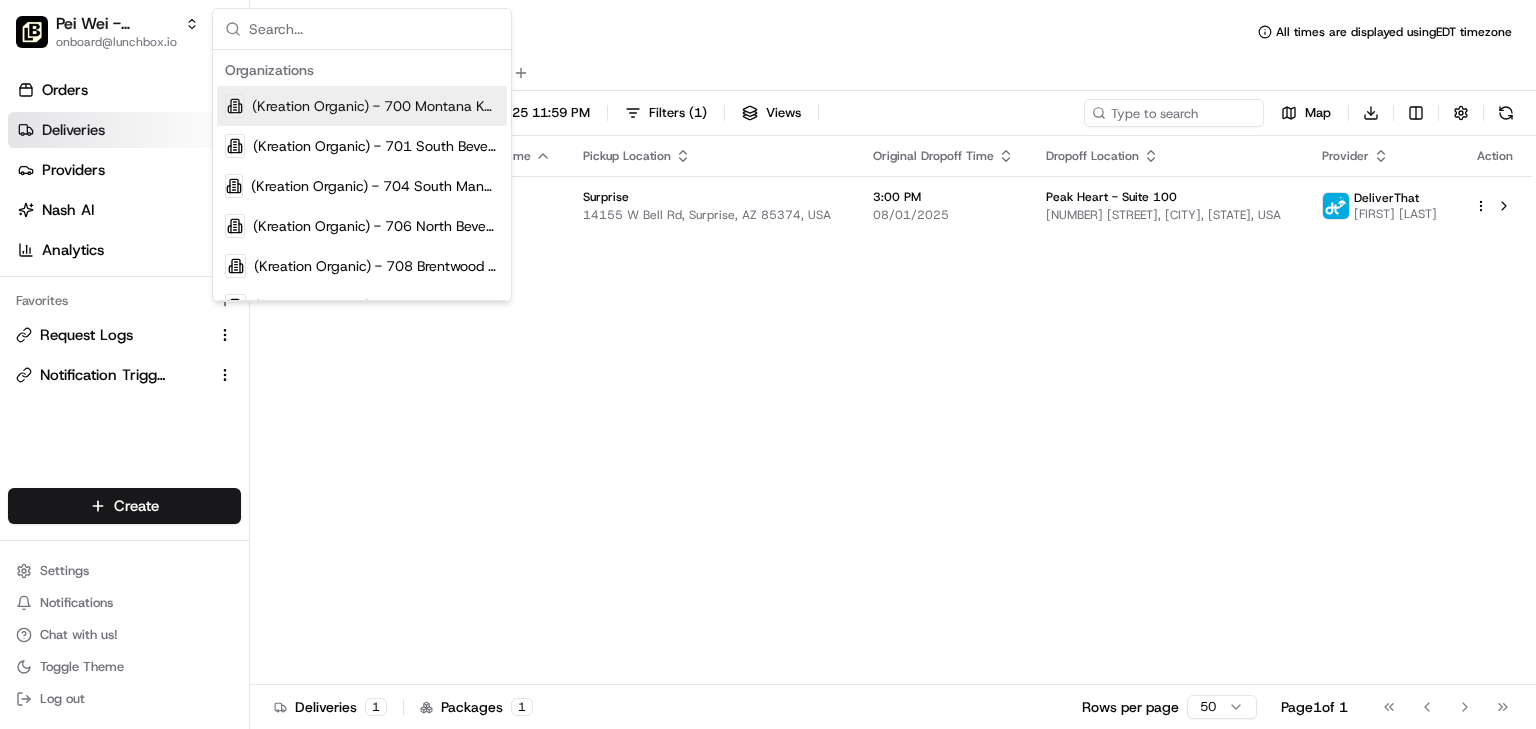 click at bounding box center [374, 29] 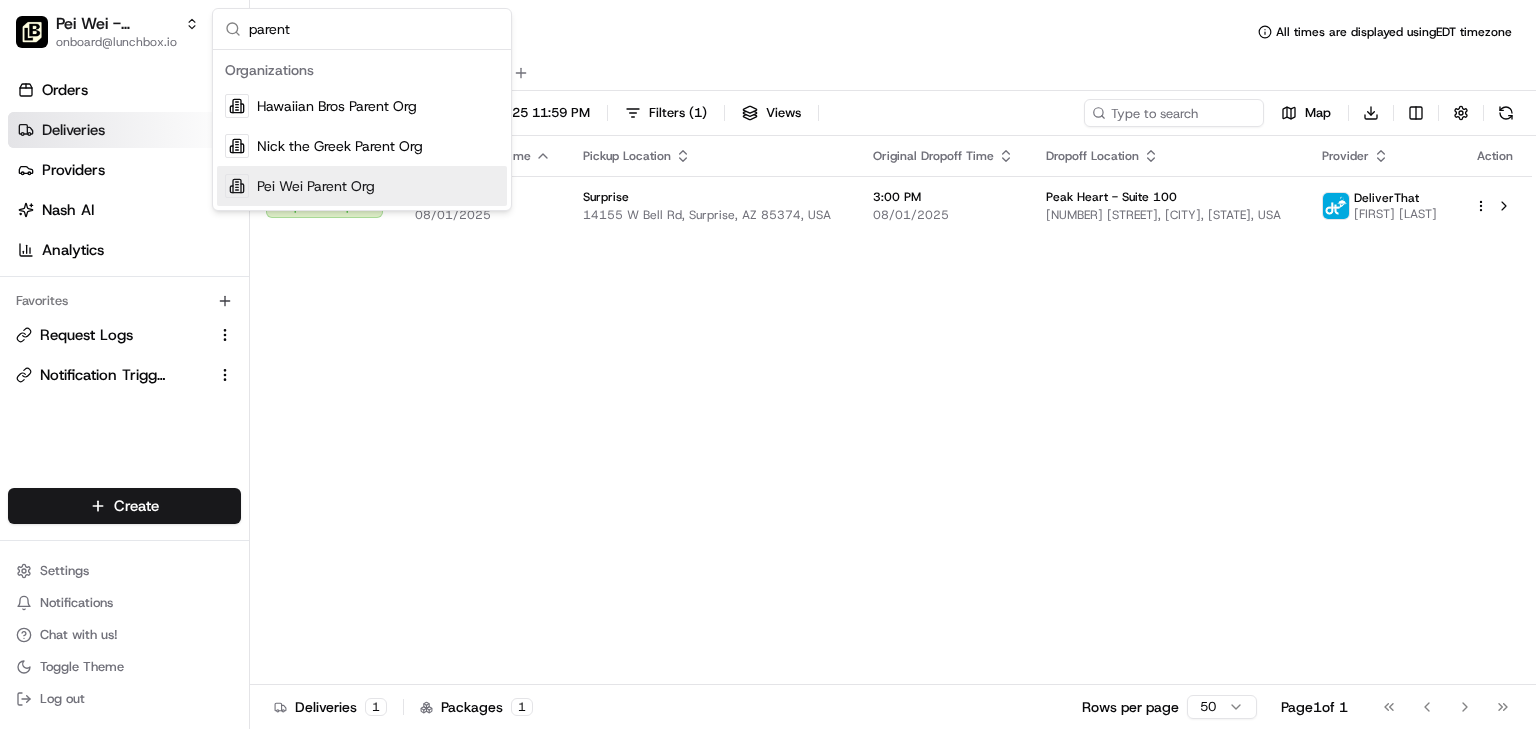 type on "parent" 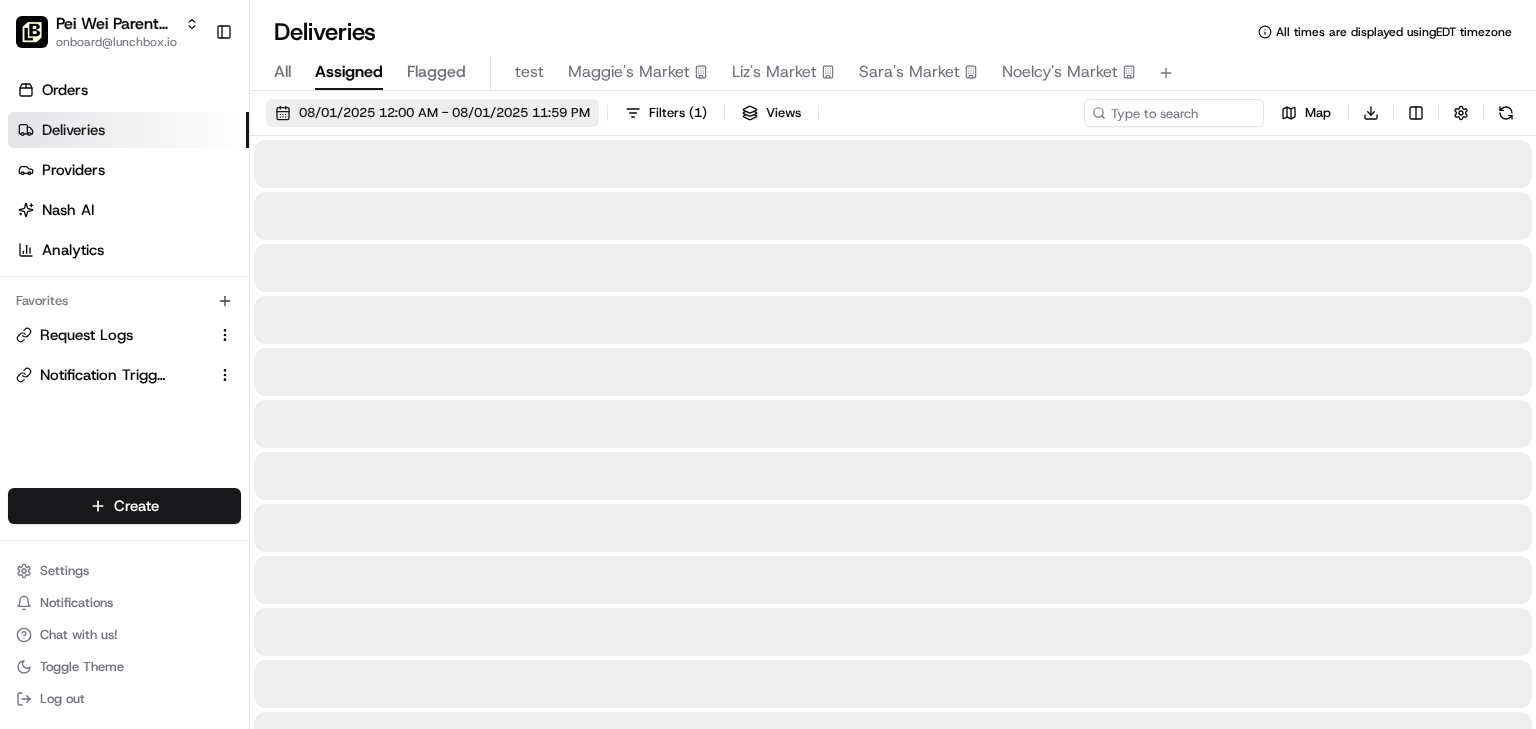 click on "08/01/2025 12:00 AM - 08/01/2025 11:59 PM" at bounding box center (444, 113) 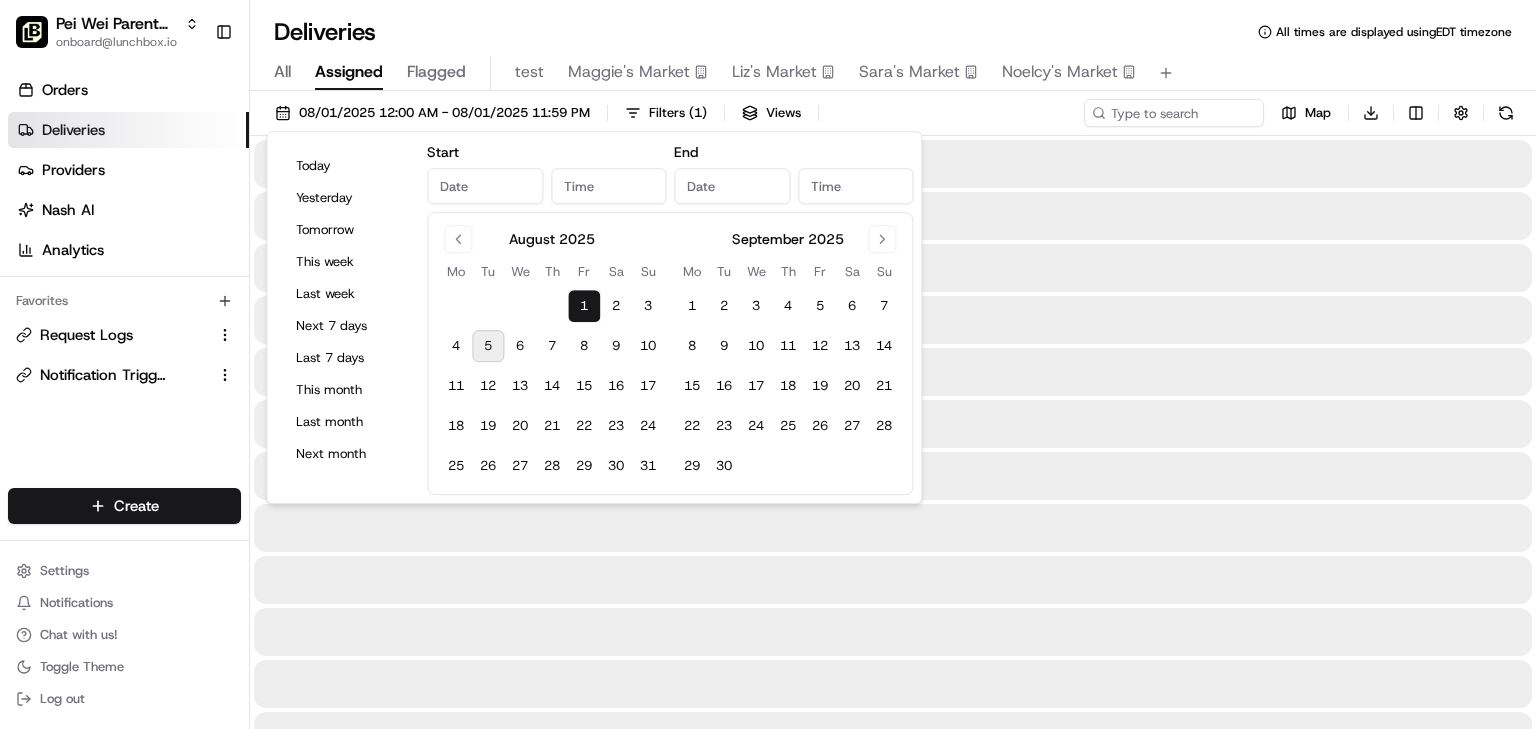 click on "5" at bounding box center [488, 346] 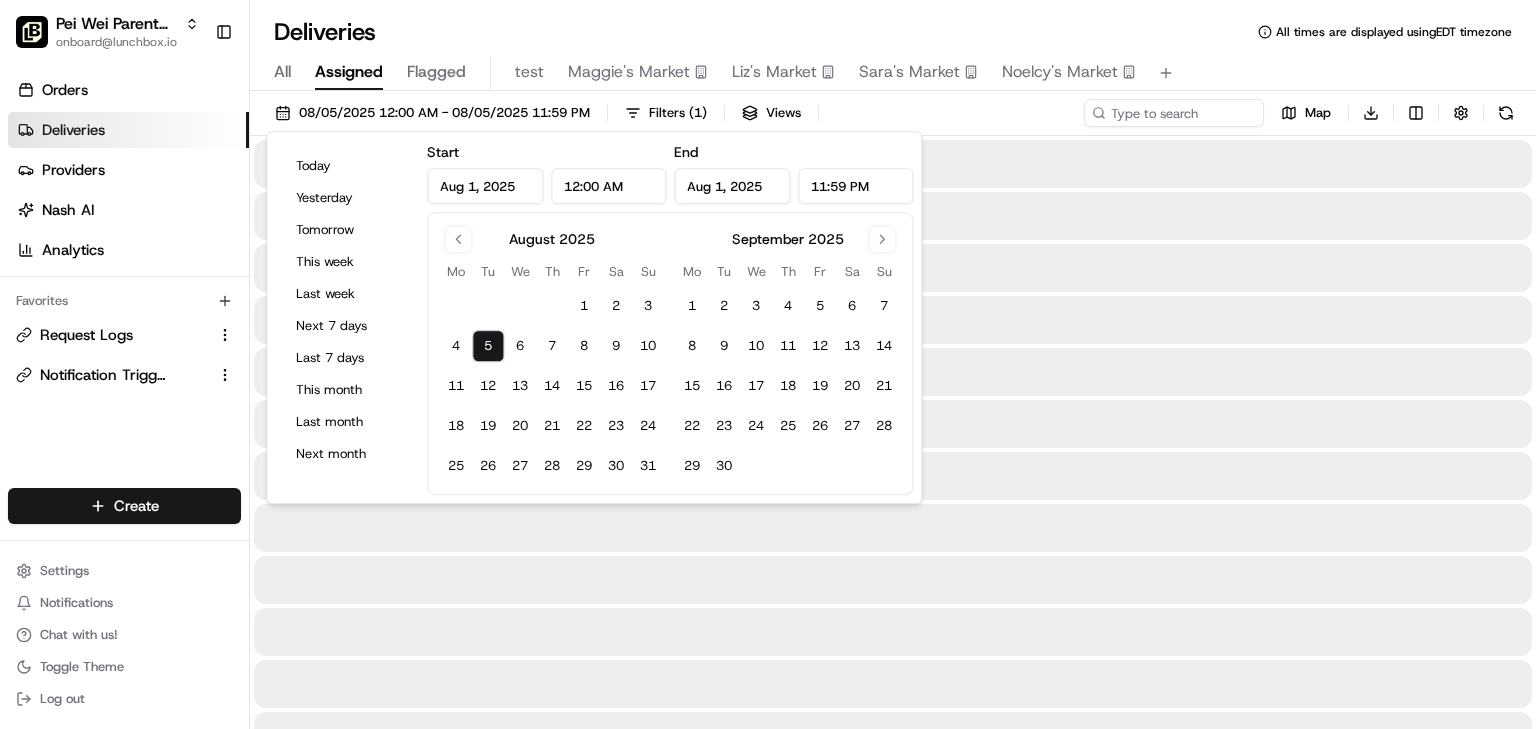 type on "Aug 1, 2025" 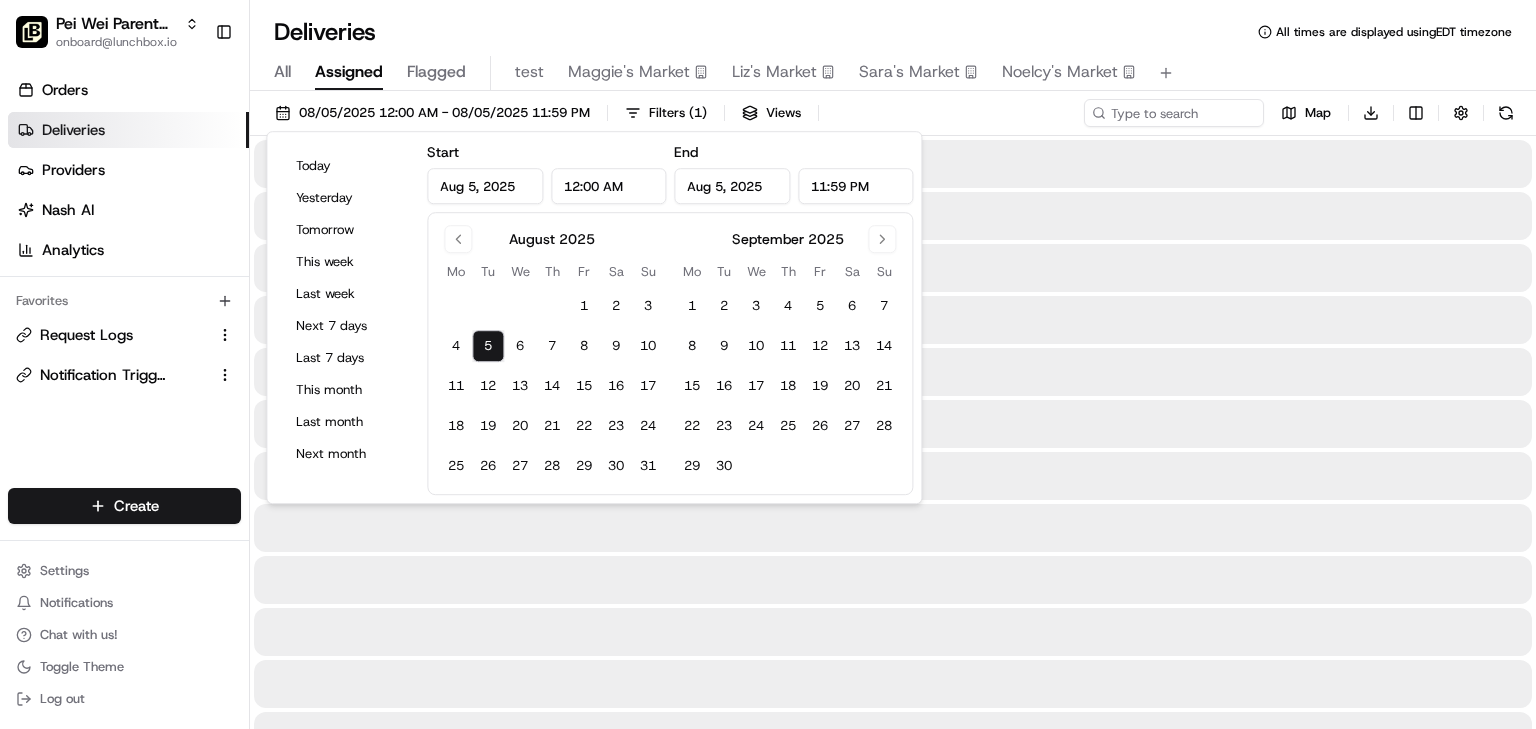 click on "5" at bounding box center (488, 346) 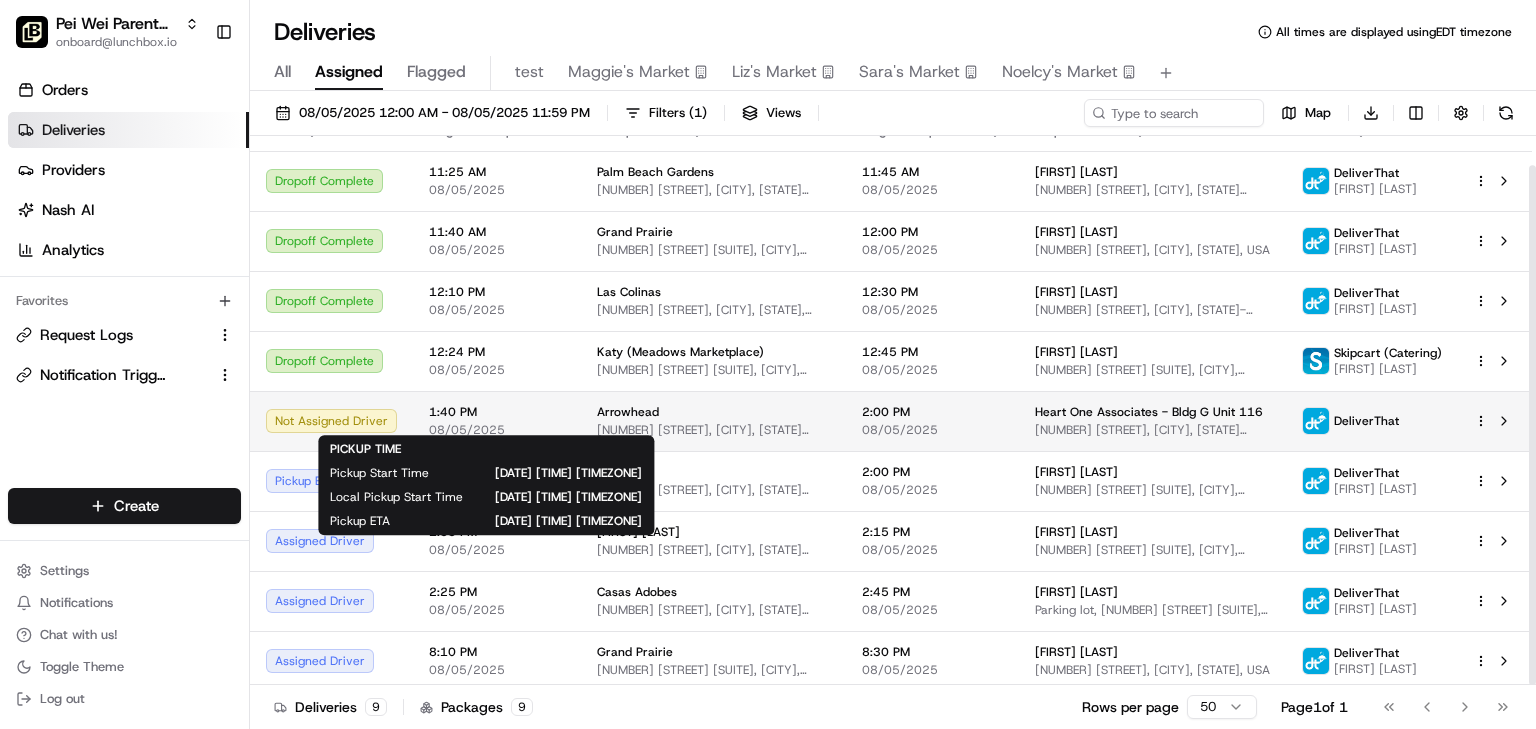 scroll, scrollTop: 31, scrollLeft: 0, axis: vertical 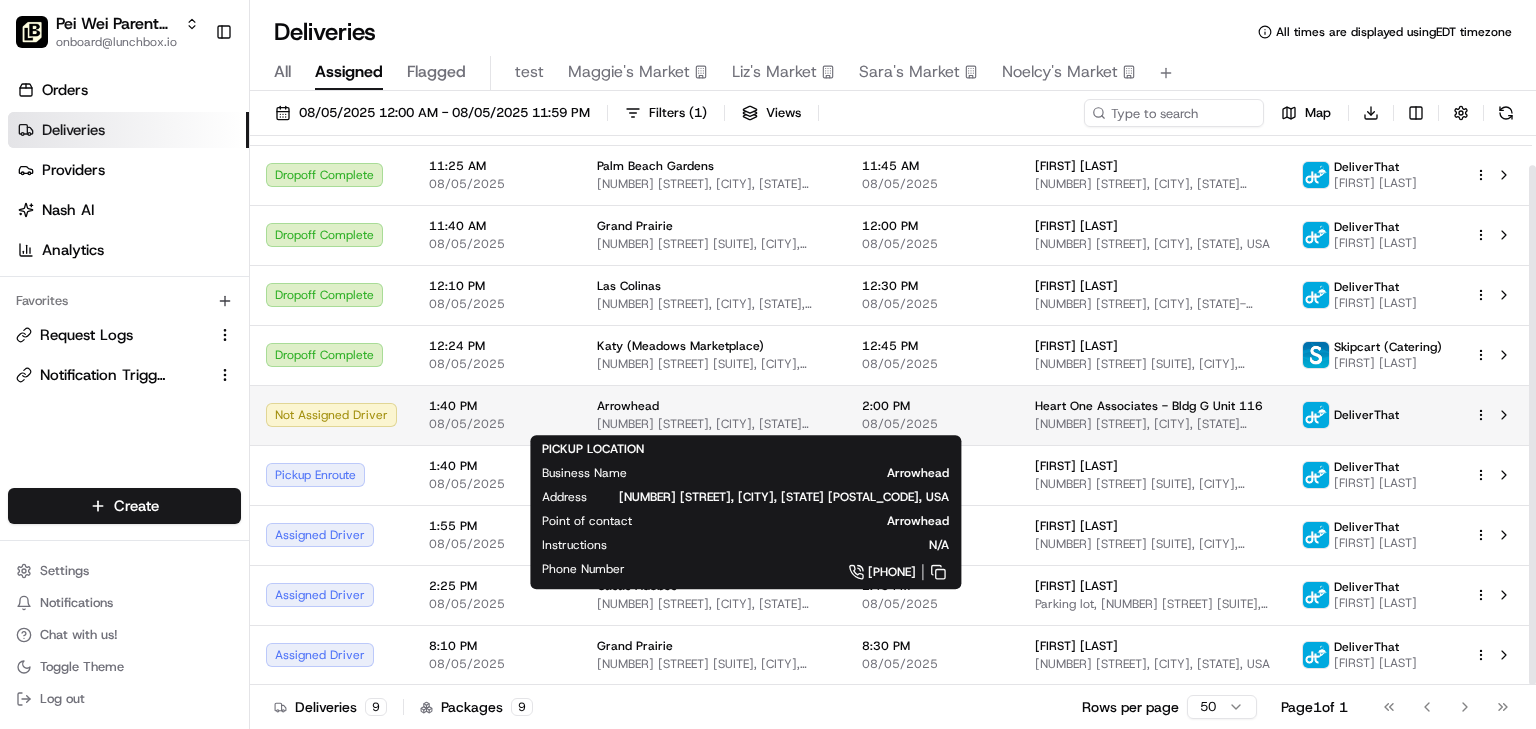 click on "Arrowhead" at bounding box center [713, 406] 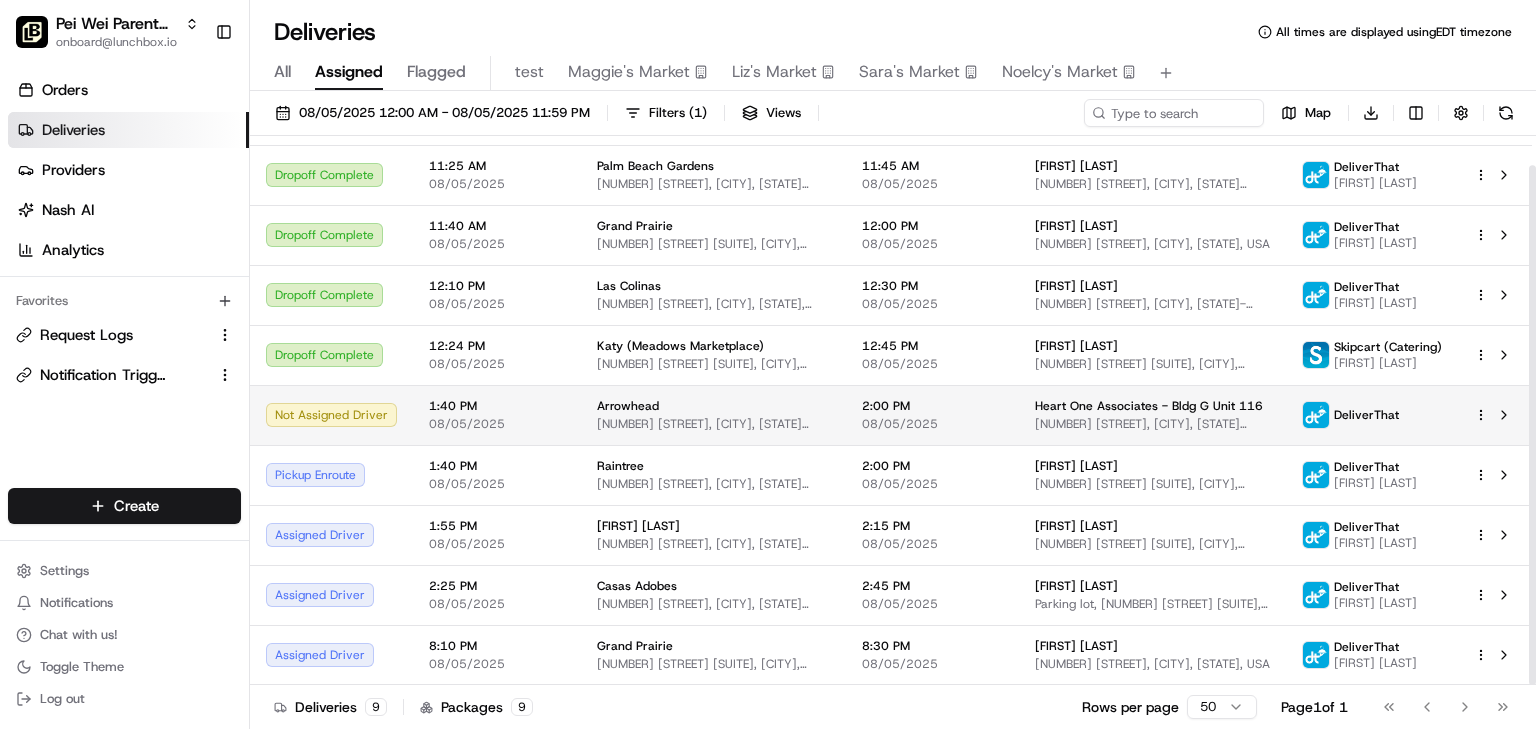 click on "Arrowhead" at bounding box center (713, 406) 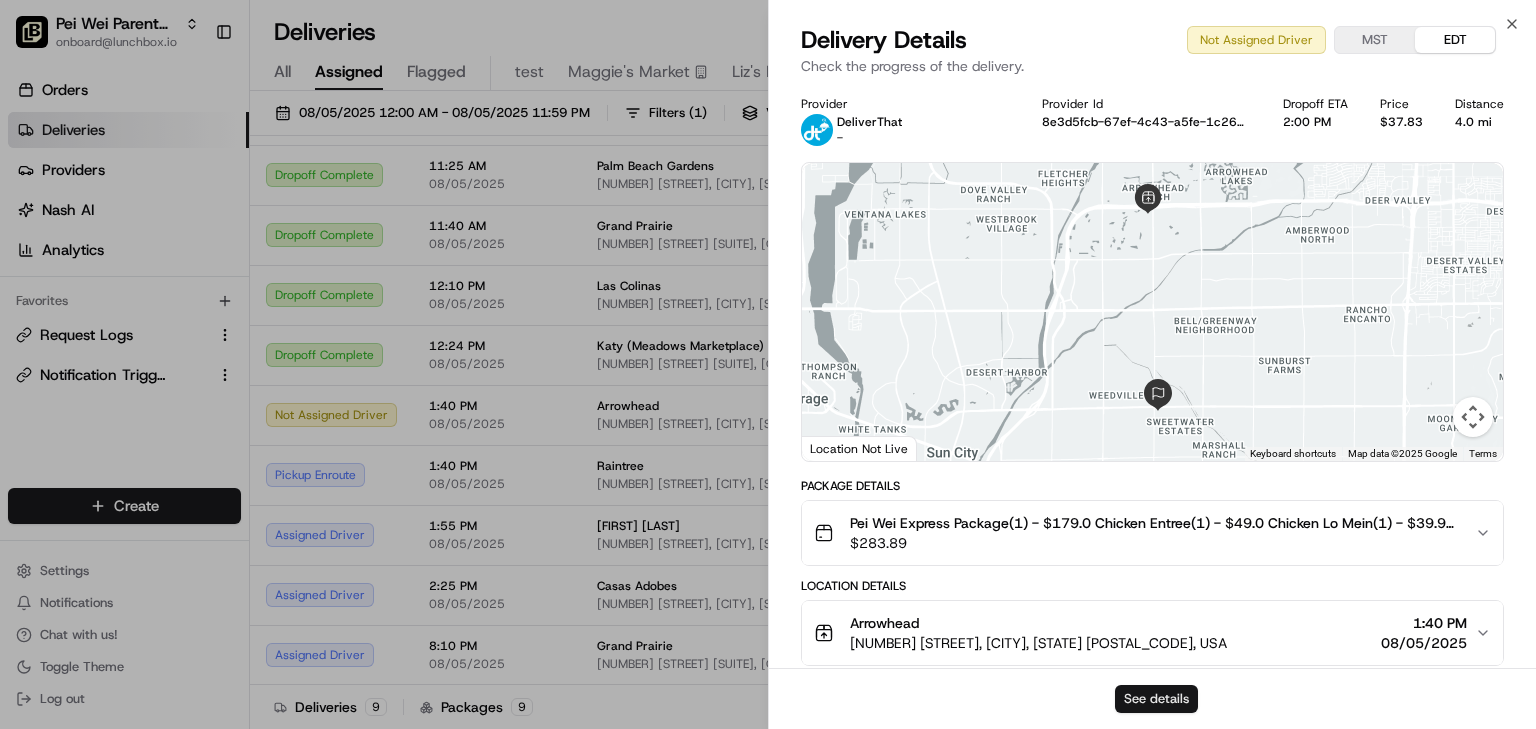 click on "See details" at bounding box center [1156, 699] 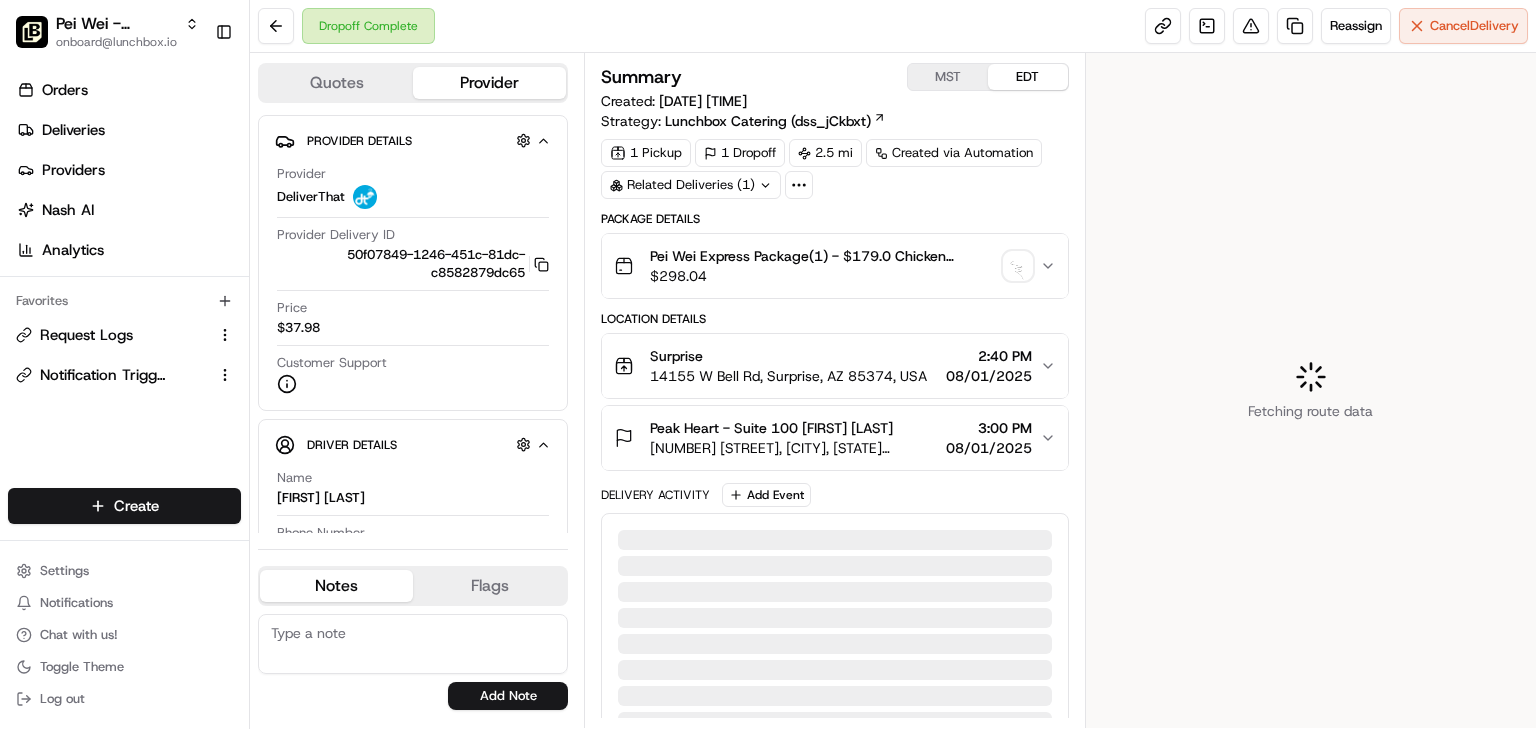scroll, scrollTop: 0, scrollLeft: 0, axis: both 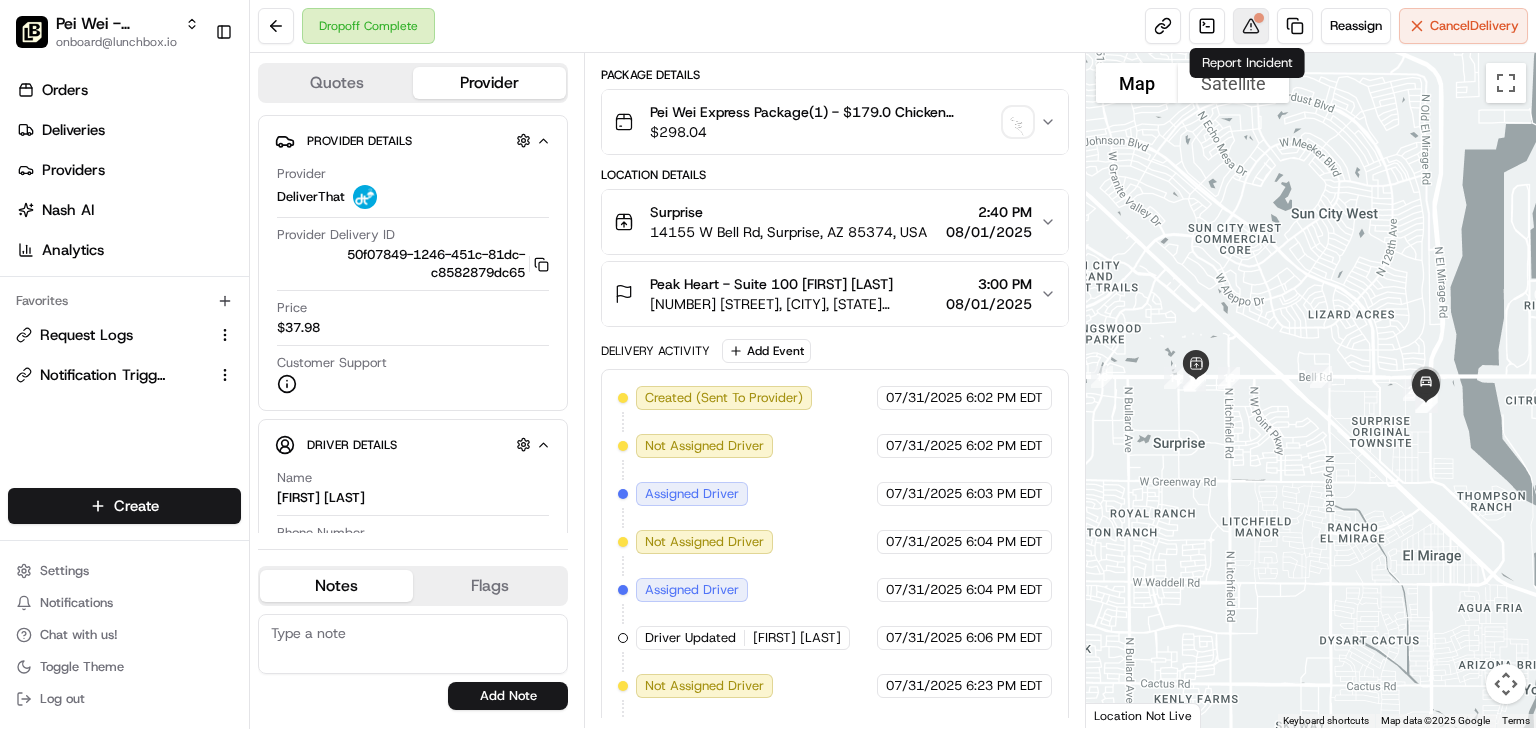 click at bounding box center [1251, 26] 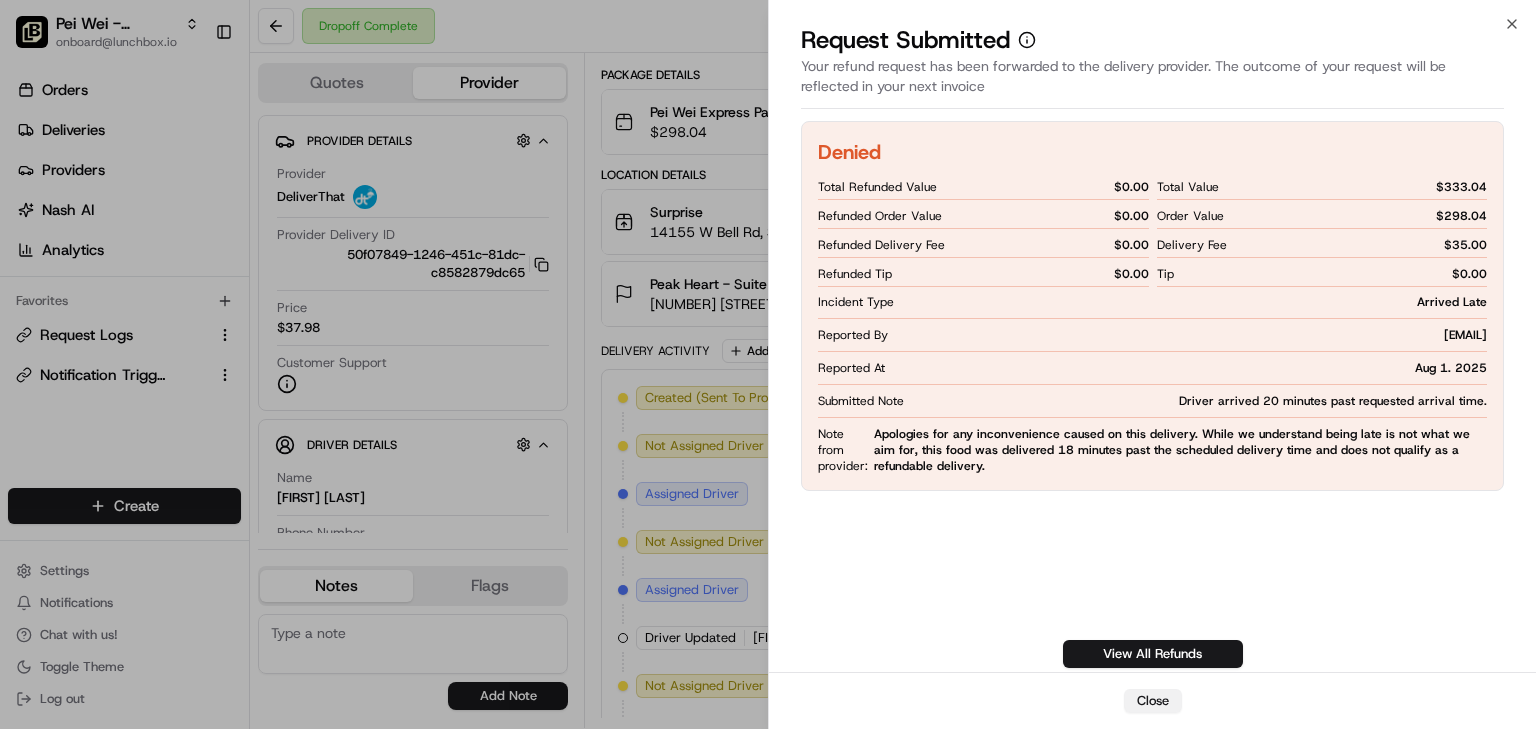 click on "Close" at bounding box center [1153, 701] 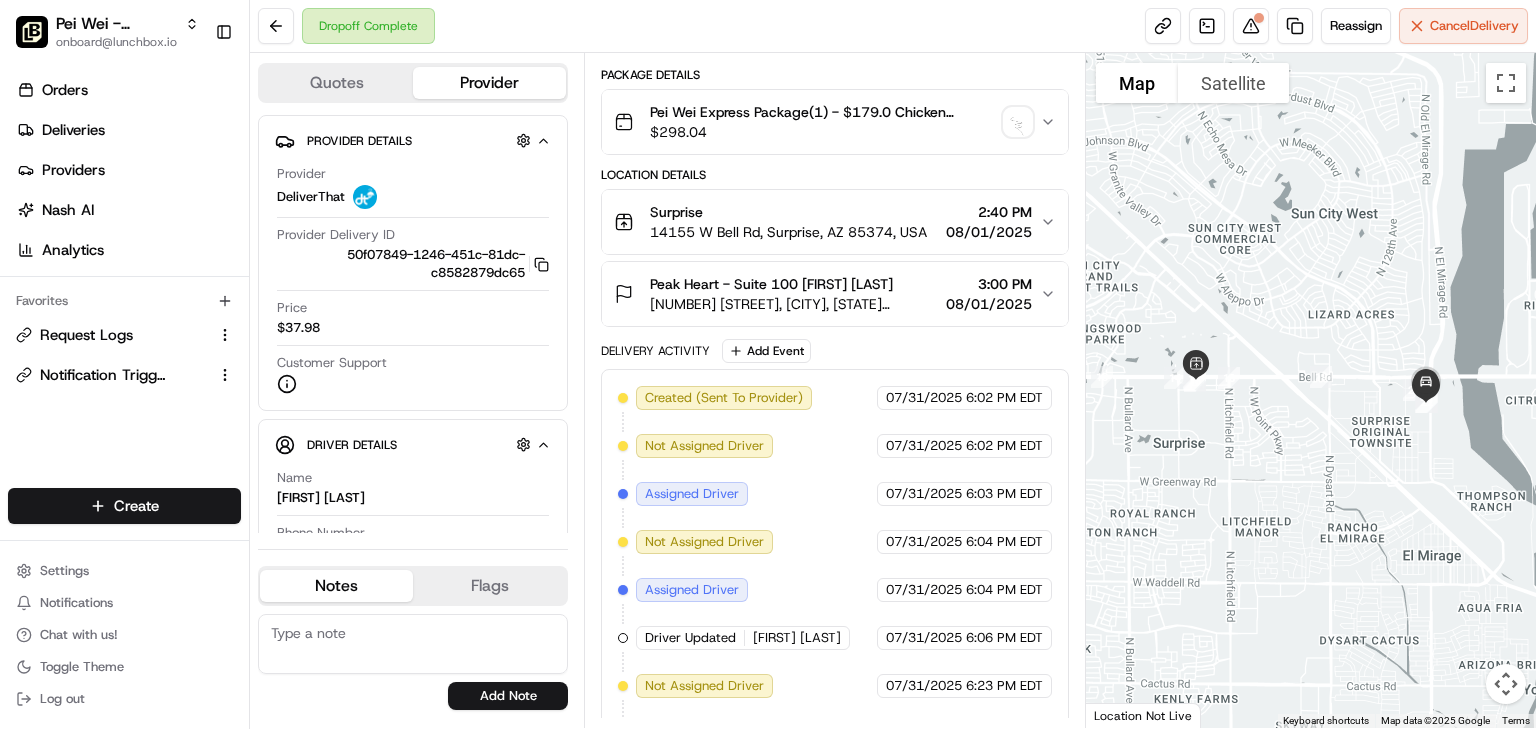 click on "Dropoff Complete Reassign Cancel  Delivery" at bounding box center [893, 26] 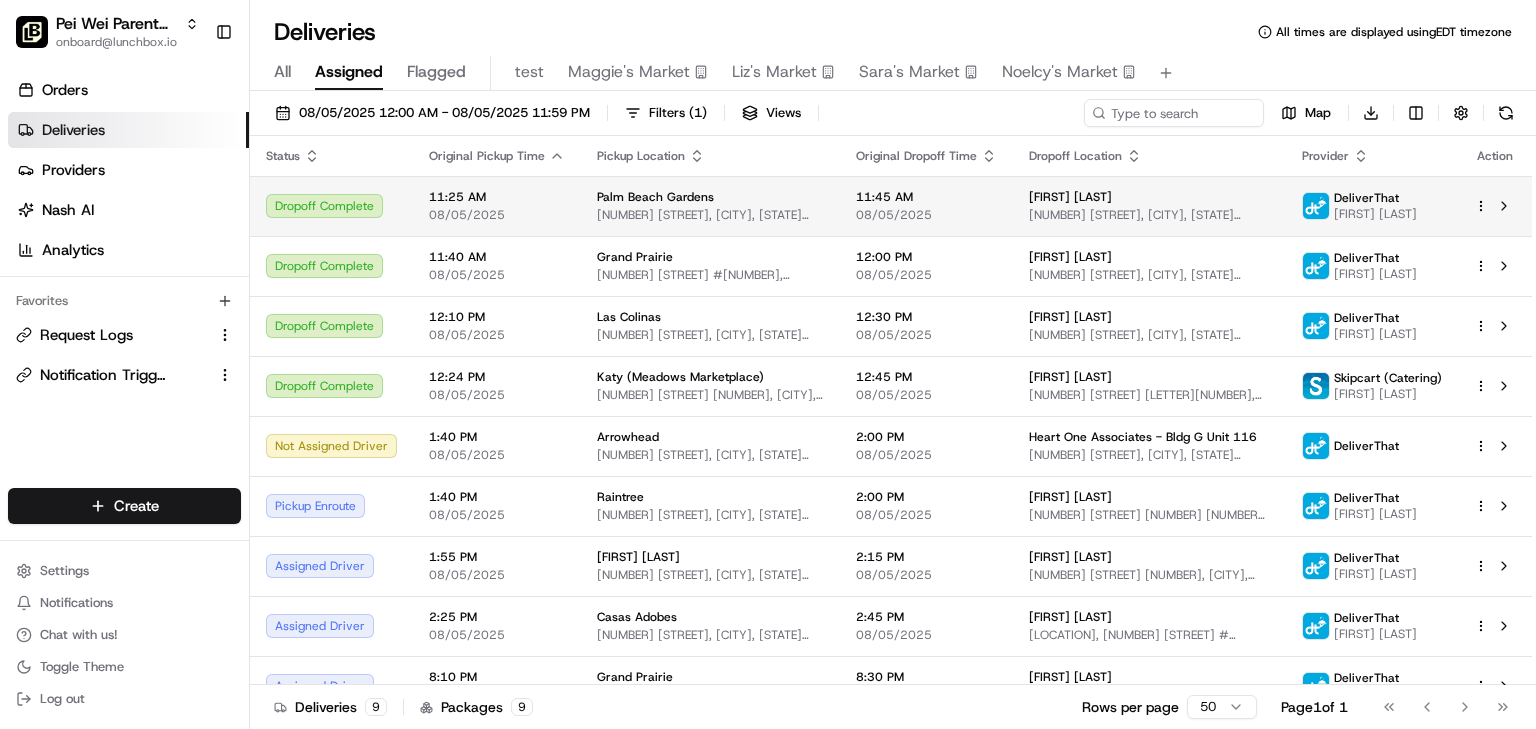 scroll, scrollTop: 0, scrollLeft: 0, axis: both 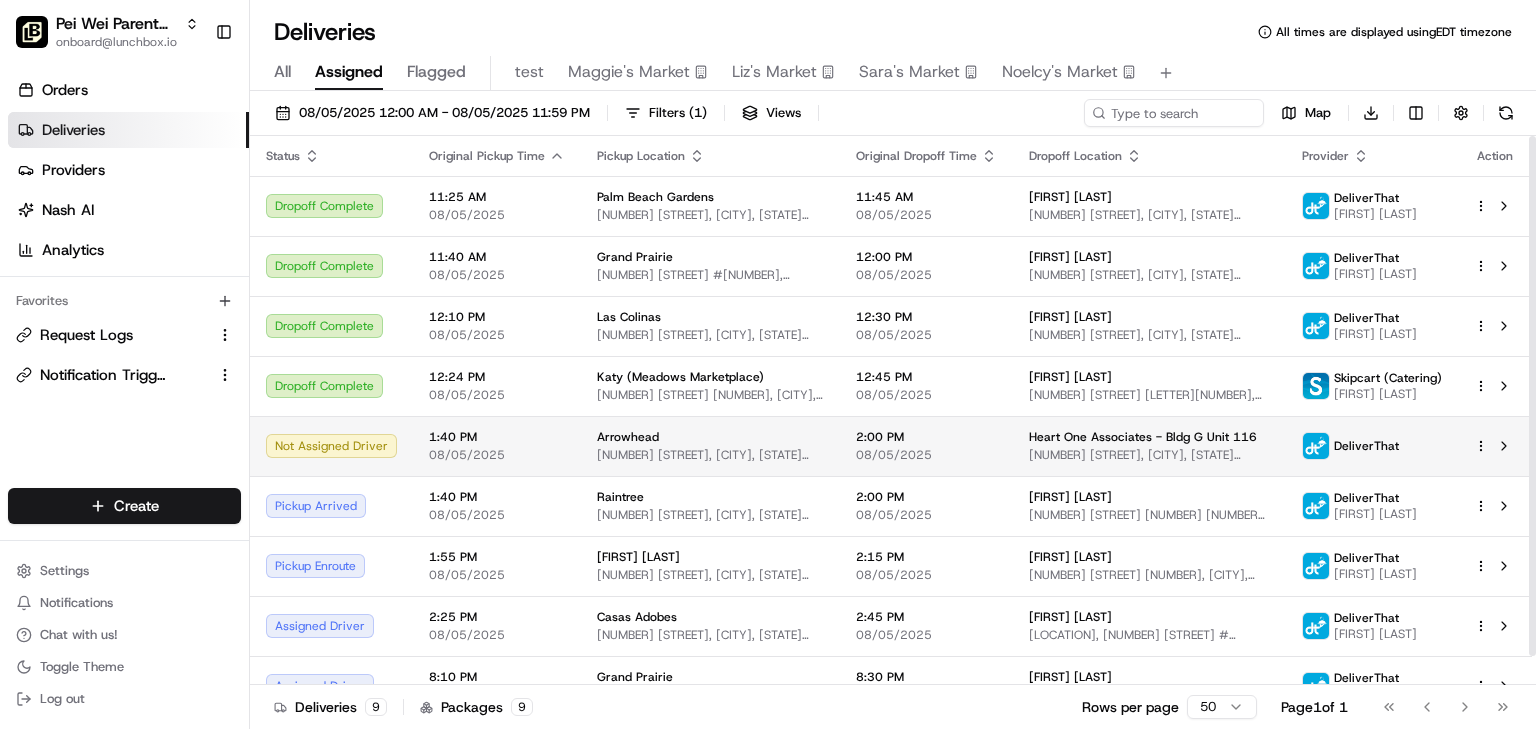 click on "[NUMBER] [STREET], [CITY], [STATE] [POSTAL_CODE], [COUNTRY]" at bounding box center (710, 455) 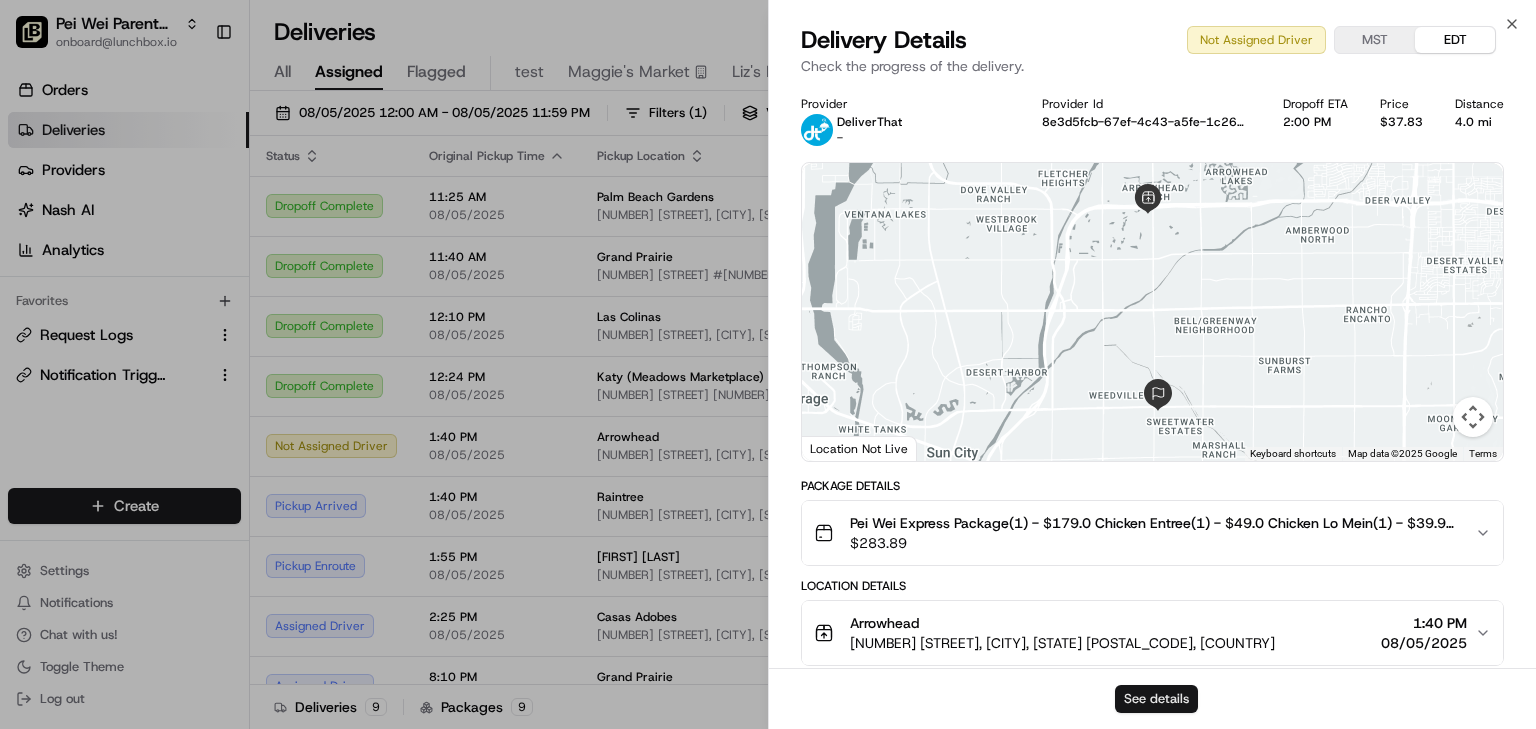 click on "See details" at bounding box center [1156, 699] 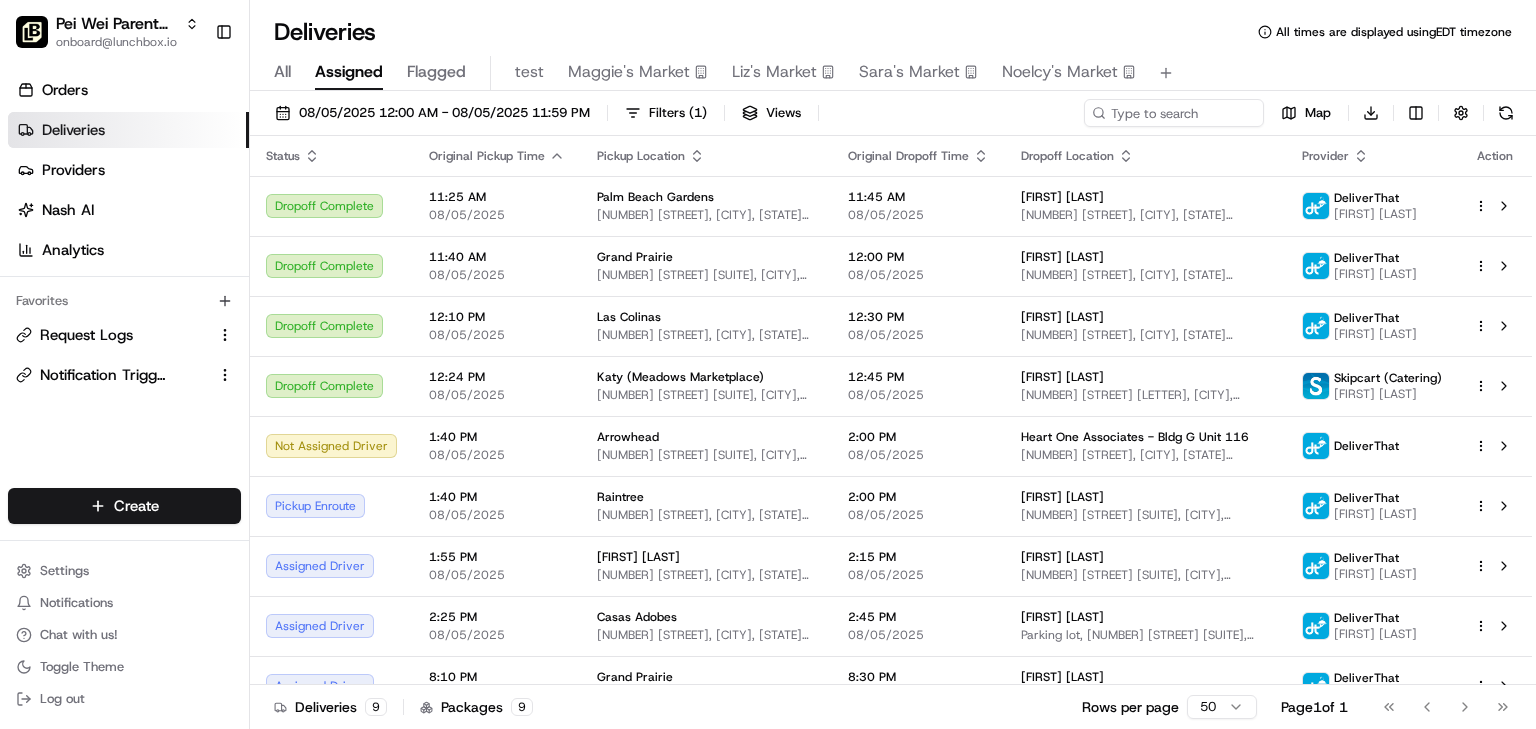 scroll, scrollTop: 0, scrollLeft: 0, axis: both 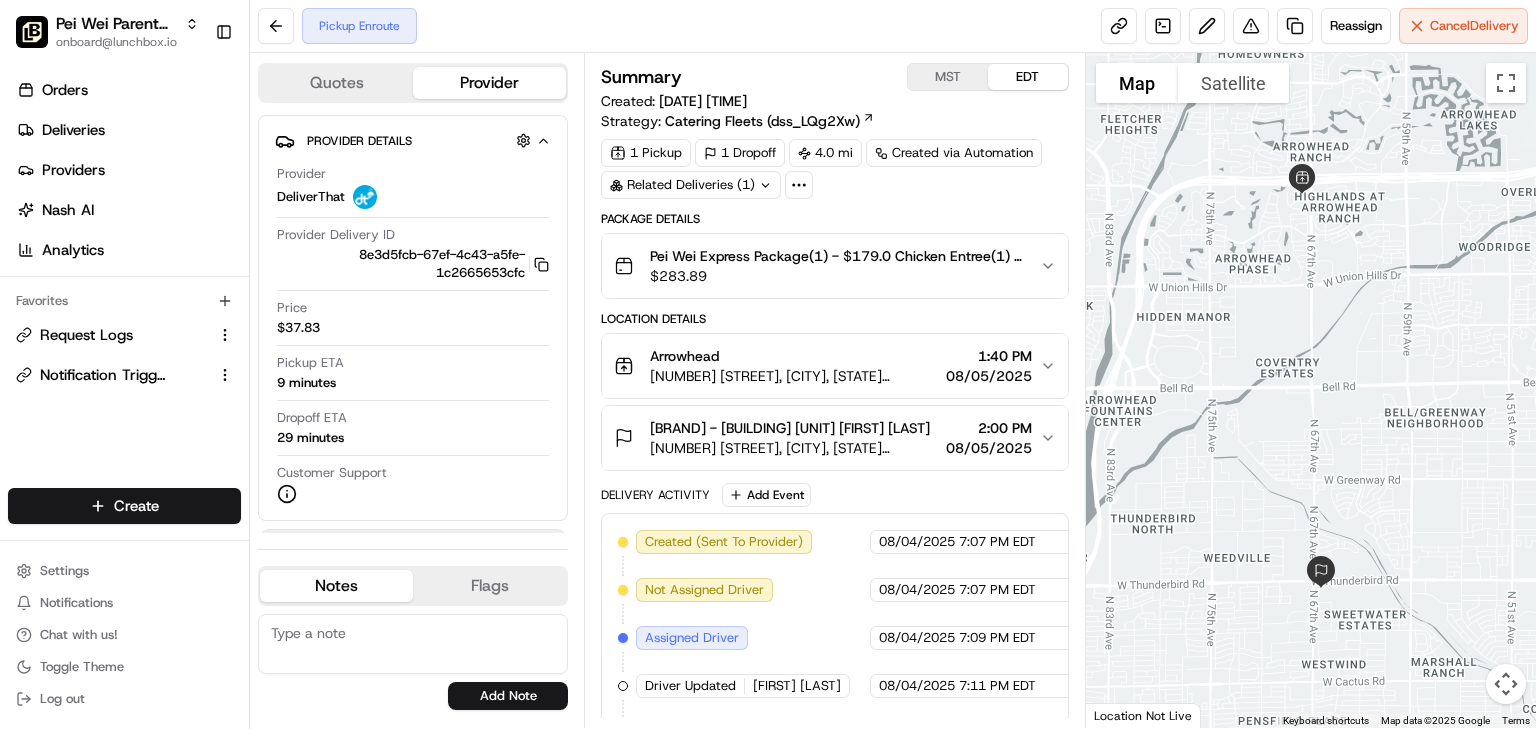 click on "MST" at bounding box center (948, 77) 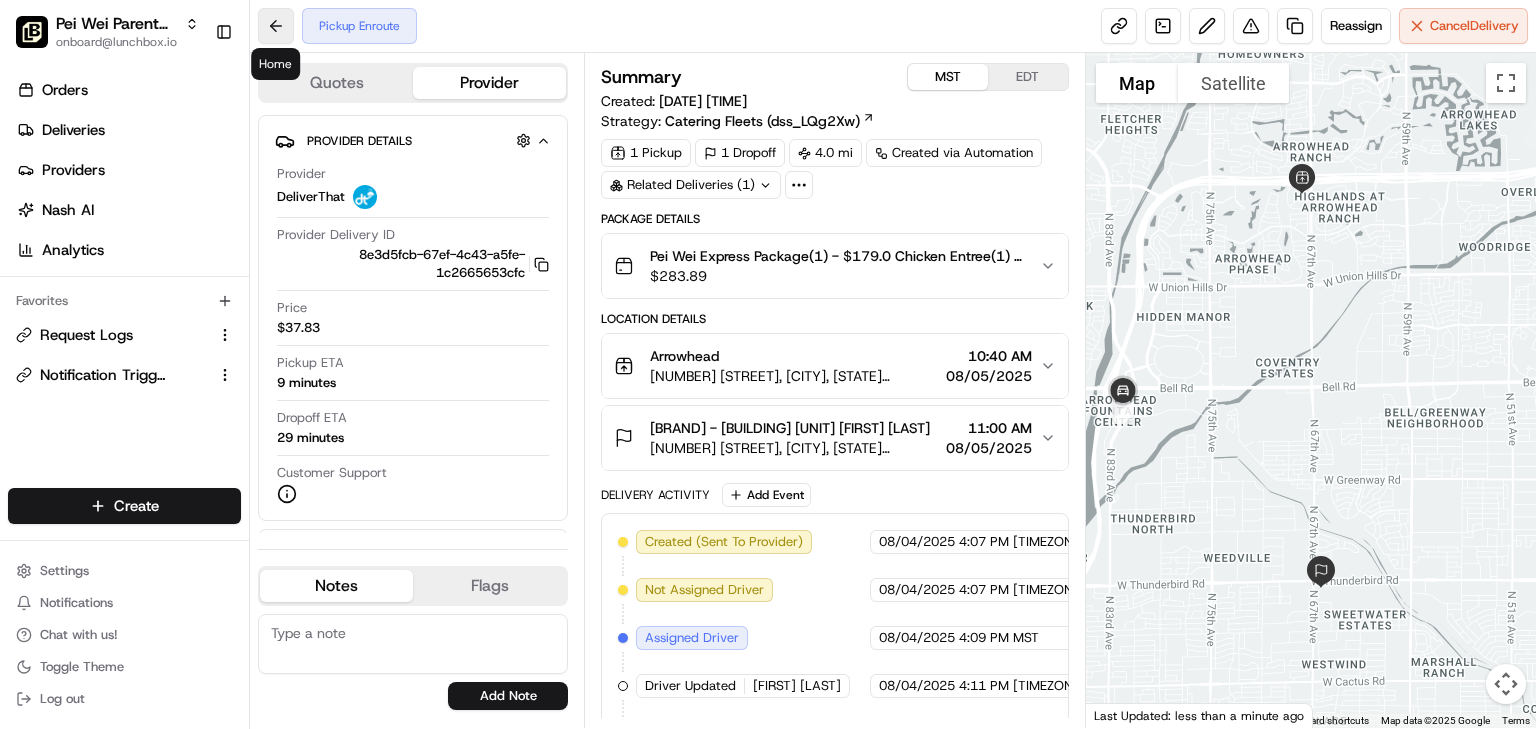 click at bounding box center [276, 26] 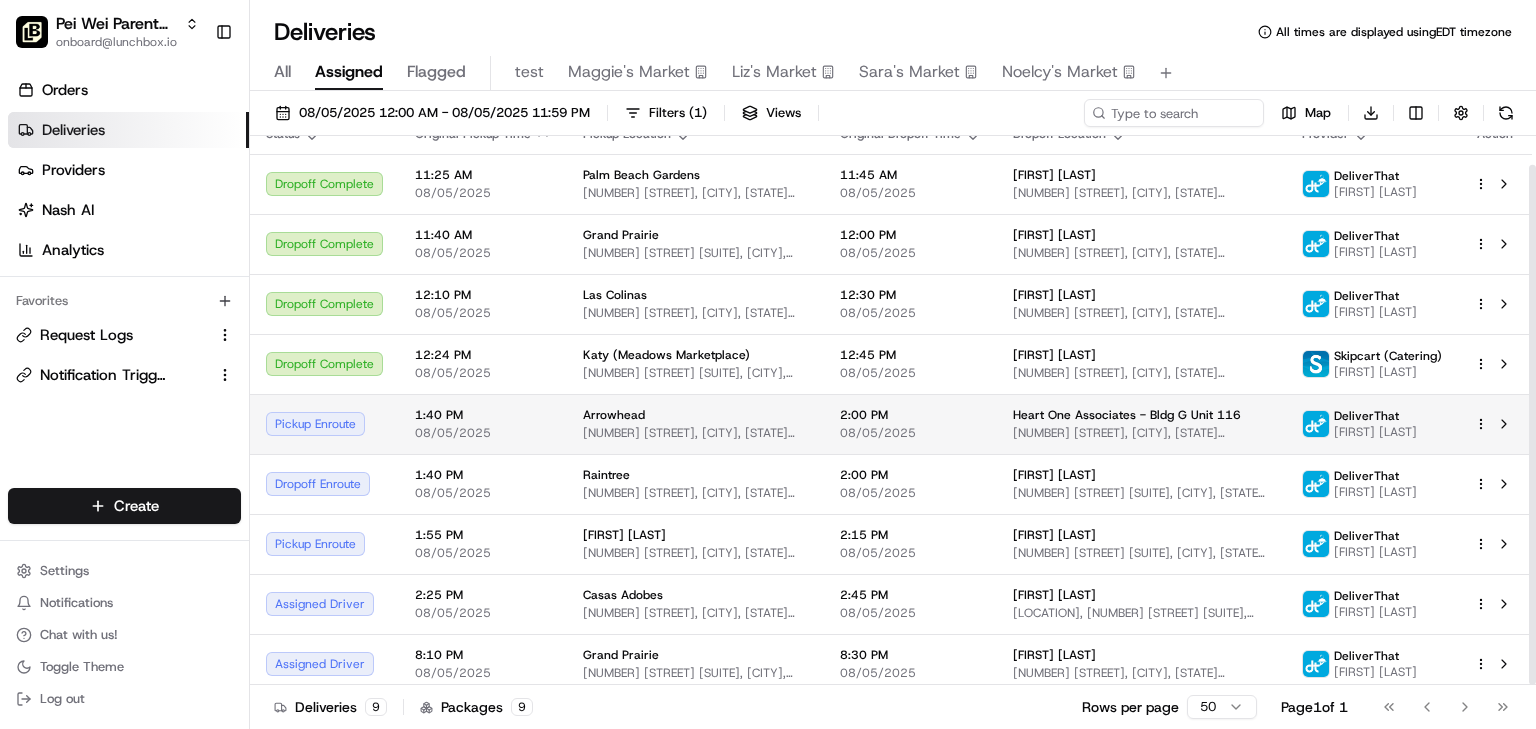 scroll, scrollTop: 0, scrollLeft: 0, axis: both 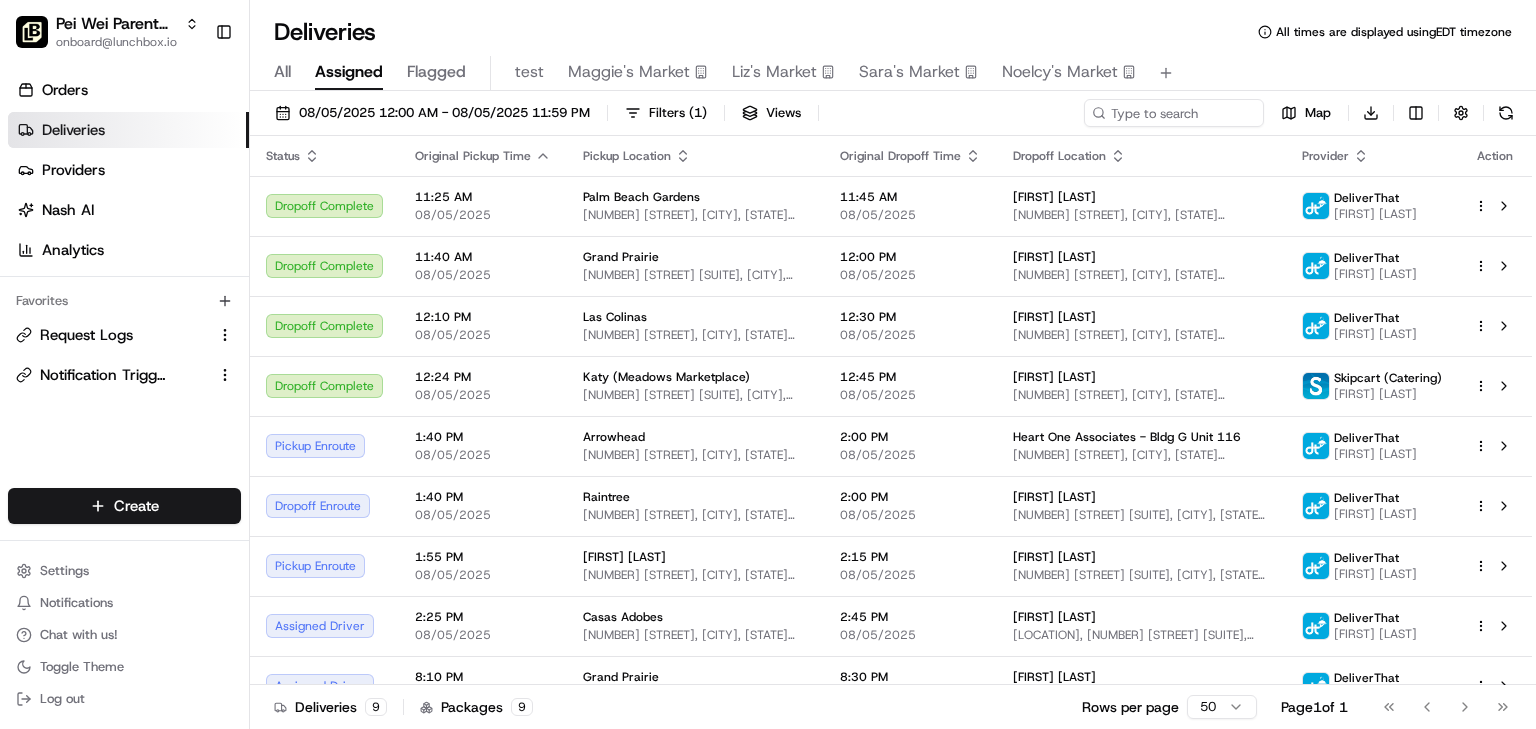 click on "Deliveries All times are displayed using  EDT   timezone" at bounding box center (893, 32) 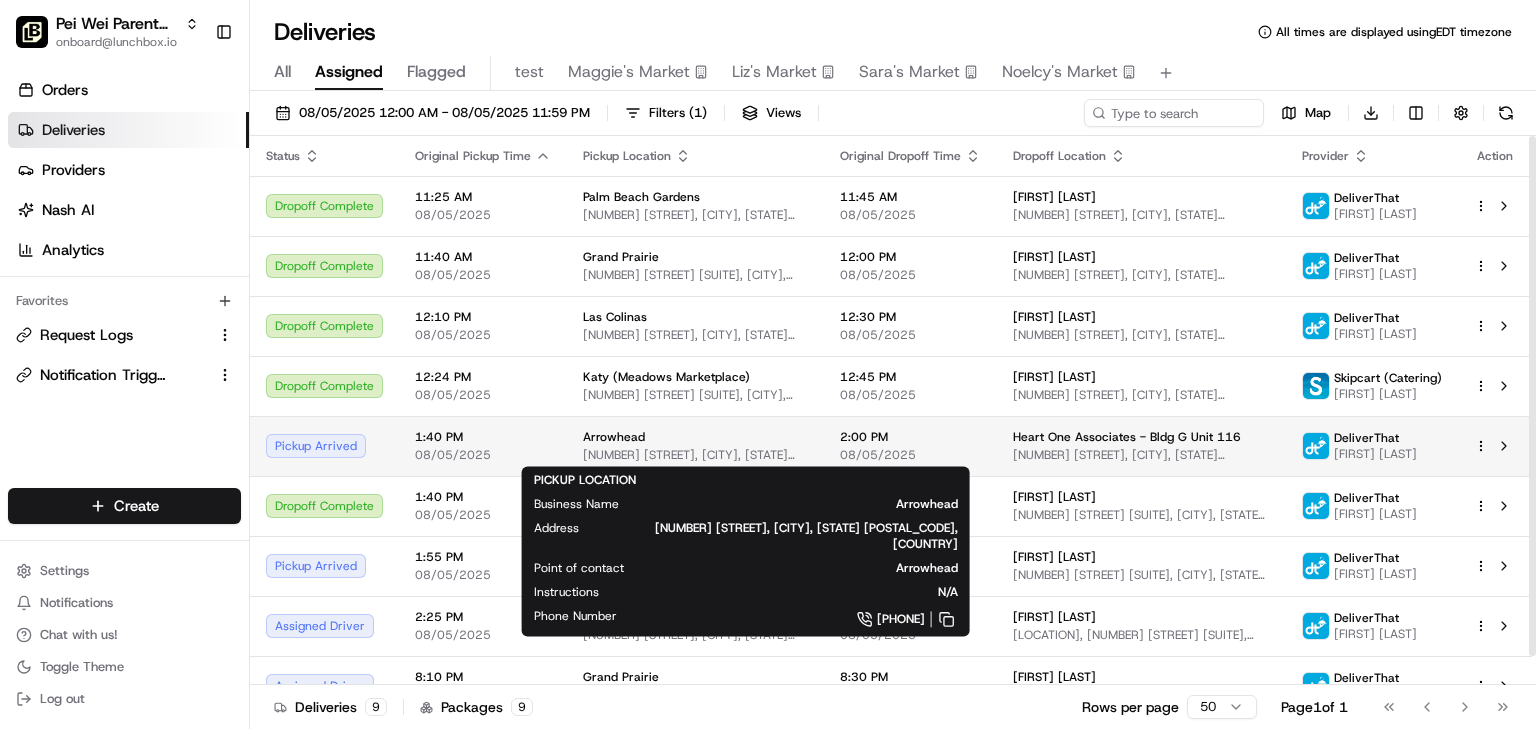 click on "Arrowhead" at bounding box center [614, 437] 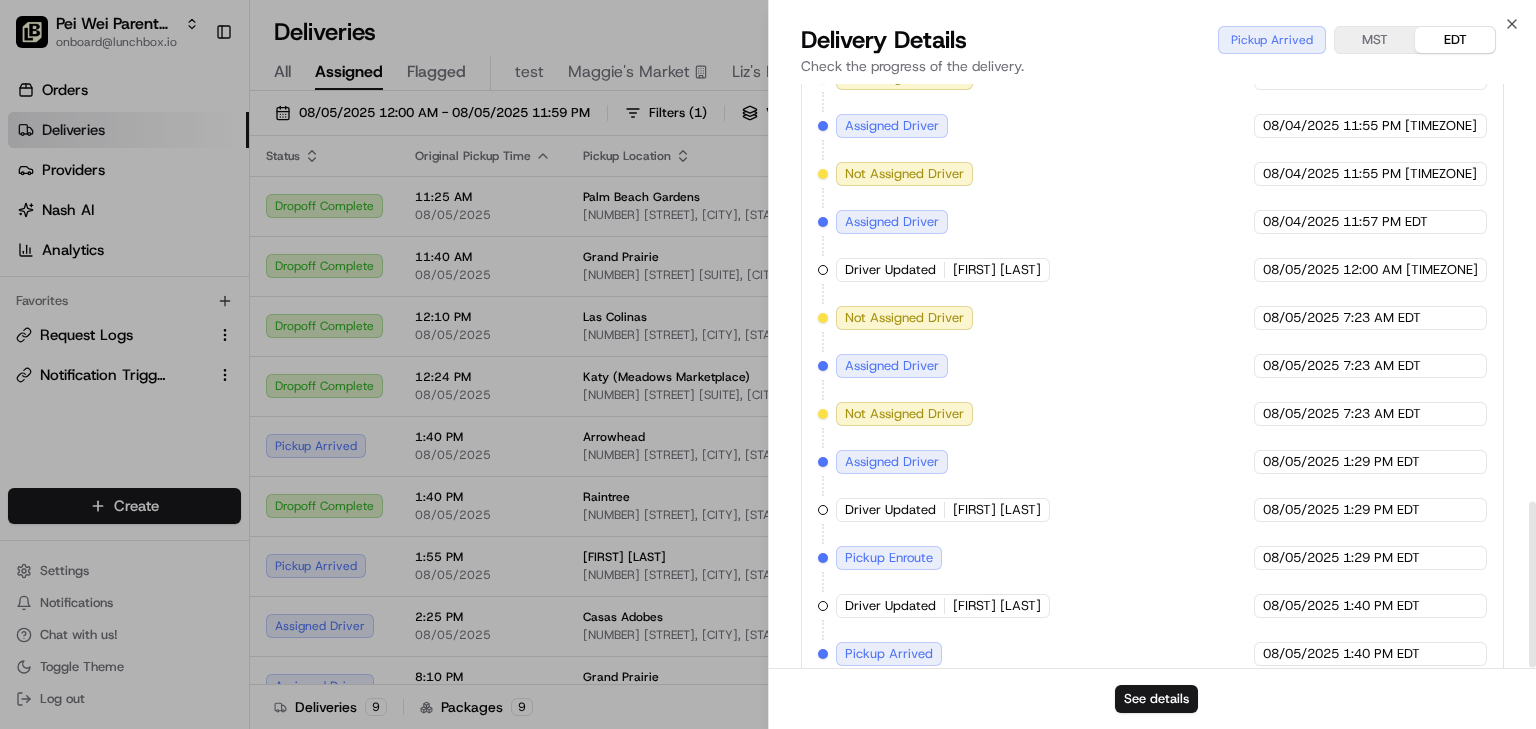 scroll, scrollTop: 1465, scrollLeft: 0, axis: vertical 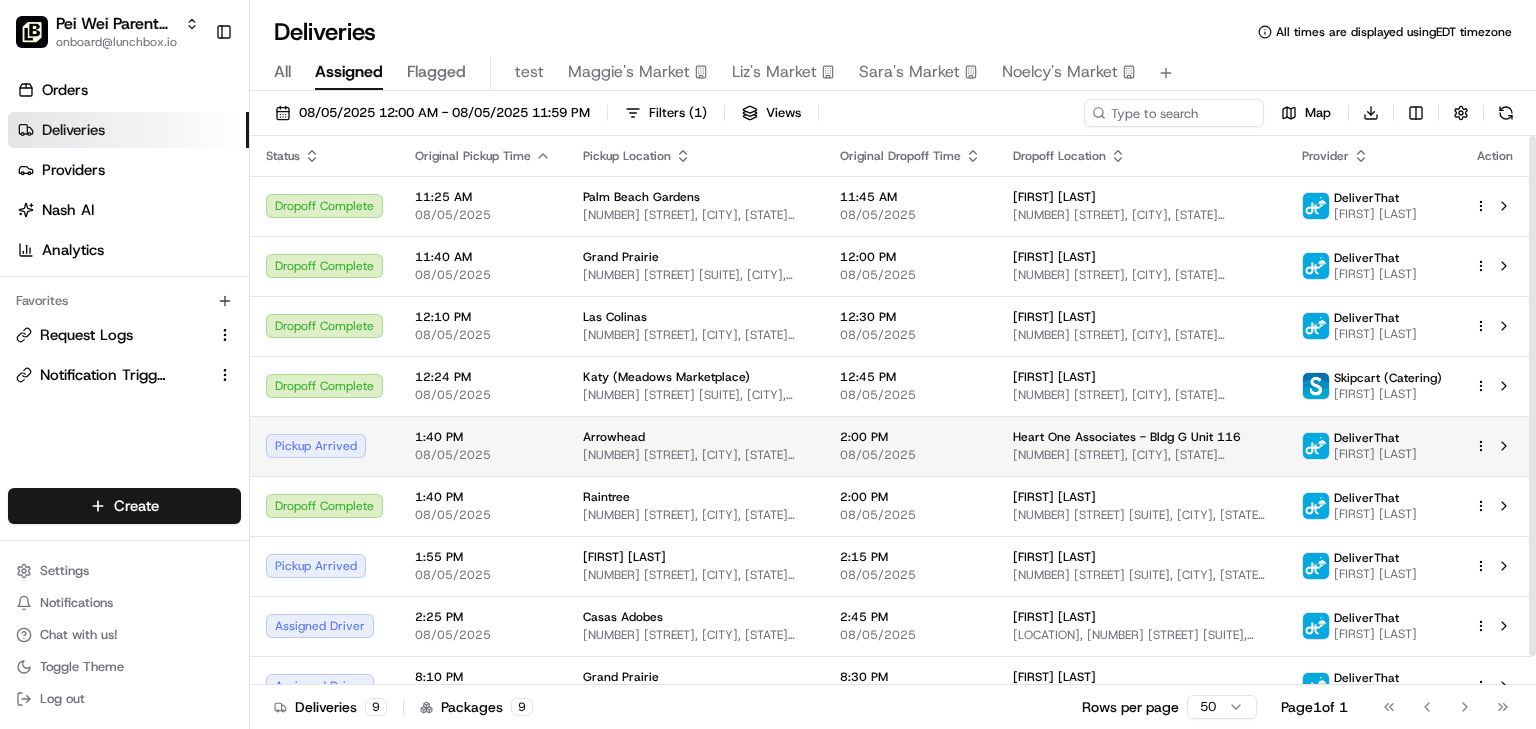 click on "Arrowhead" at bounding box center [614, 437] 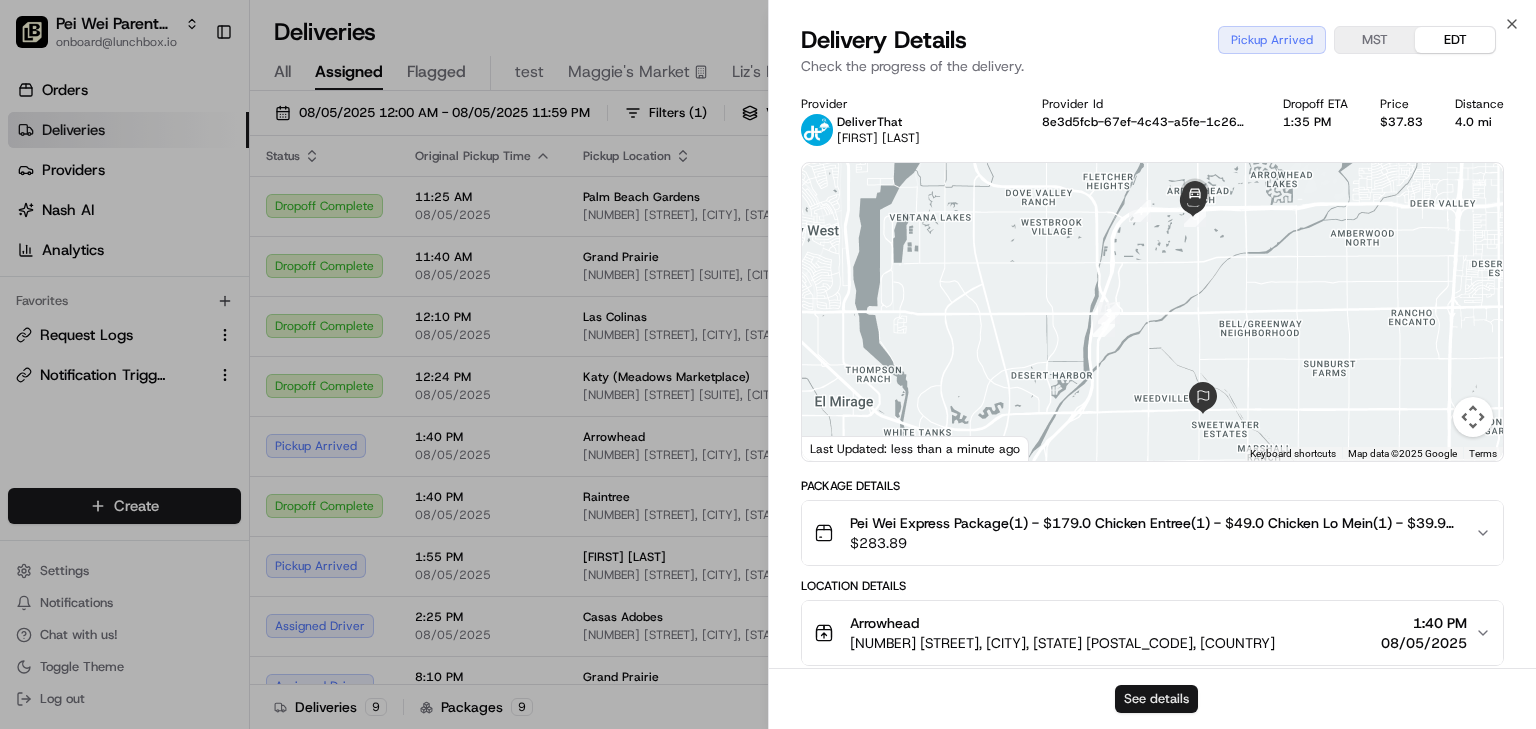 click on "See details" at bounding box center (1156, 699) 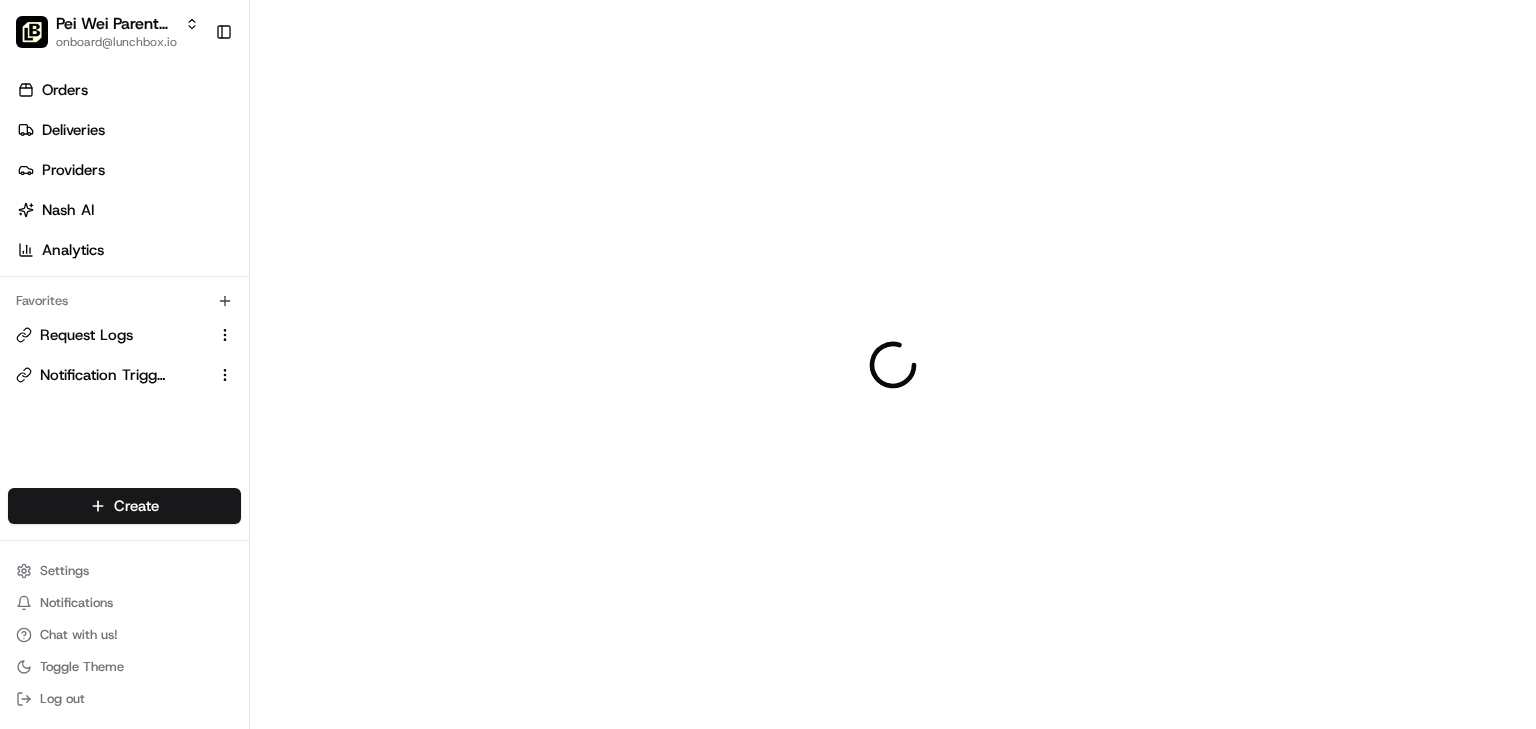 scroll, scrollTop: 0, scrollLeft: 0, axis: both 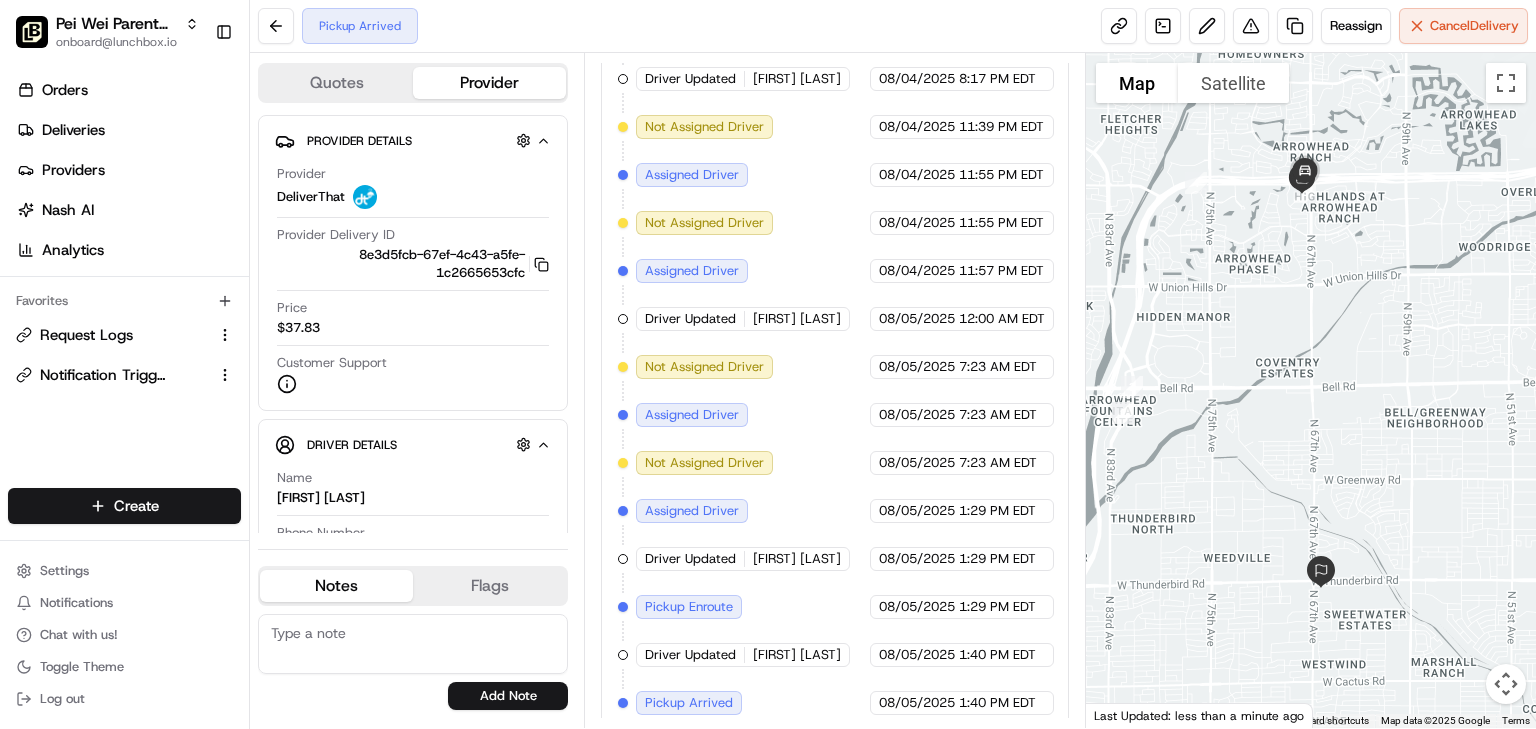 click on "Pickup Arrived Reassign Cancel  Delivery" at bounding box center (893, 26) 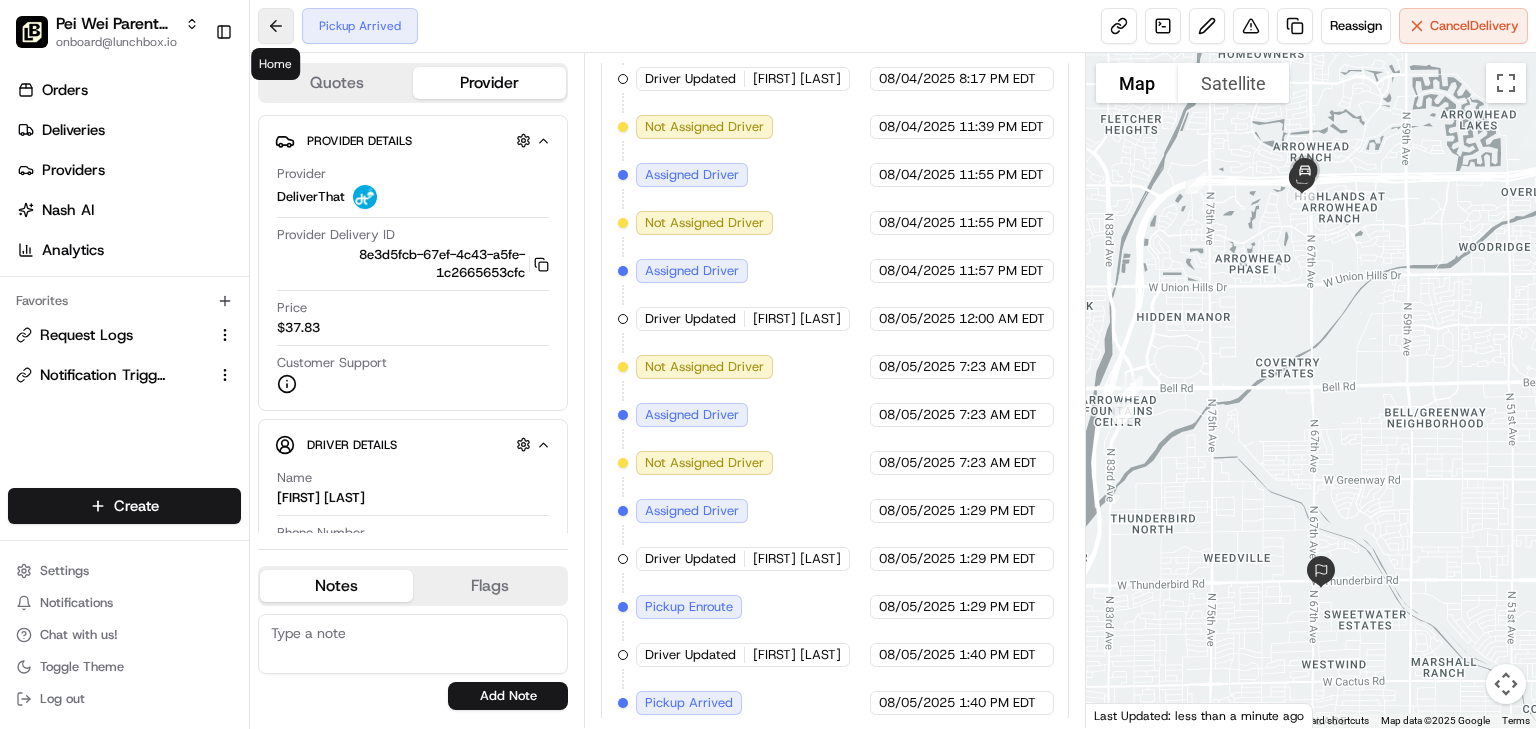 click at bounding box center (276, 26) 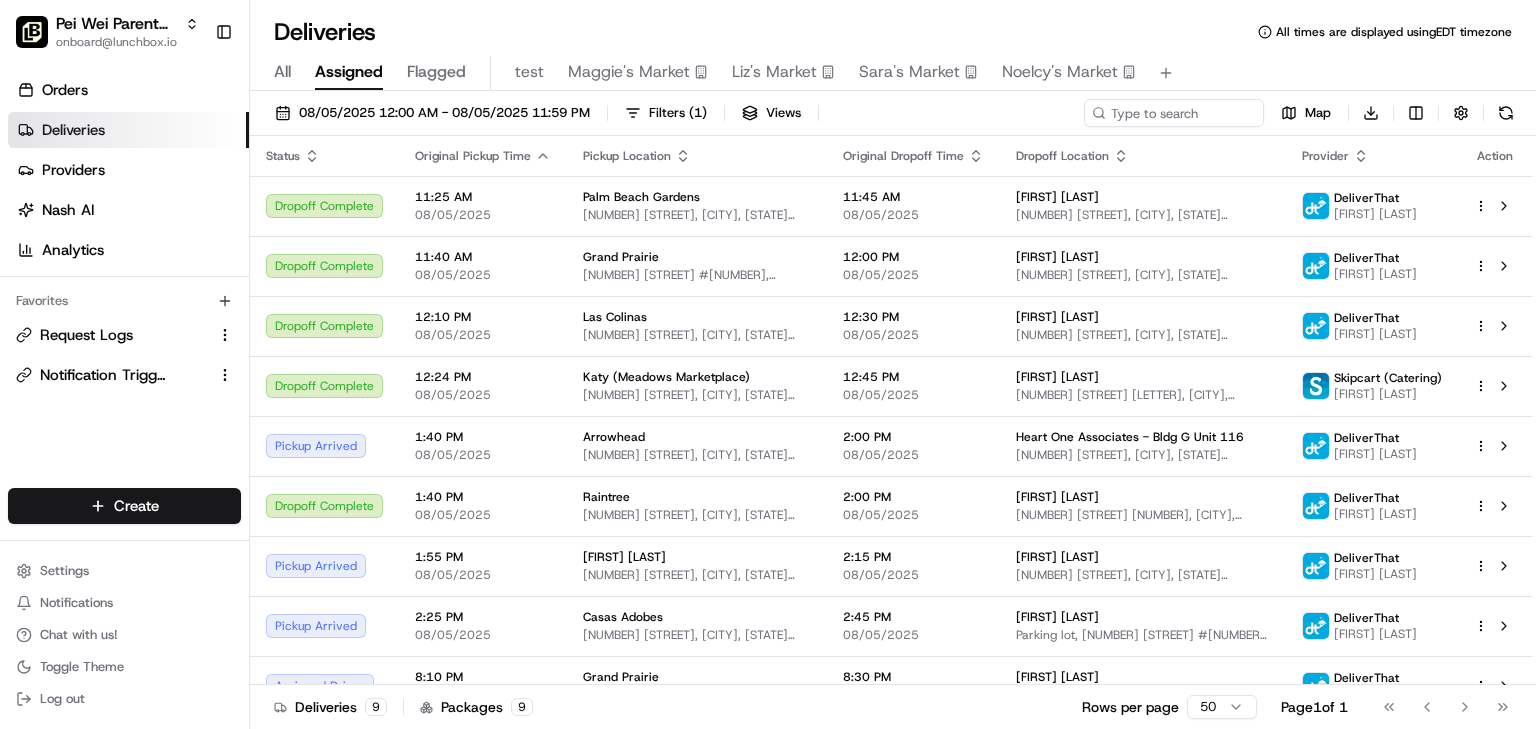 click on "Deliveries All times are displayed using  EDT   timezone All Assigned Flagged test Maggie's Market Liz's Market Sara's Market Noelcy's Market 08/05/2025 12:00 AM - 08/05/2025 11:59 PM Filters ( 1 ) Views Map Download Status Original Pickup Time Pickup Location Original Dropoff Time Dropoff Location Provider Action Dropoff Complete 11:25 AM 08/05/2025 [CITY] [NUMBER] [STREET], [CITY], [STATE] [POSTAL_CODE], [COUNTRY] 11:45 AM 08/05/2025 [FIRST] [LAST] [NUMBER] [STREET], [CITY], [STATE] [POSTAL_CODE], [COUNTRY] DeliverThat [FIRST] [LAST] Dropoff Complete 11:40 AM 08/05/2025 [CITY] [NUMBER] [STREET] #[NUMBER], [CITY], [STATE] [POSTAL_CODE], [COUNTRY] 12:00 PM 08/05/2025 [FIRST] [LAST] [NUMBER] [STREET], [CITY], [STATE] [POSTAL_CODE], [COUNTRY] DeliverThat [FIRST] [LAST] Dropoff Complete 12:10 PM 08/05/2025 [CITY] [NUMBER] [STREET], [CITY], [STATE] [POSTAL_CODE], [COUNTRY] 12:30 PM 08/05/2025 [FIRST] [LAST] [NUMBER] [STREET], [CITY], [STATE] [POSTAL_CODE], [COUNTRY] DeliverThat [FIRST] [LAST] Dropoff Complete 12:24 PM 08/05/2025 12:45 PM 08/05/2025 9" at bounding box center (893, 364) 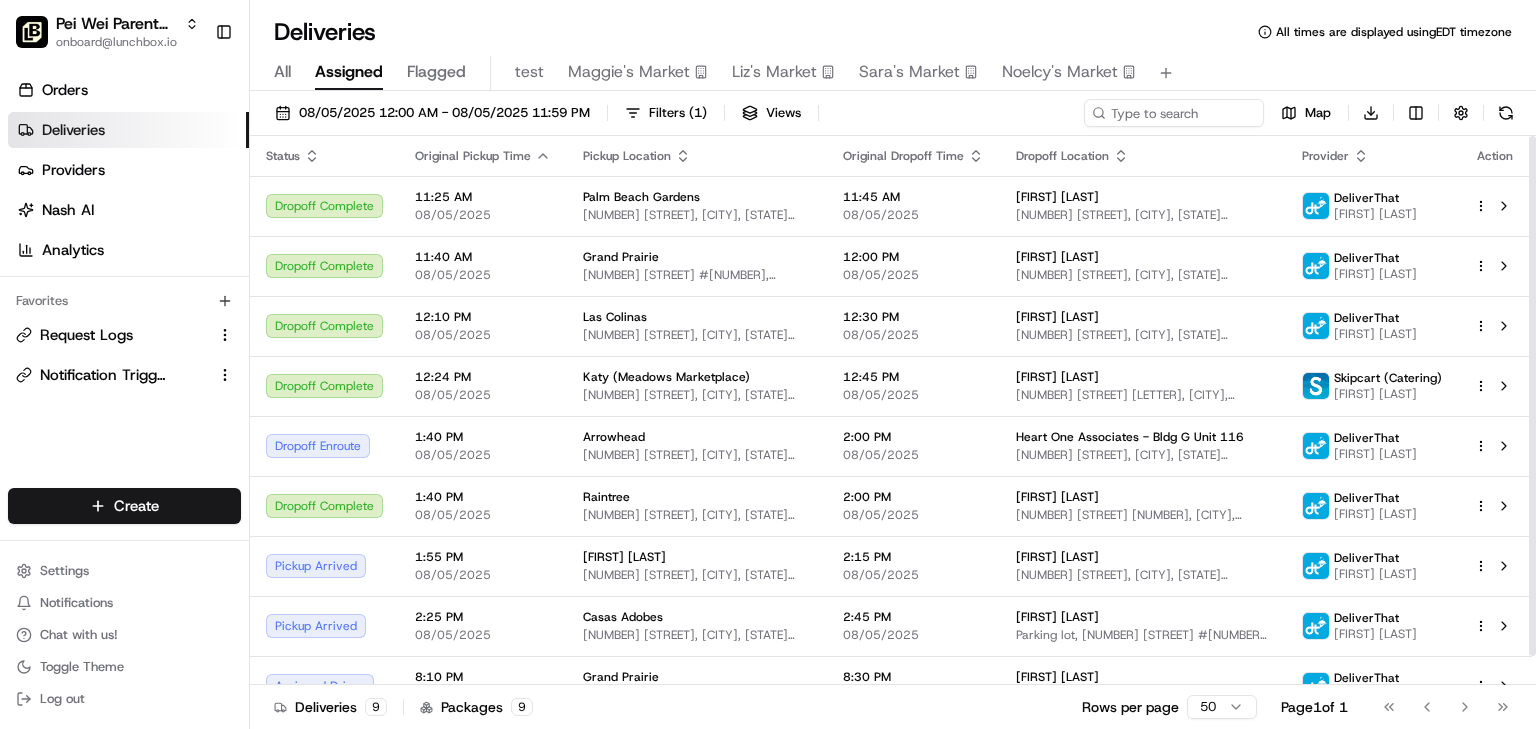 click on "Deliveries All times are displayed using  EDT   timezone" at bounding box center [893, 32] 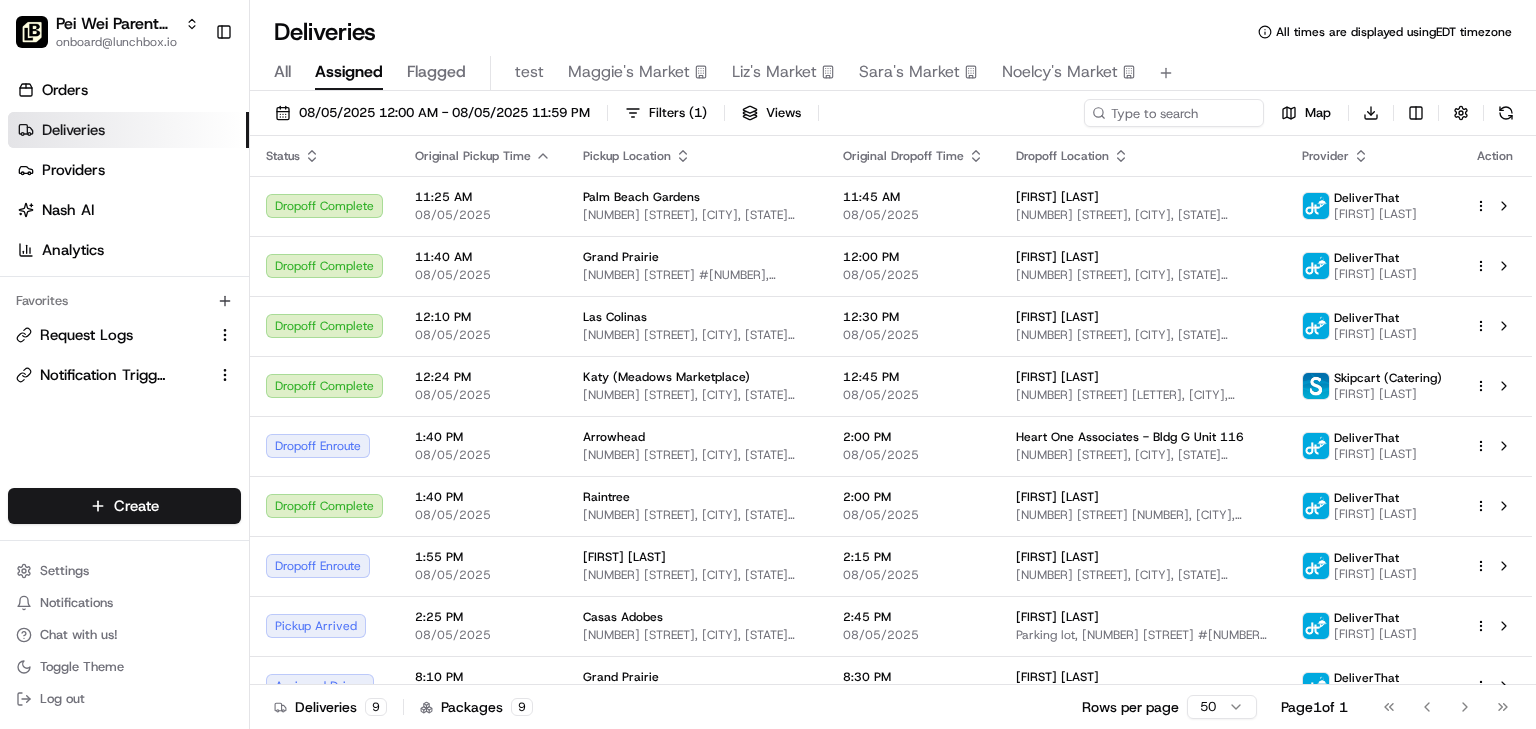 click on "Deliveries All times are displayed using  EDT   timezone All Assigned Flagged test Maggie's Market Liz's Market Sara's Market Noelcy's Market 08/05/2025 12:00 AM - 08/05/2025 11:59 PM Filters ( 1 ) Views Map Download Status Original Pickup Time Pickup Location Original Dropoff Time Dropoff Location Provider Action Dropoff Complete 11:25 AM 08/05/2025 [CITY] [NUMBER] [STREET], [CITY], [STATE] [POSTAL_CODE], [COUNTRY] 11:45 AM 08/05/2025 [FIRST] [LAST] [NUMBER] [STREET], [CITY], [STATE] [POSTAL_CODE], [COUNTRY] DeliverThat [FIRST] [LAST] Dropoff Complete 11:40 AM 08/05/2025 [CITY] [NUMBER] [STREET] #[NUMBER], [CITY], [STATE] [POSTAL_CODE], [COUNTRY] 12:00 PM 08/05/2025 [FIRST] [LAST] [NUMBER] [STREET], [CITY], [STATE] [POSTAL_CODE], [COUNTRY] DeliverThat [FIRST] [LAST] Dropoff Complete 12:10 PM 08/05/2025 [CITY] [NUMBER] [STREET], [CITY], [STATE] [POSTAL_CODE], [COUNTRY] 12:30 PM 08/05/2025 [FIRST] [LAST] [NUMBER] [STREET], [CITY], [STATE] [POSTAL_CODE], [COUNTRY] DeliverThat [FIRST] [LAST] Dropoff Complete 12:24 PM 08/05/2025 12:45 PM 08/05/2025 9" at bounding box center [893, 364] 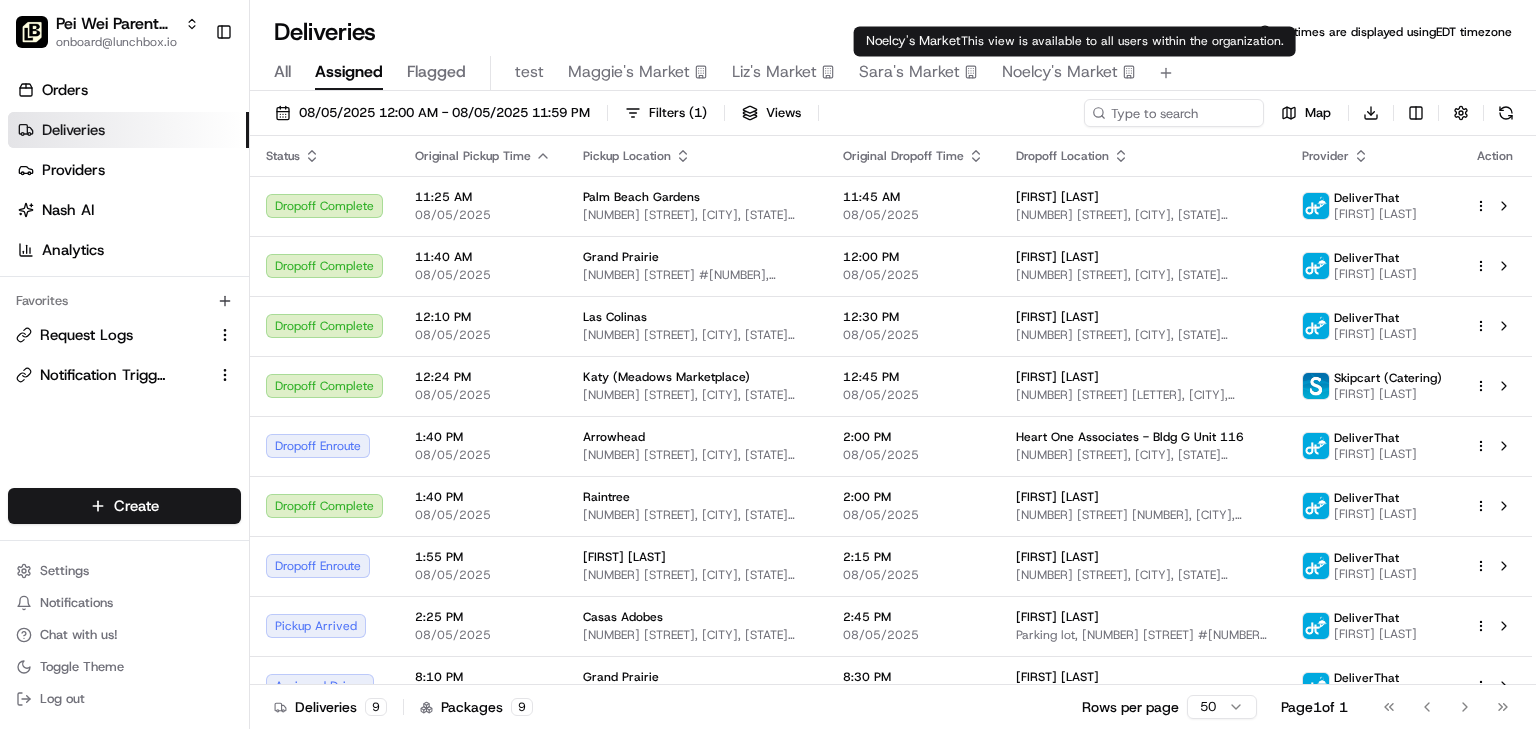 click on "Deliveries All times are displayed using  EDT   timezone" at bounding box center [893, 32] 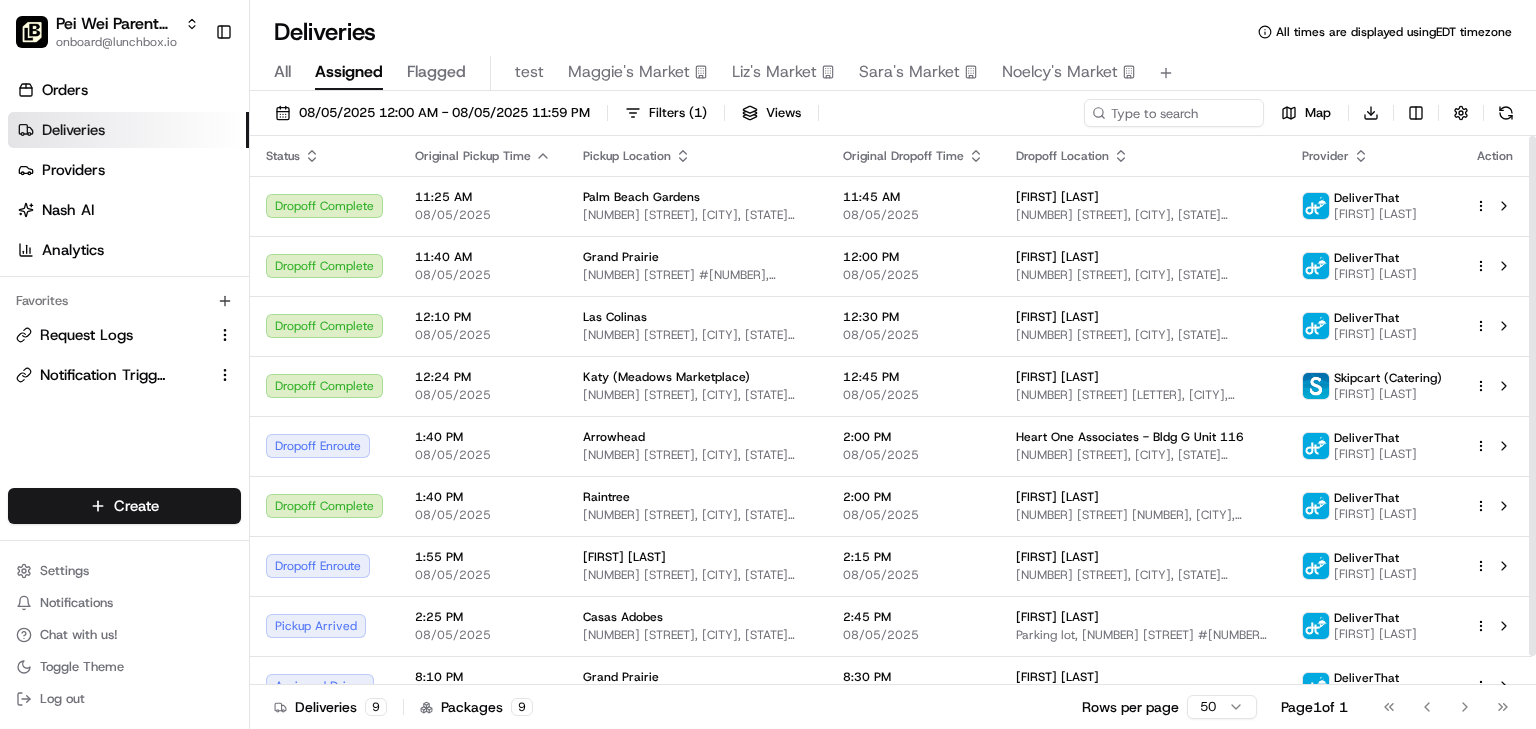 click on "Pei Wei Parent Org onboard@lunchbox.io Toggle Sidebar Orders Deliveries Providers Nash AI Analytics Favorites Request Logs Notification Triggers Main Menu Members & Organization Organization Users Roles Preferences Customization Tracking Orchestration Automations Dispatch Strategy Locations Pickup Locations Dropoff Locations Billing Billing Refund Requests Integrations Notification Triggers Webhooks API Keys Request Logs Create Settings Notifications Chat with us! Toggle Theme Log out Deliveries All times are displayed using  EDT   timezone All Assigned Flagged test Maggie's Market Liz's Market Sara's Market Noelcy's Market 08/05/2025 12:00 AM - 08/05/2025 11:59 PM Filters ( 1 ) Views Map Download Status Original Pickup Time Pickup Location Original Dropoff Time Dropoff Location Provider Action Dropoff Complete 11:25 AM 08/05/2025 Palm Beach Gardens 4747 PGA Blvd, Palm Beach Gardens, FL 33418, USA 11:45 AM 08/05/2025 Matthew Paglier 7641 Central Industrial Dr, West Palm Beach, FL 33404, USA 9" at bounding box center [768, 364] 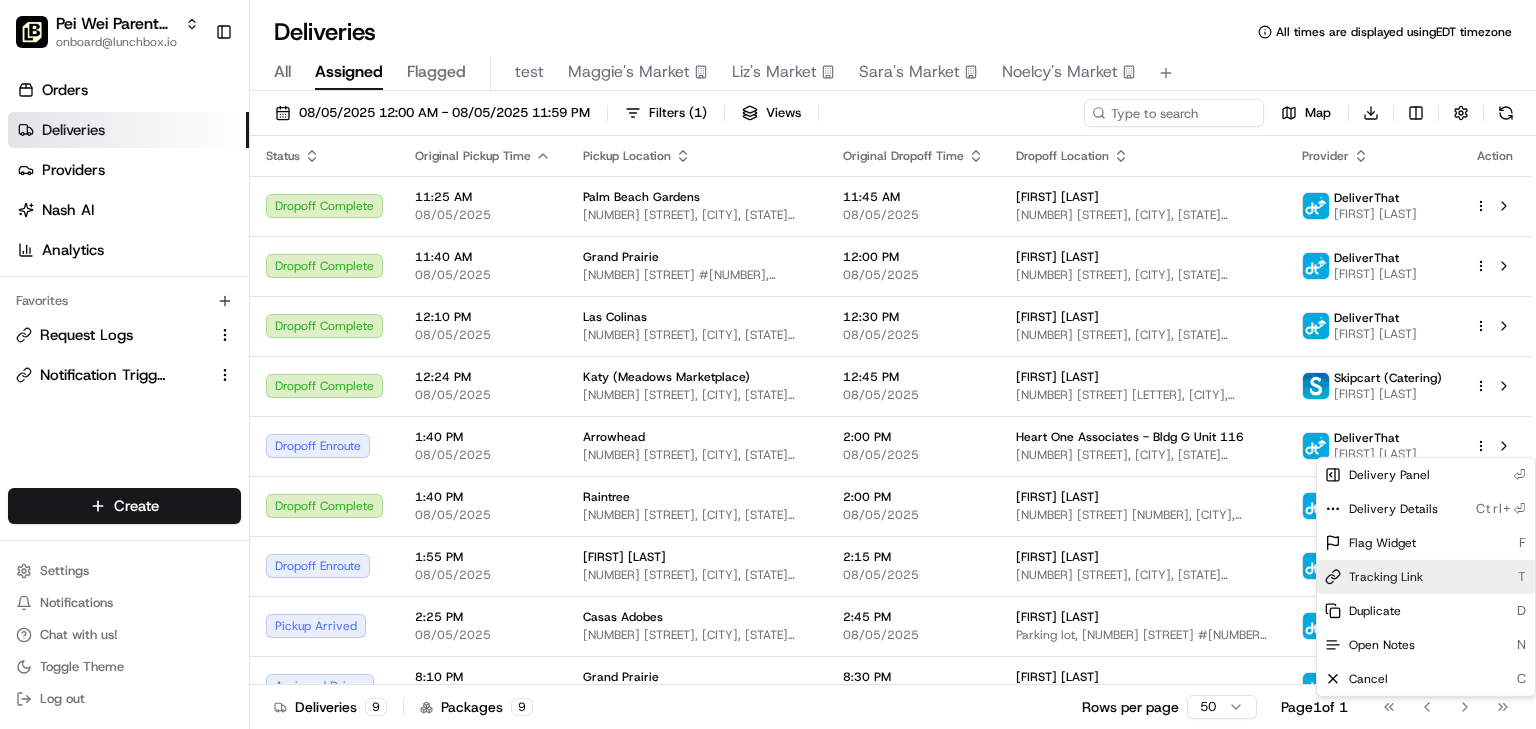 click on "Tracking Link" at bounding box center [1386, 577] 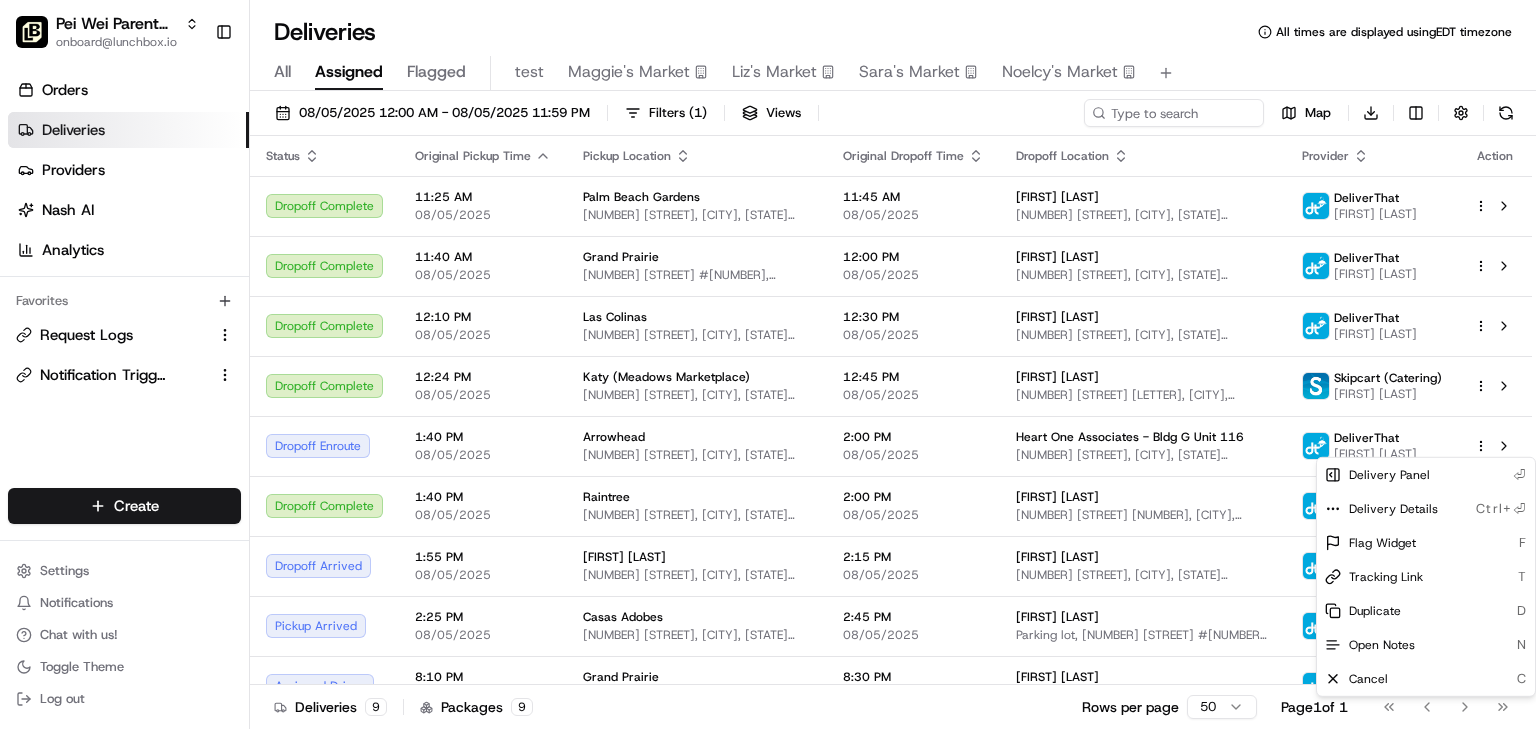 click on "Pei Wei Parent Org onboard@lunchbox.io Toggle Sidebar Orders Deliveries Providers Nash AI Analytics Favorites Request Logs Notification Triggers Main Menu Members & Organization Organization Users Roles Preferences Customization Tracking Orchestration Automations Dispatch Strategy Locations Pickup Locations Dropoff Locations Billing Billing Refund Requests Integrations Notification Triggers Webhooks API Keys Request Logs Create Settings Notifications Chat with us! Toggle Theme Log out Deliveries All times are displayed using  EDT   timezone All Assigned Flagged test Maggie's Market Liz's Market Sara's Market Noelcy's Market 08/05/2025 12:00 AM - 08/05/2025 11:59 PM Filters ( 1 ) Views Map Download Status Original Pickup Time Pickup Location Original Dropoff Time Dropoff Location Provider Action Dropoff Complete 11:25 AM 08/05/2025 Palm Beach Gardens 4747 PGA Blvd, Palm Beach Gardens, FL 33418, USA 11:45 AM 08/05/2025 Matthew Paglier 7641 Central Industrial Dr, West Palm Beach, FL 33404, USA 9" at bounding box center [768, 364] 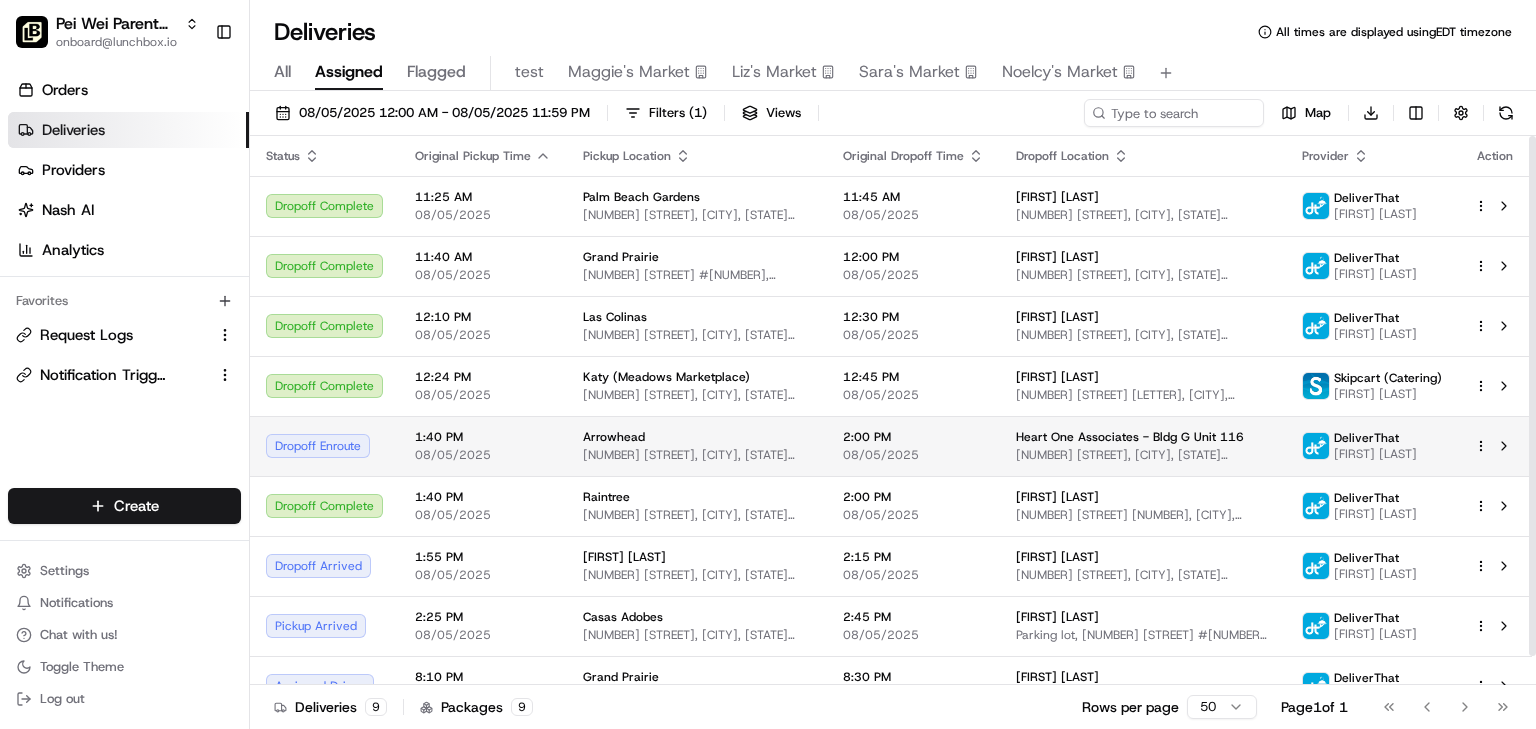 click on "Arrowhead" at bounding box center (697, 437) 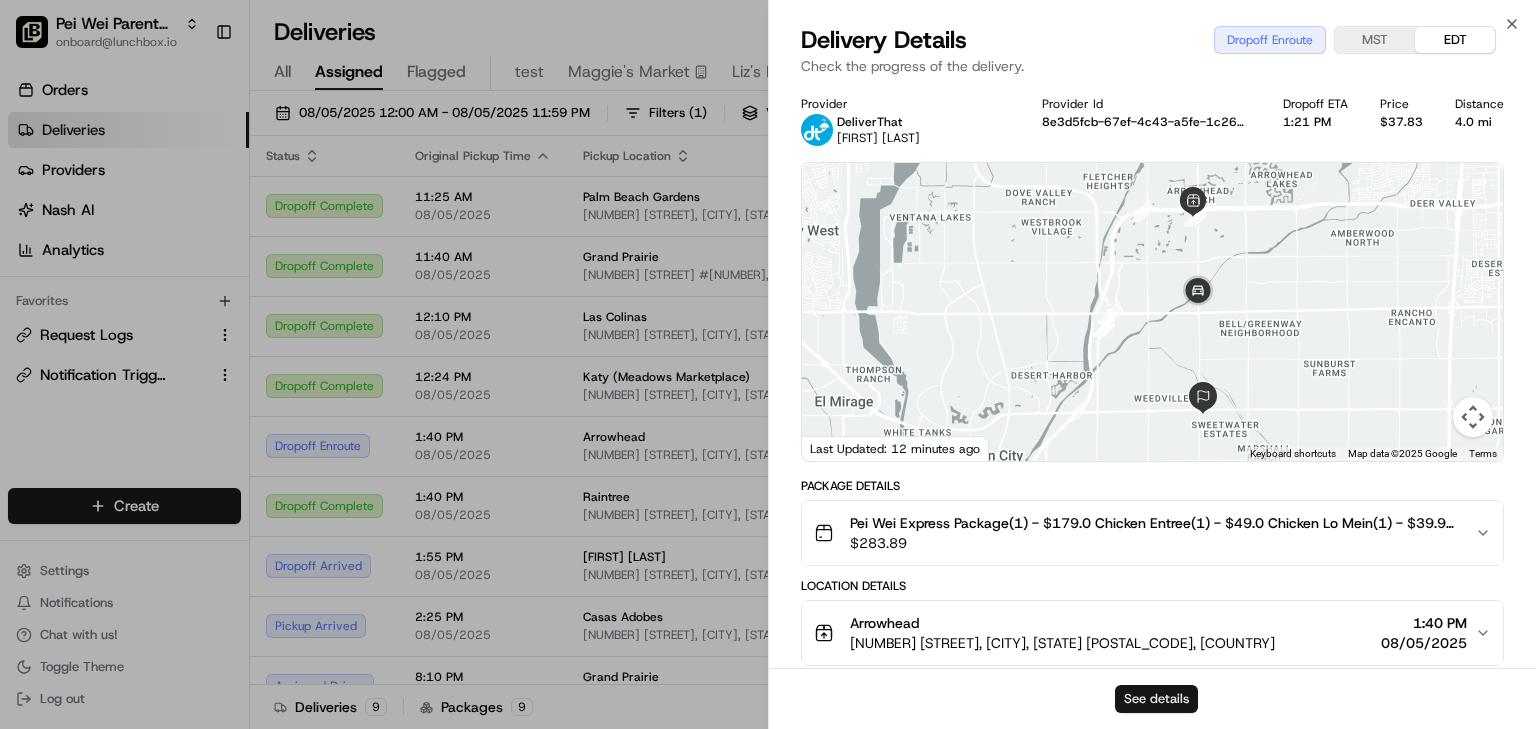 click on "See details" at bounding box center [1156, 699] 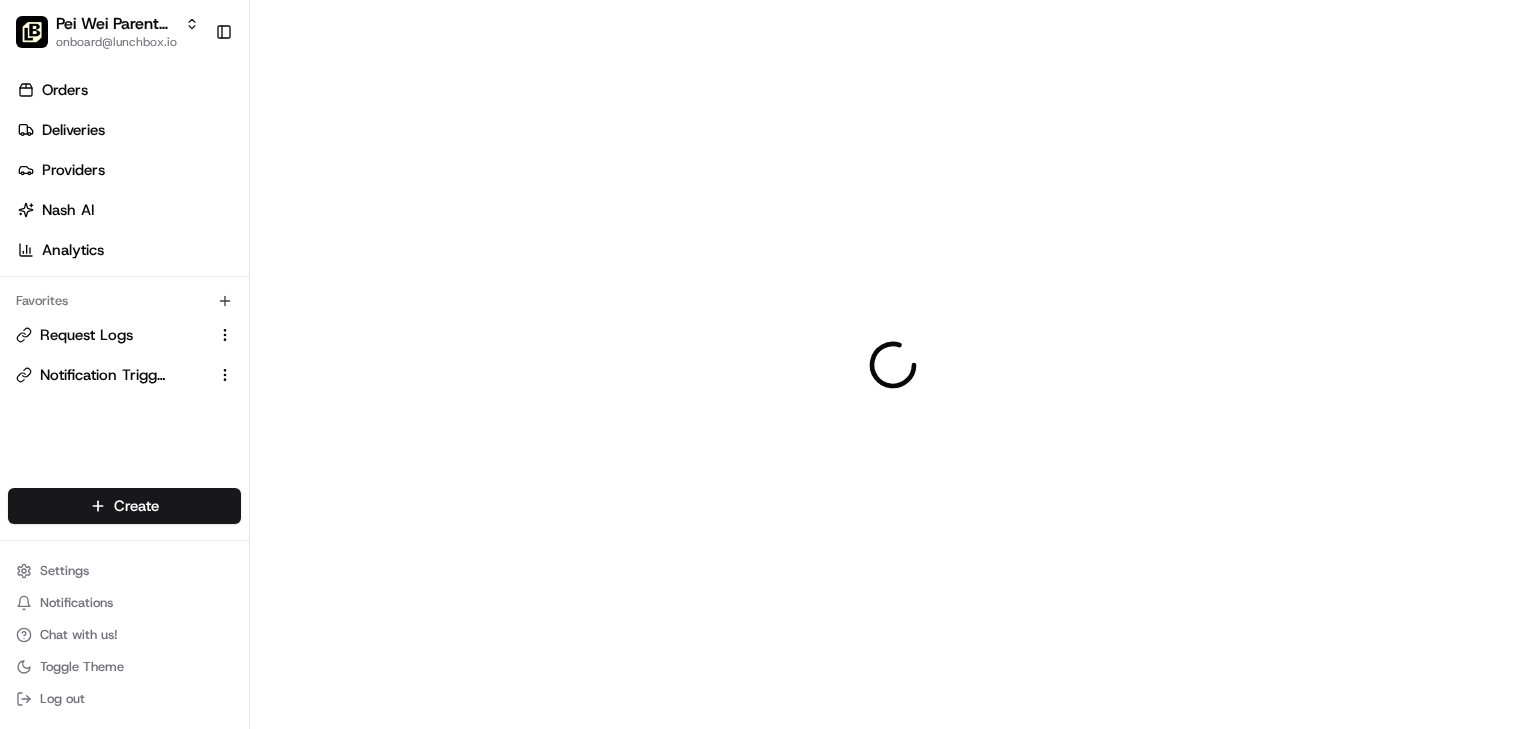 scroll, scrollTop: 0, scrollLeft: 0, axis: both 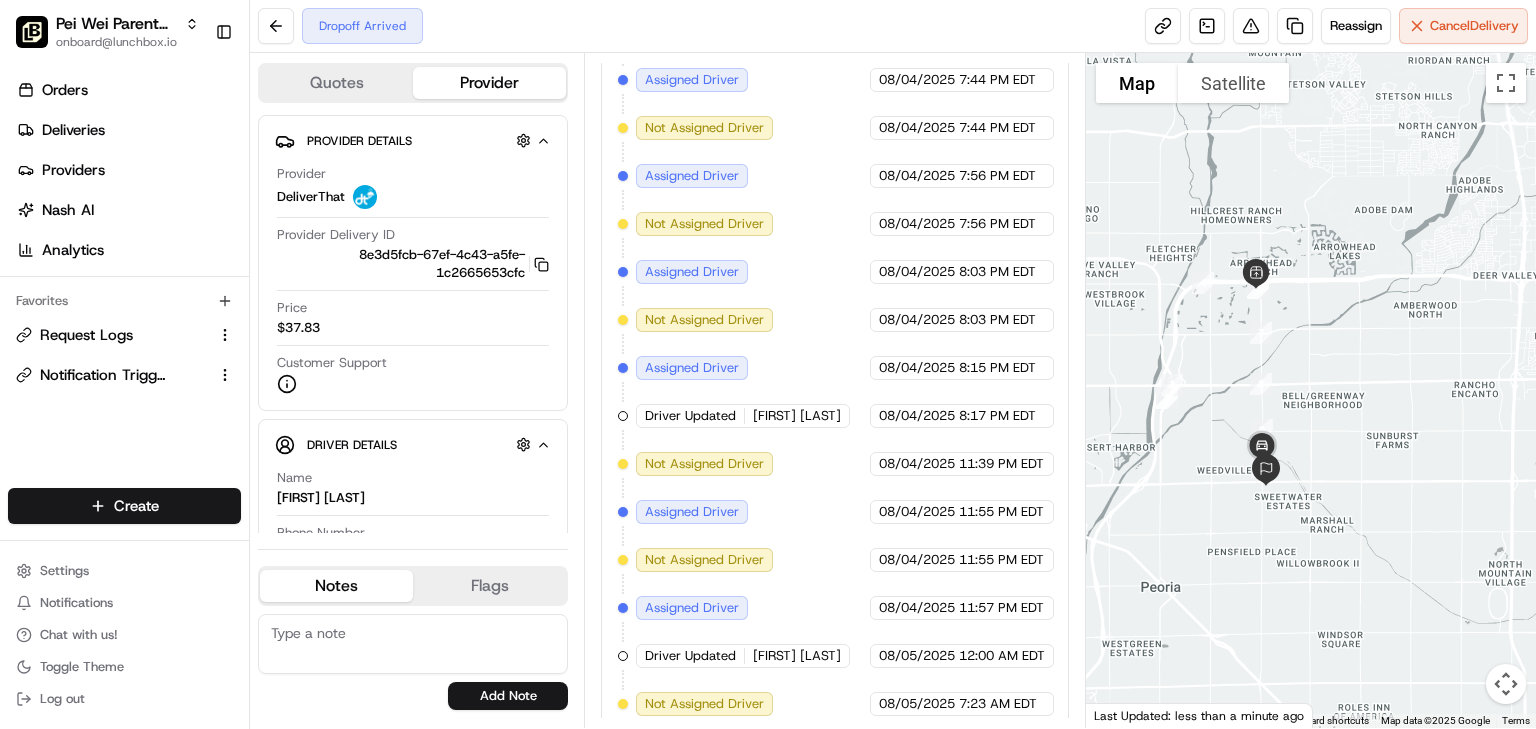 click on "Dropoff Arrived Reassign Cancel  Delivery" at bounding box center (893, 26) 